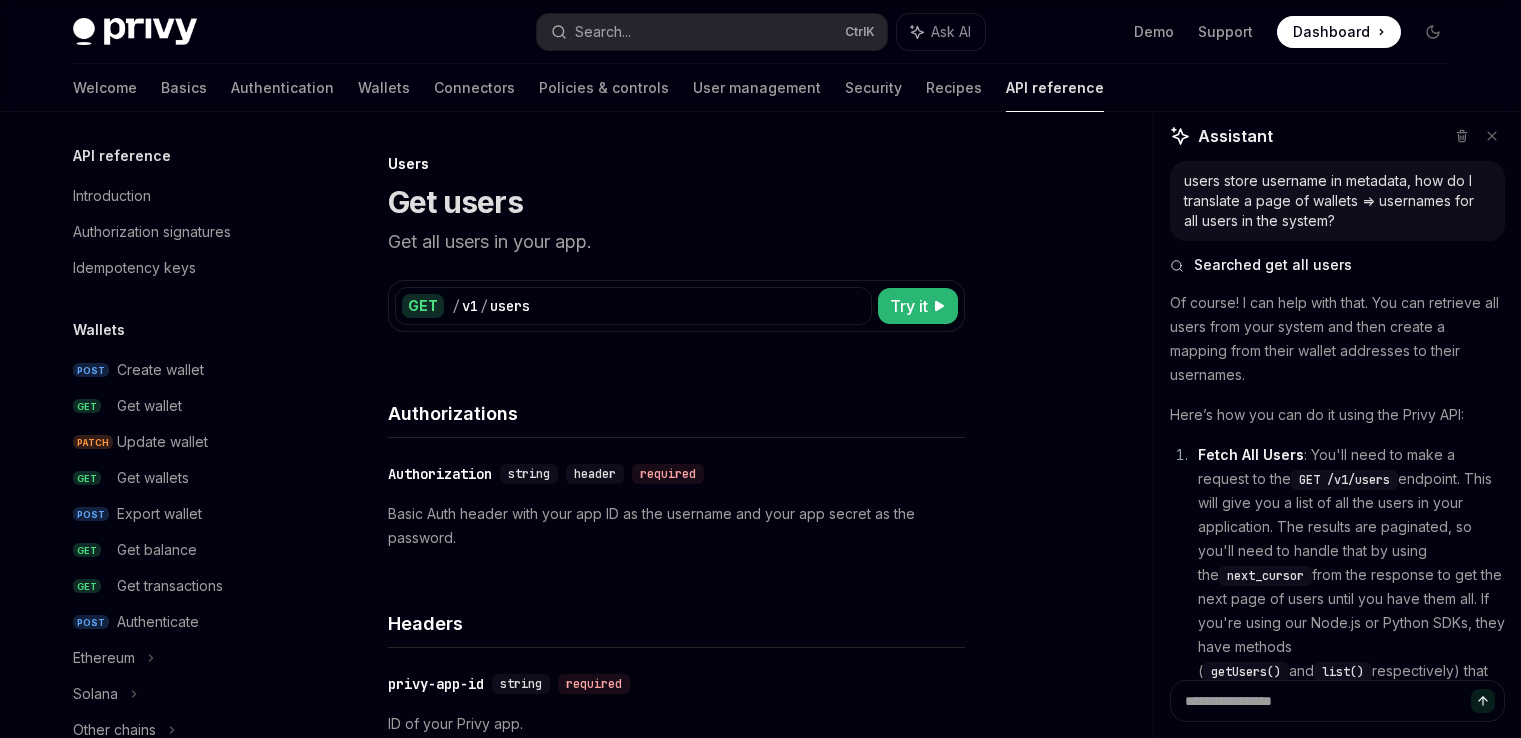 scroll, scrollTop: 600, scrollLeft: 0, axis: vertical 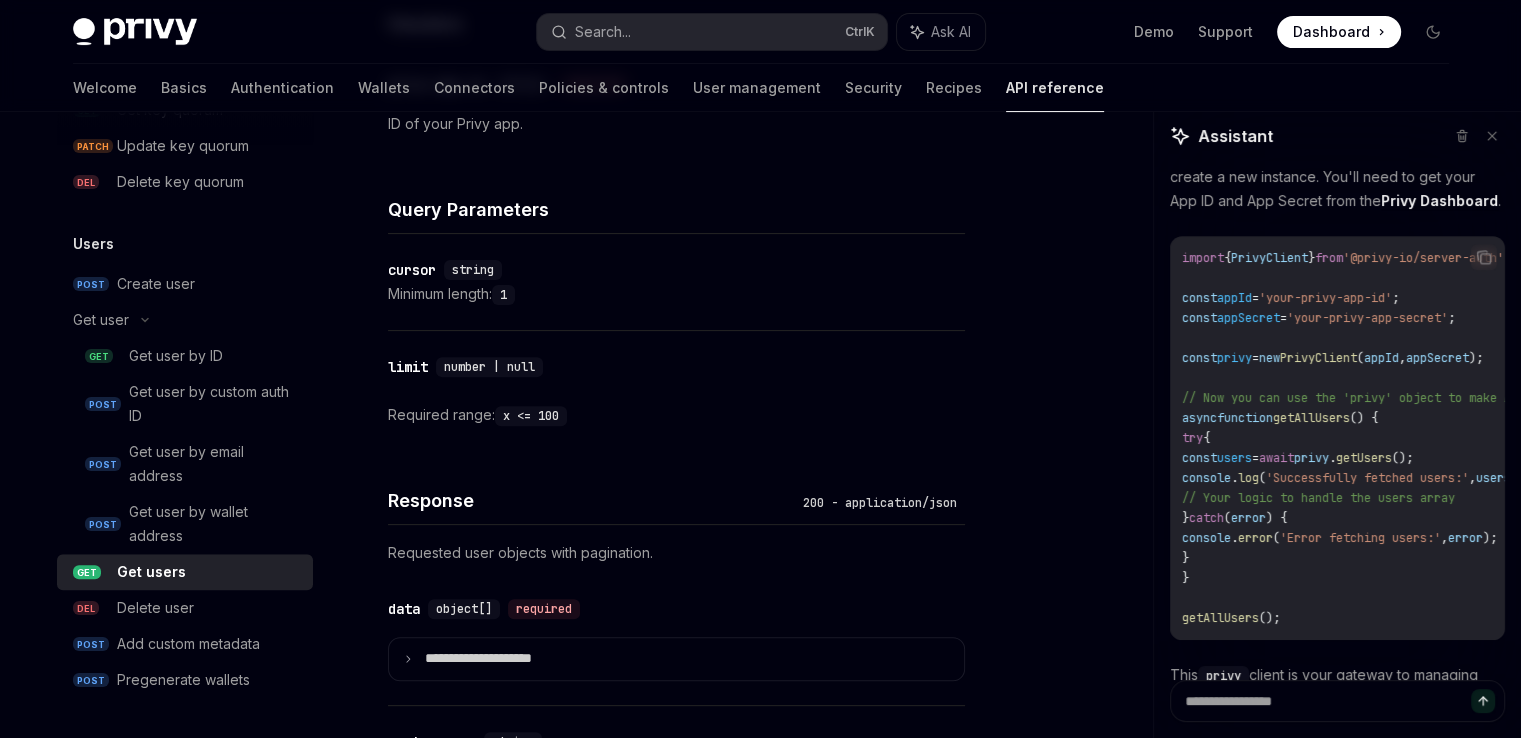 click on "Dashboard" at bounding box center (1331, 32) 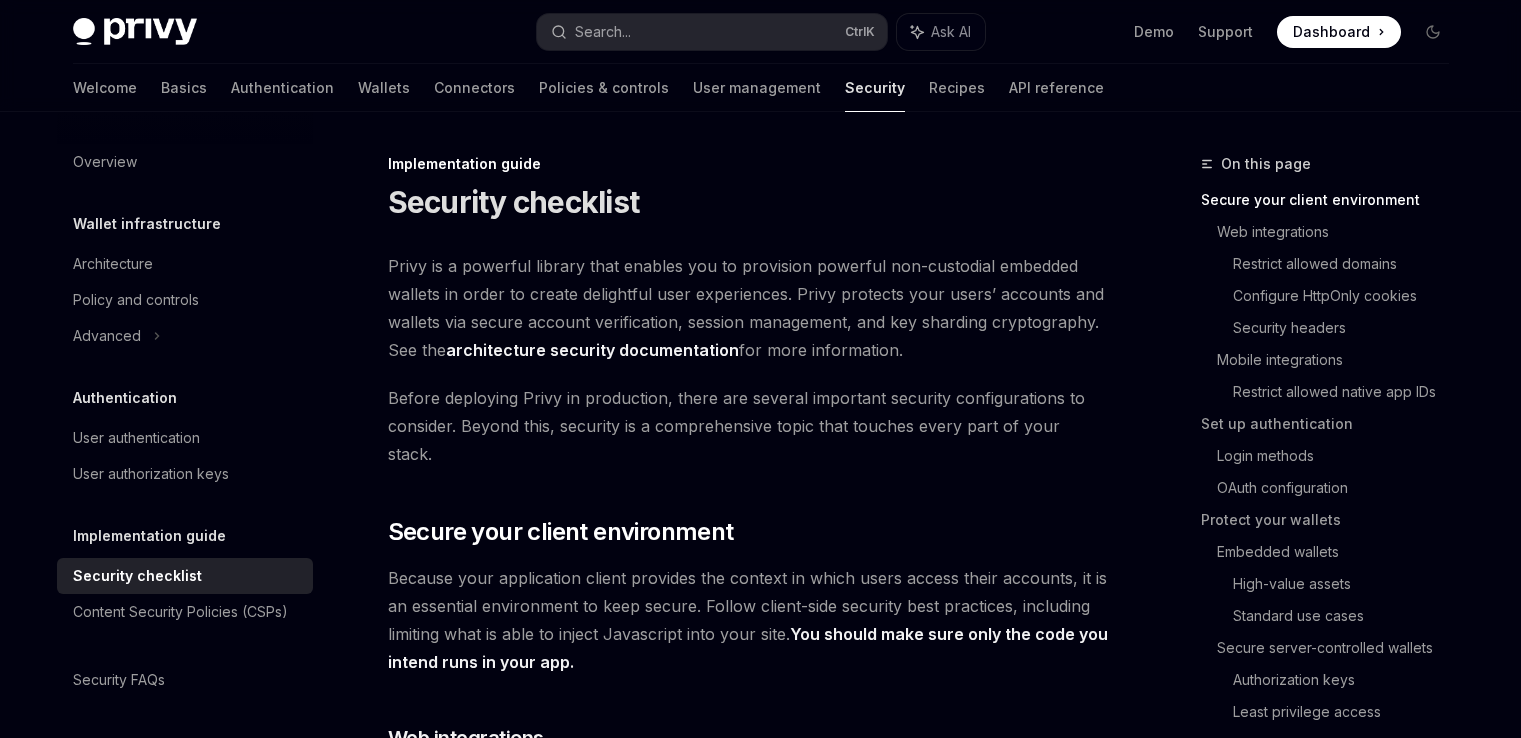 scroll, scrollTop: 0, scrollLeft: 0, axis: both 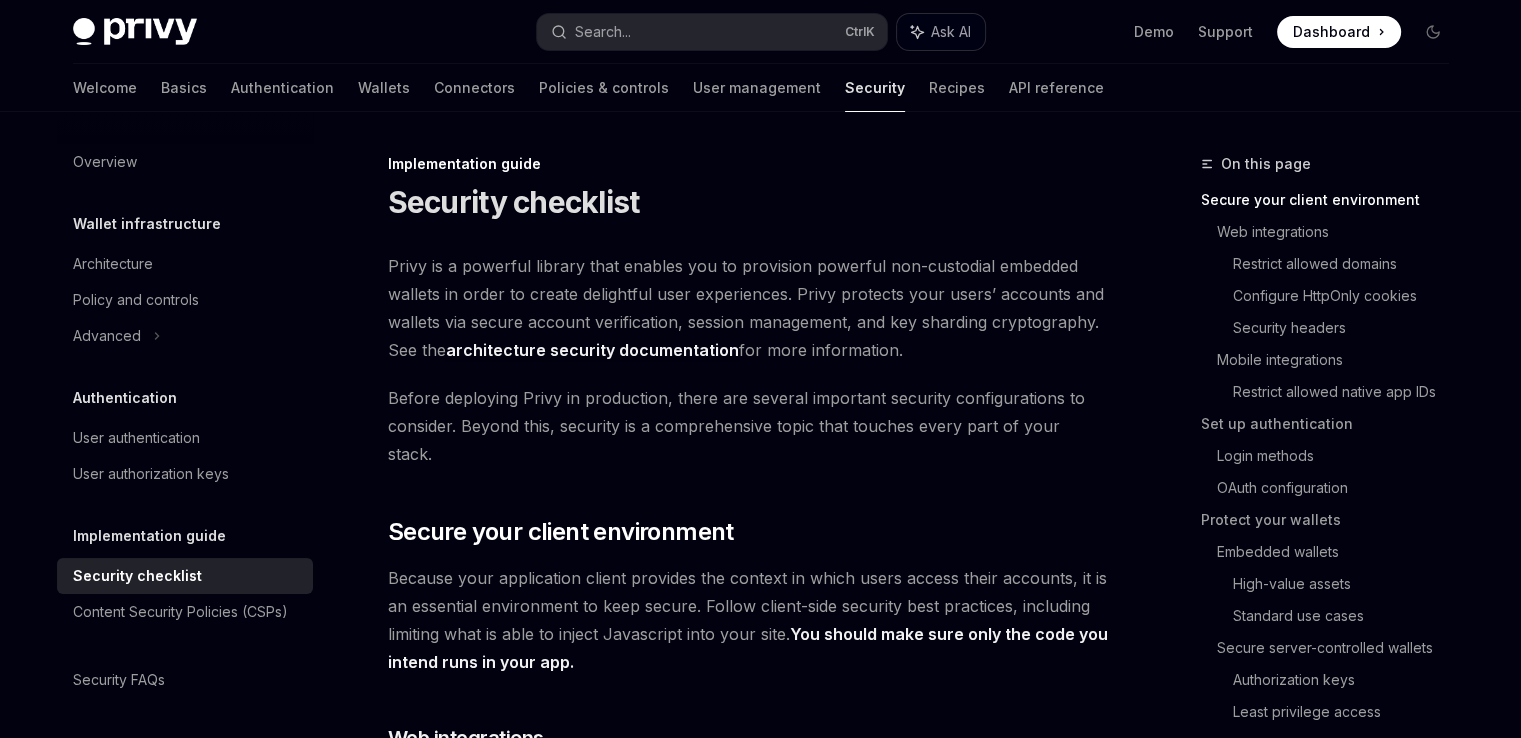 click on "Ask AI" at bounding box center (951, 32) 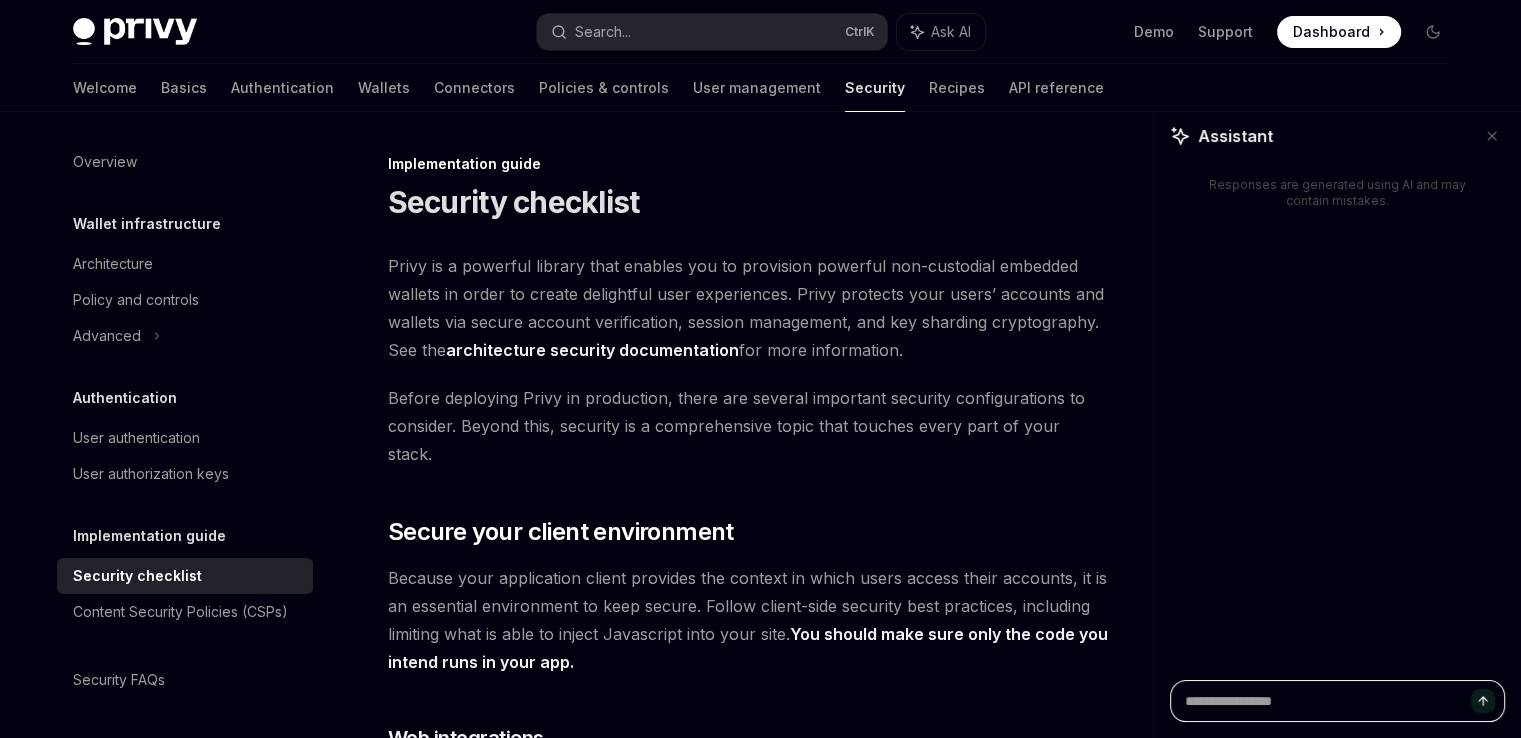 click at bounding box center (1337, 701) 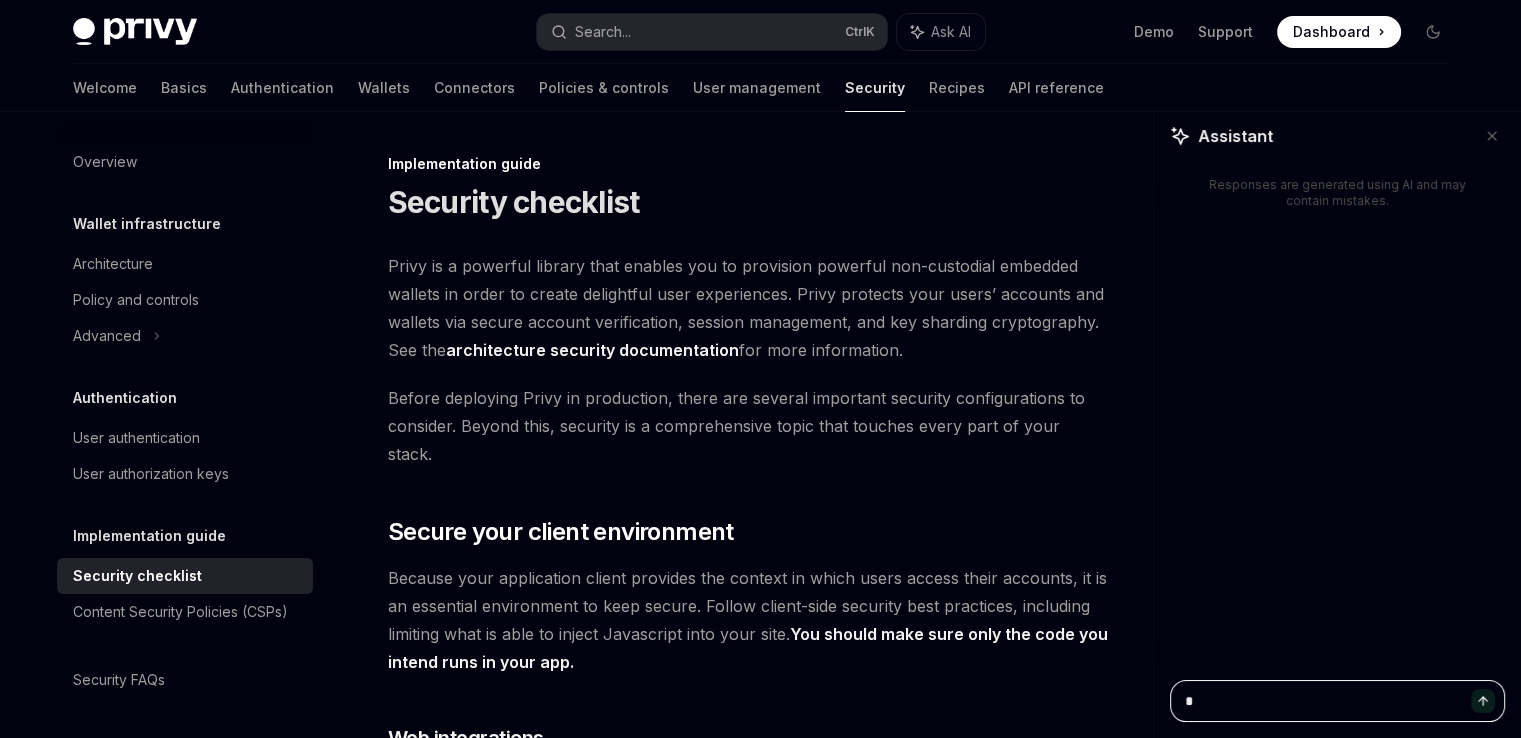 type on "**" 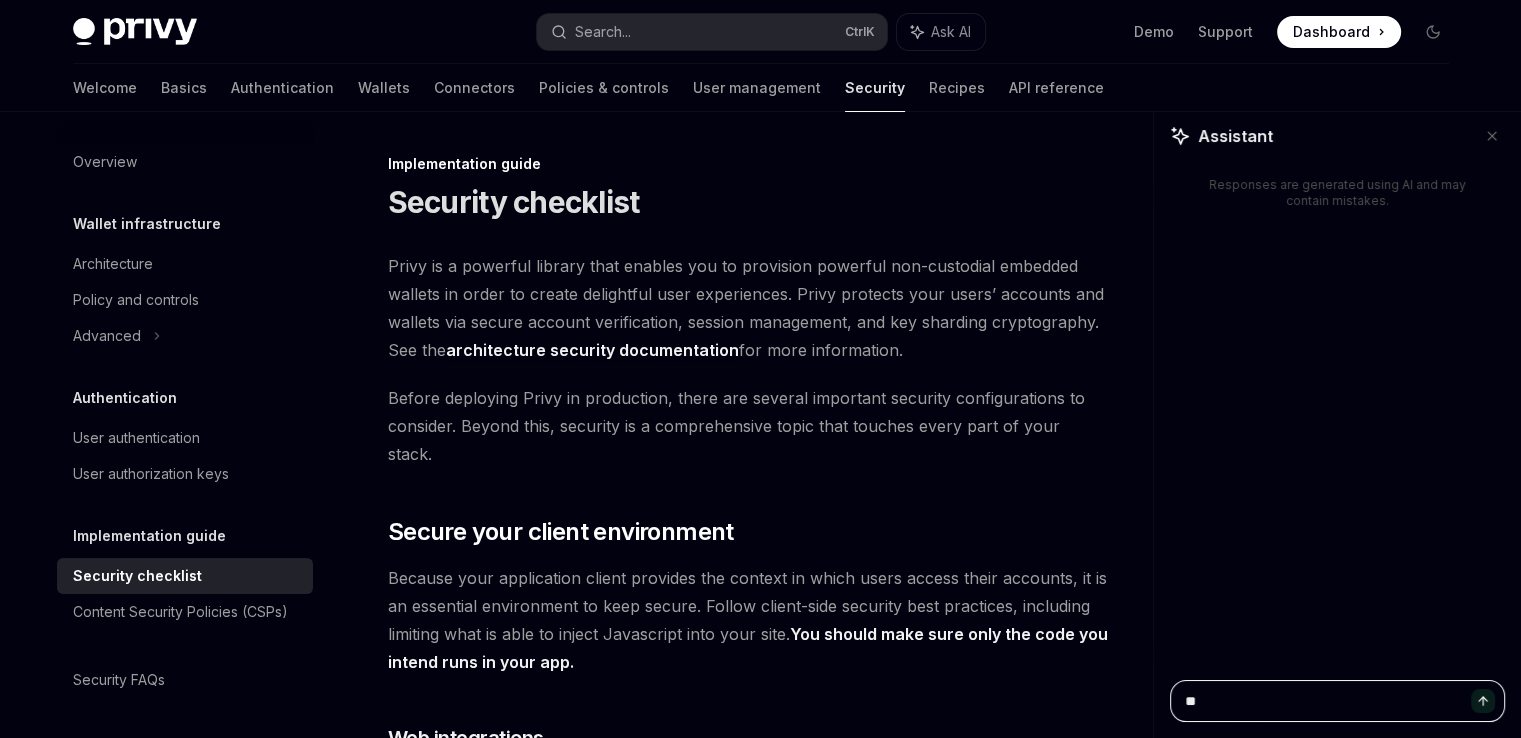 type on "***" 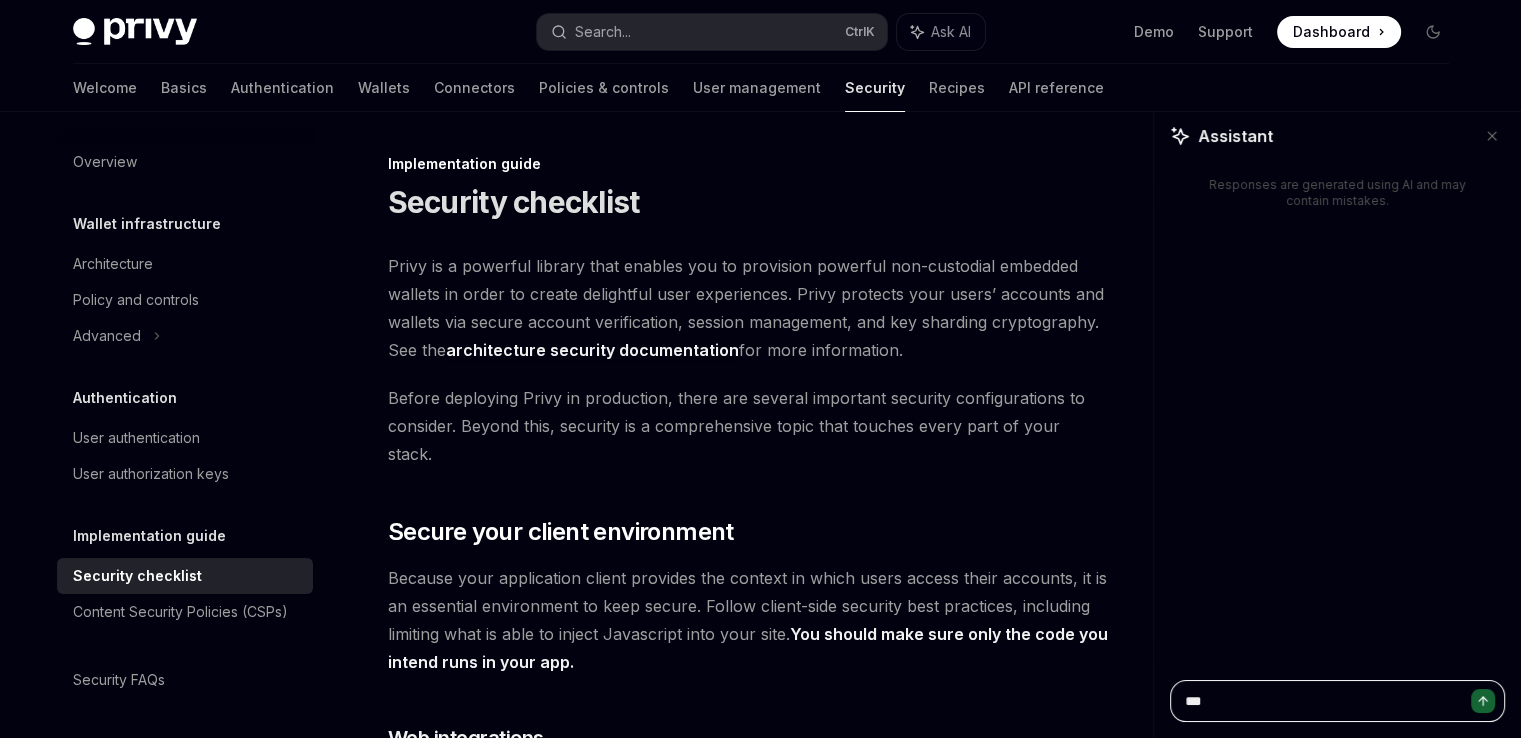 type on "***" 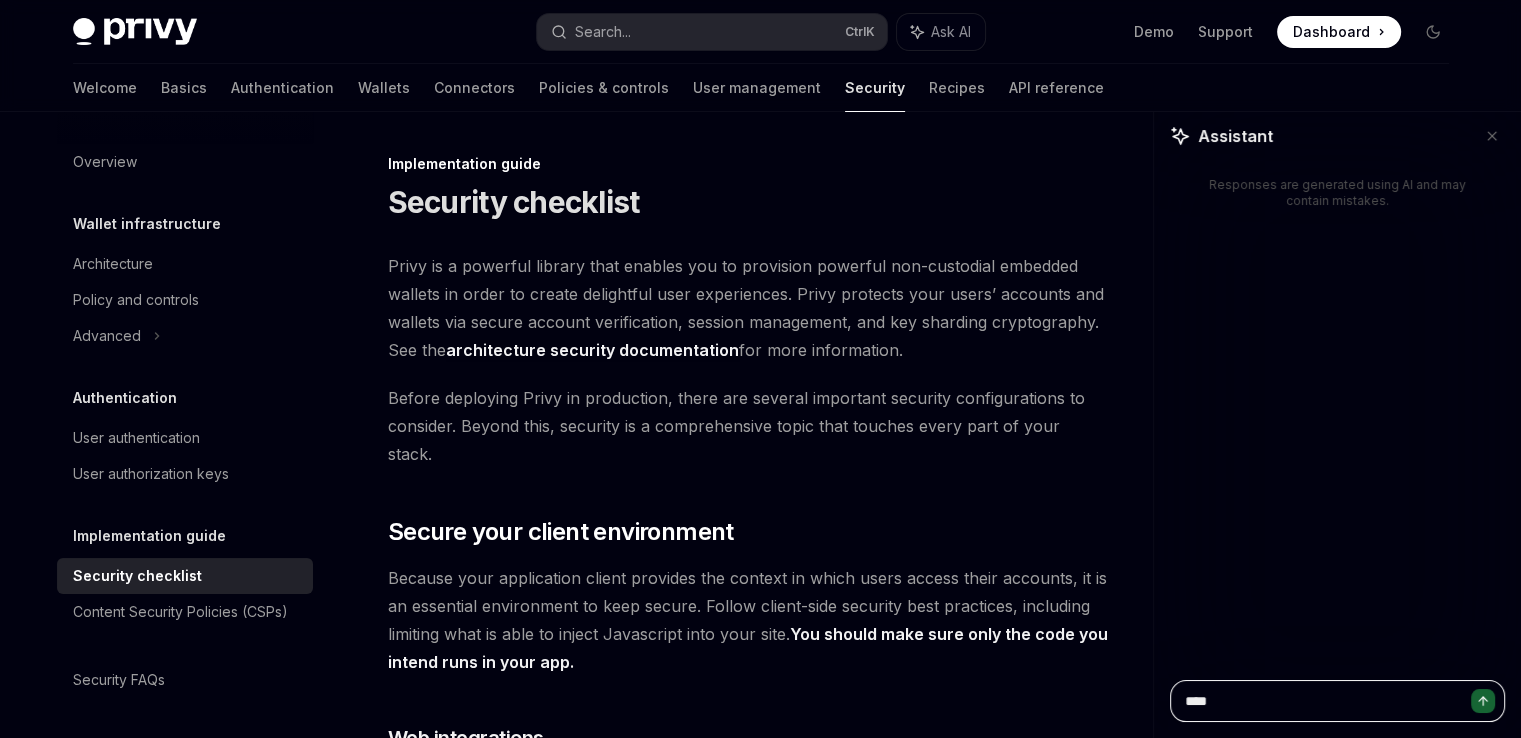 type on "*****" 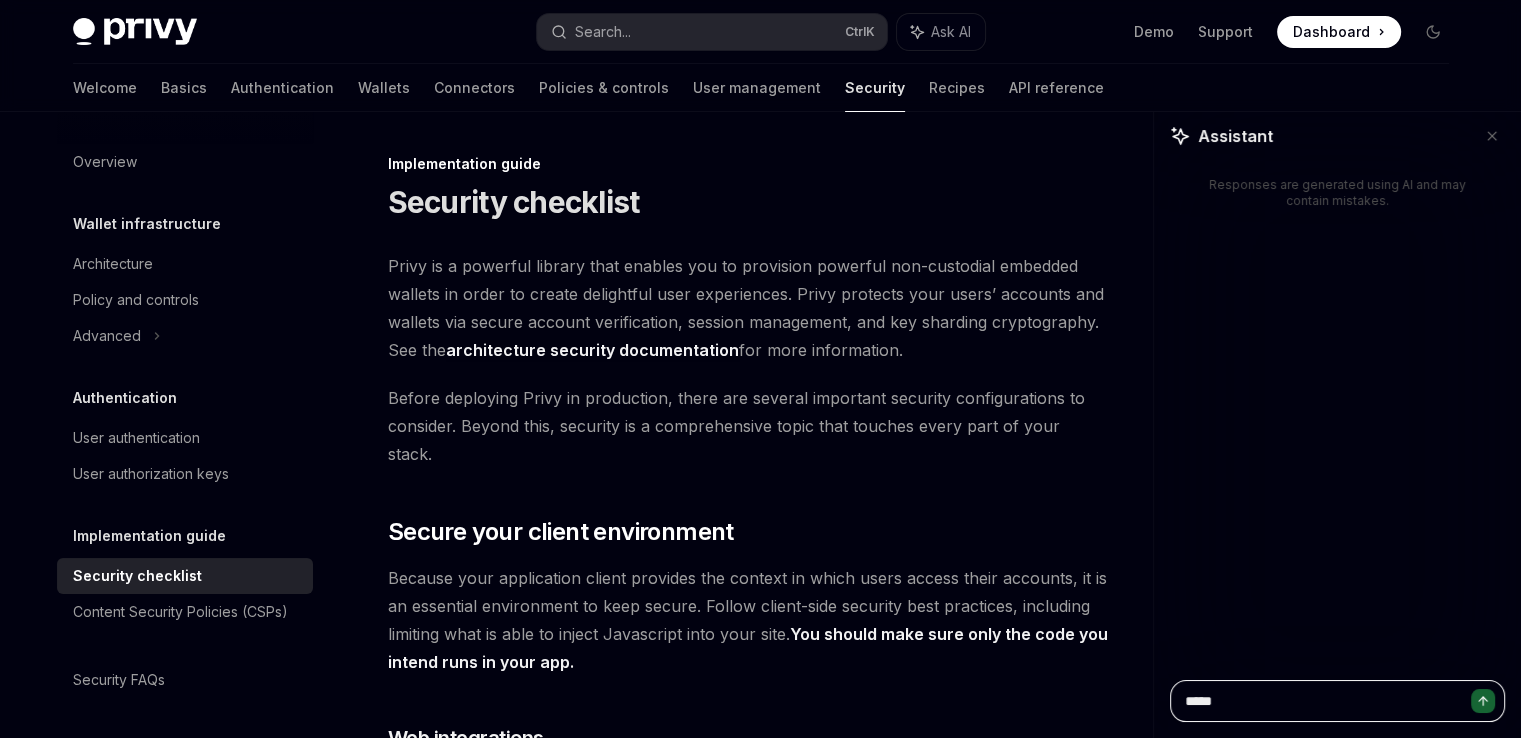 type on "******" 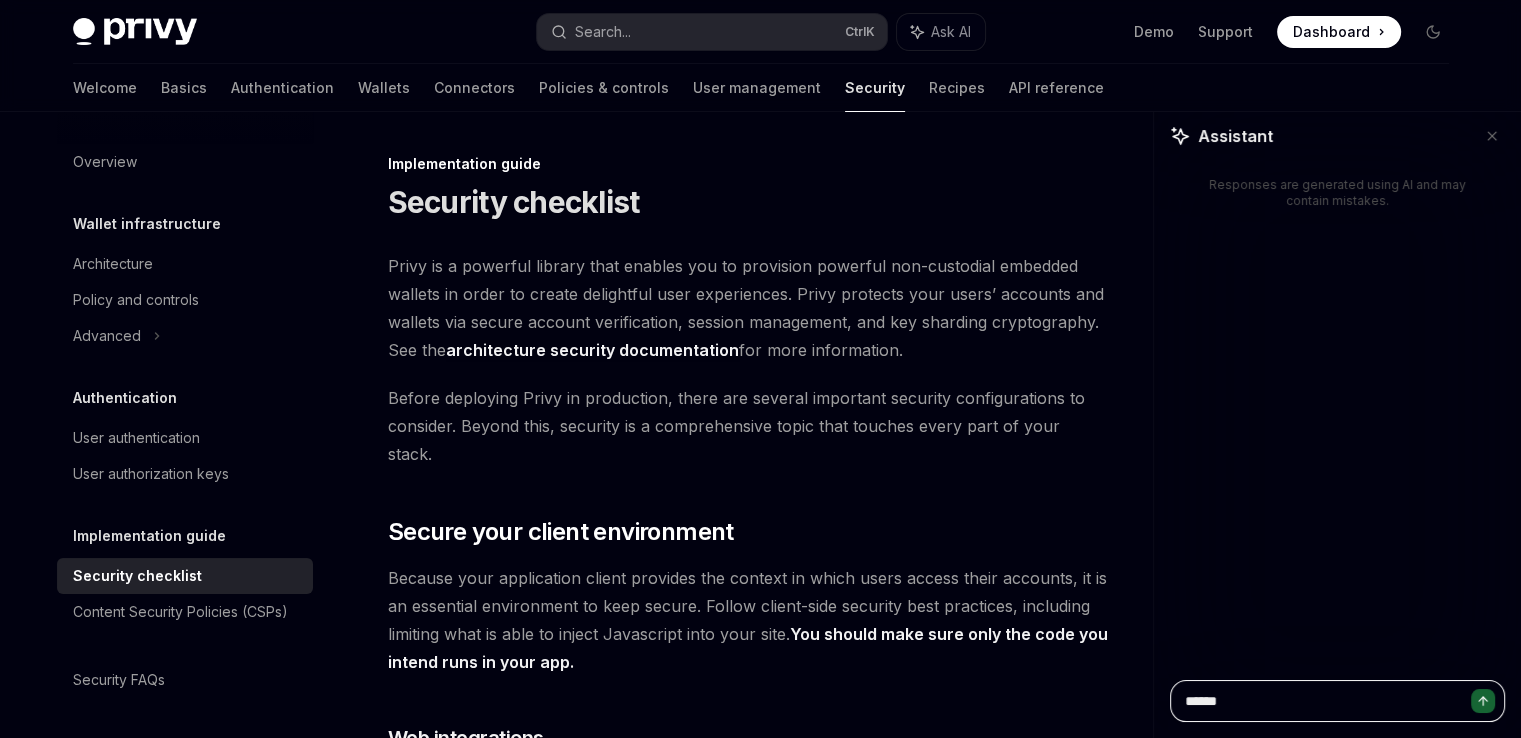 type on "******" 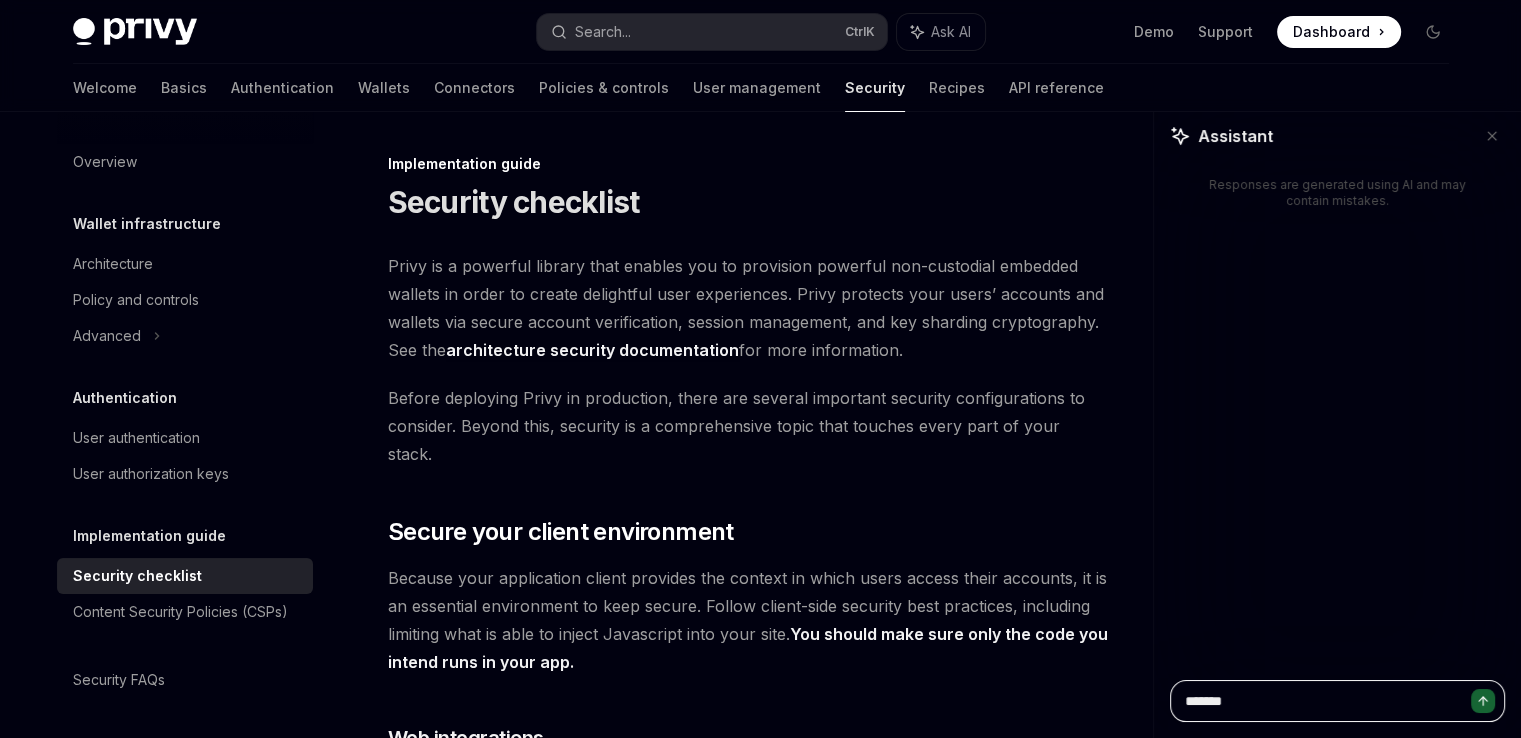 type on "********" 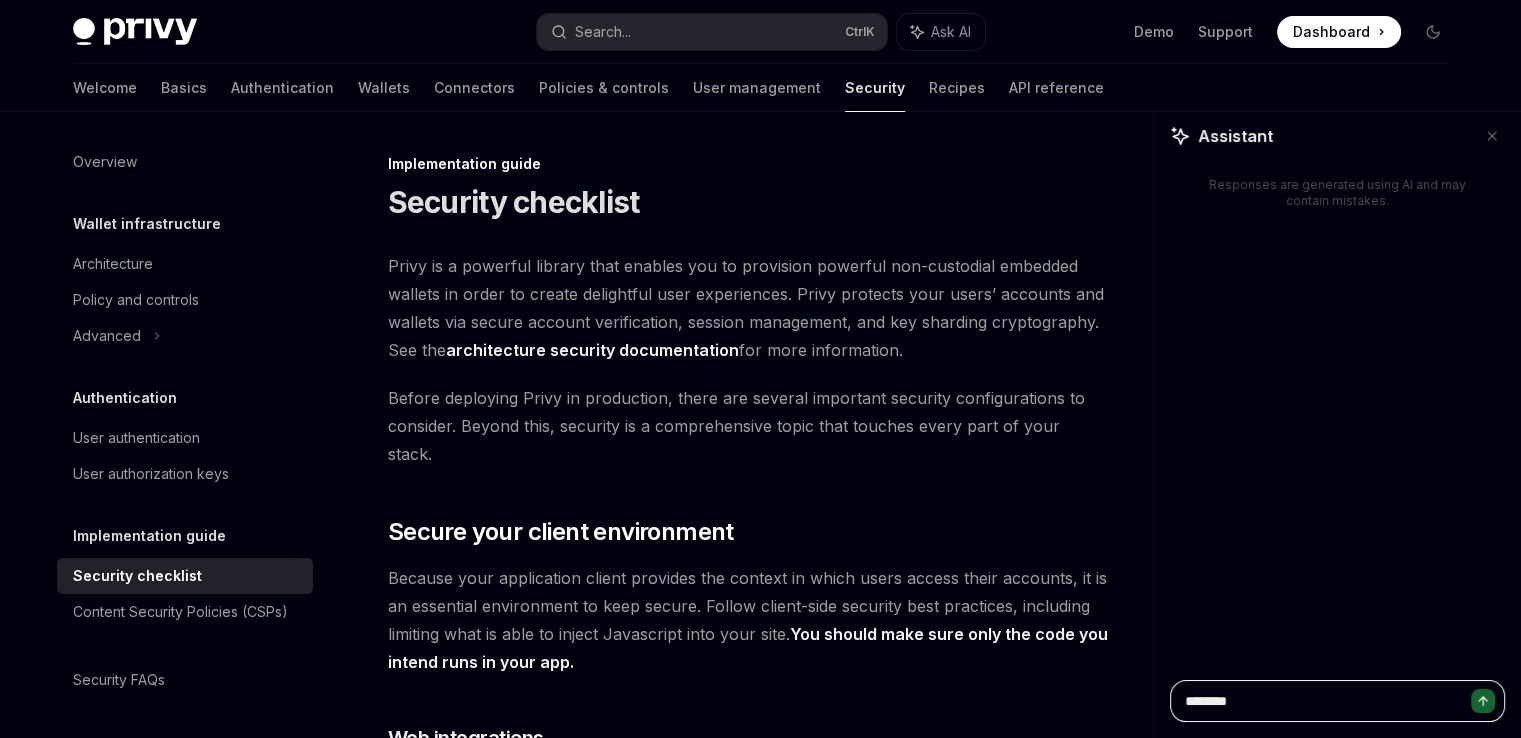 type on "*********" 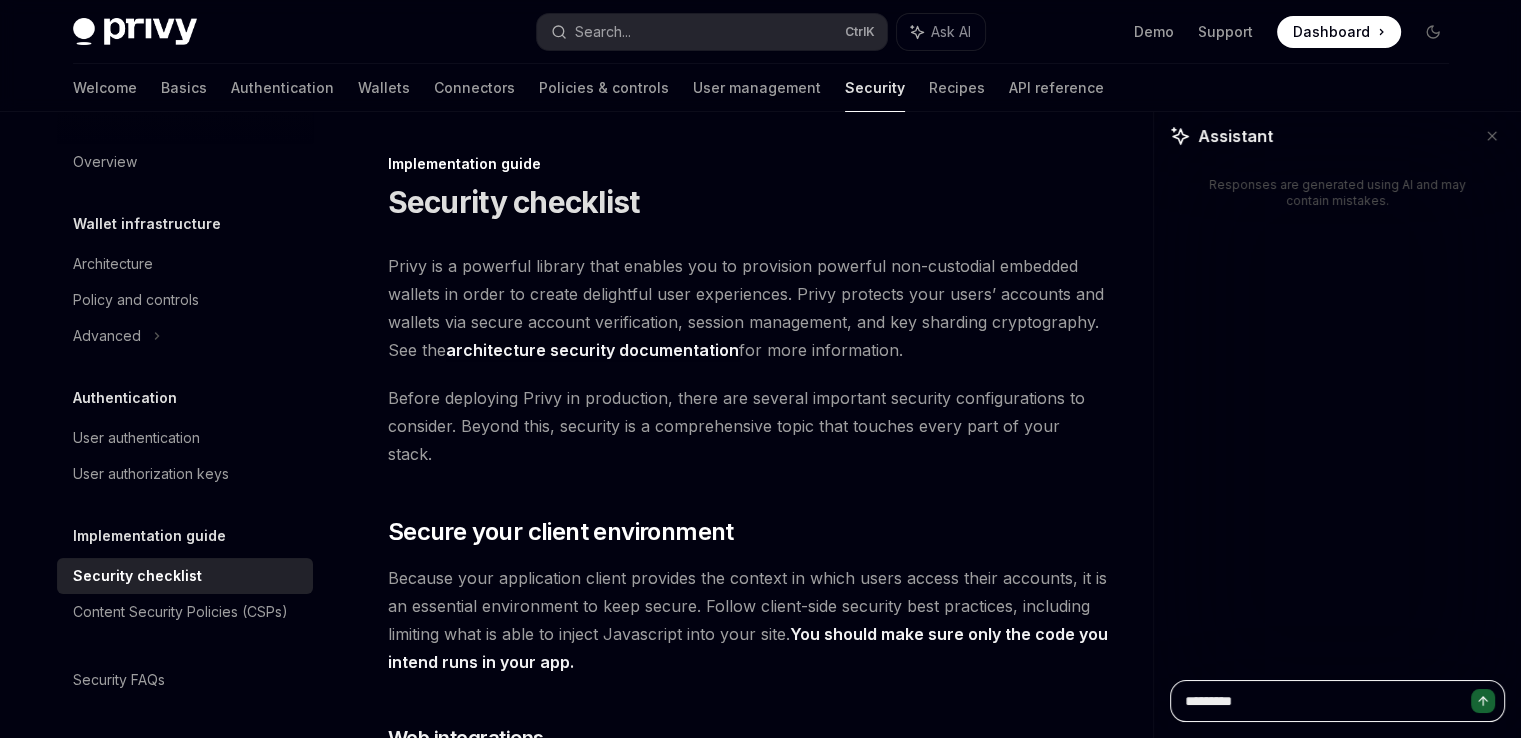 type on "**********" 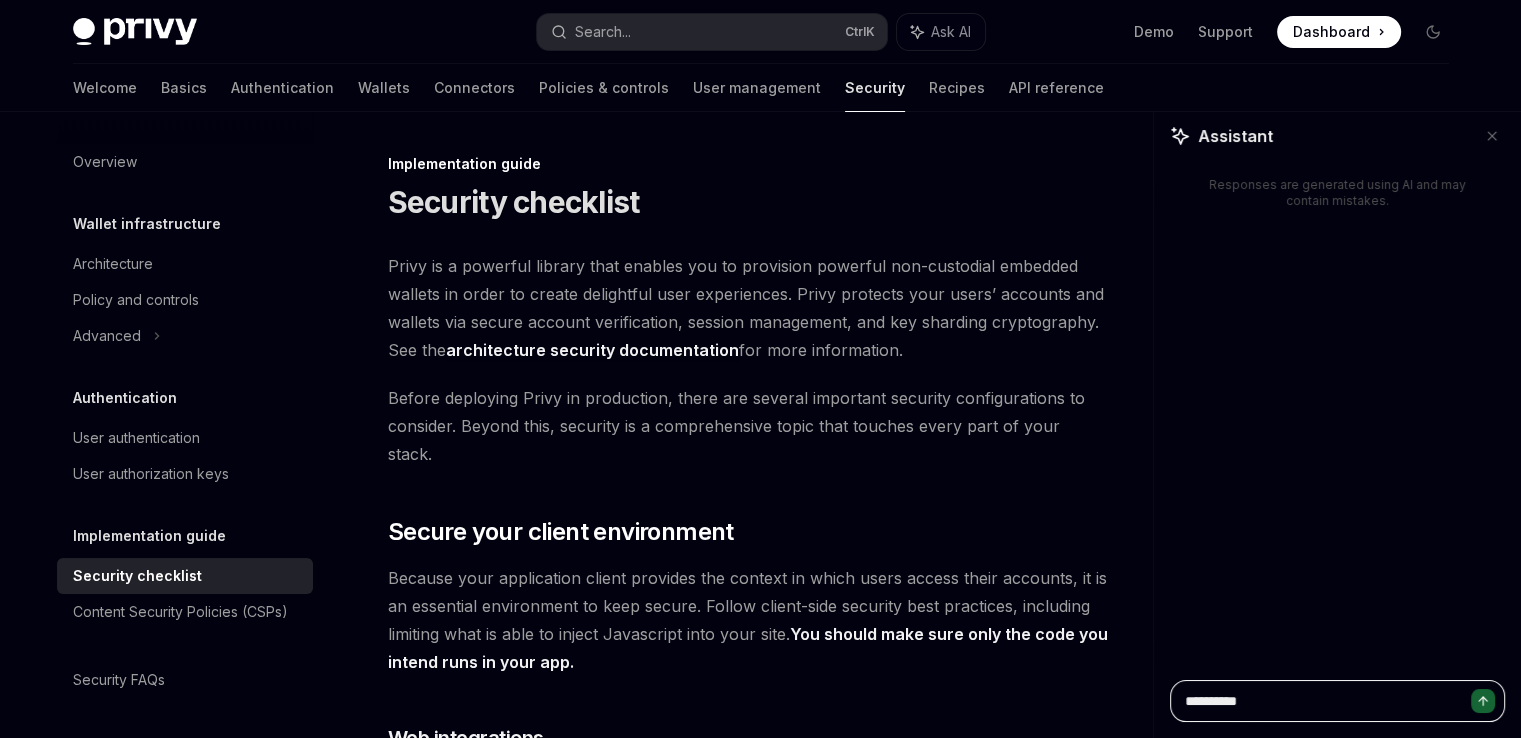 type on "*" 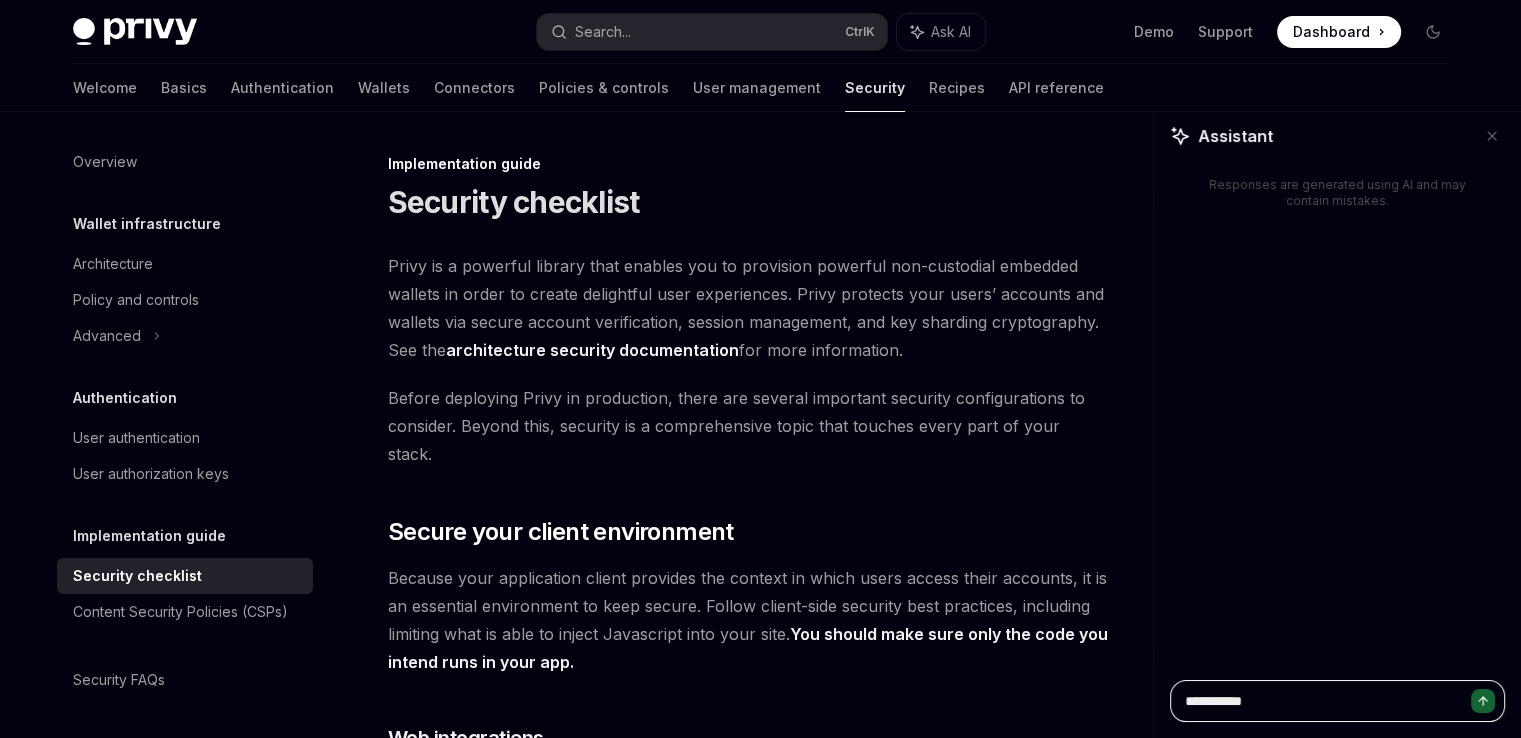 type on "**********" 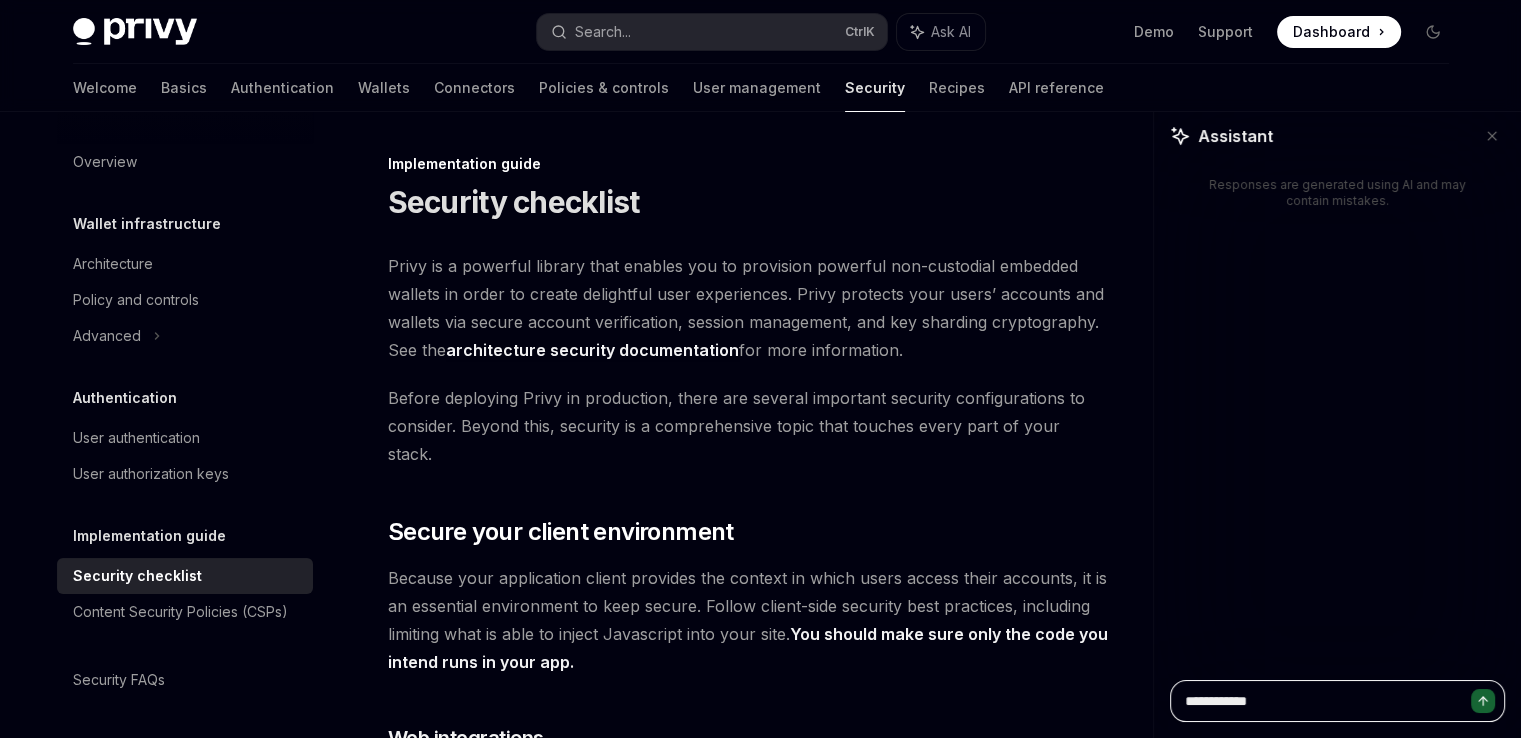 type on "**********" 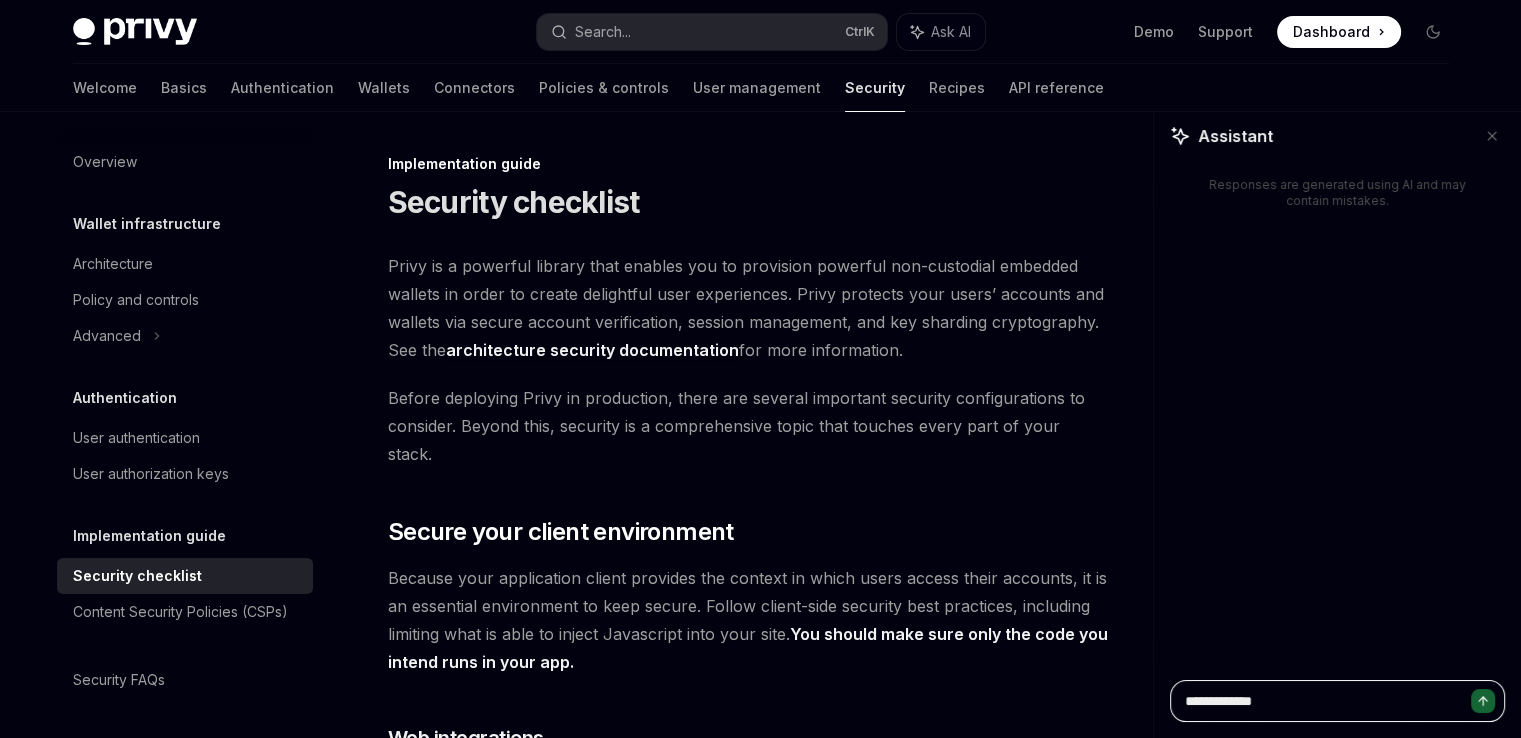 type on "**********" 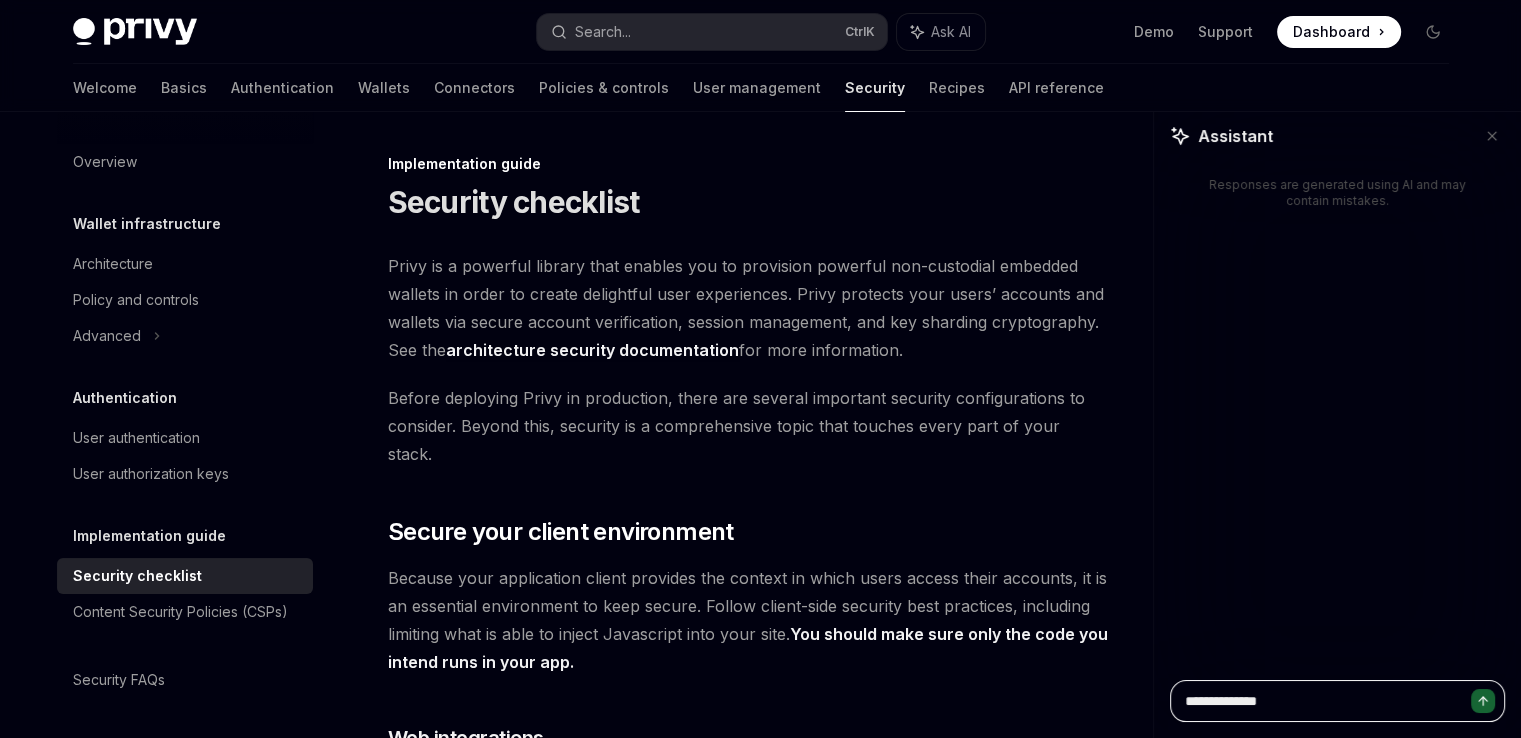 type on "**********" 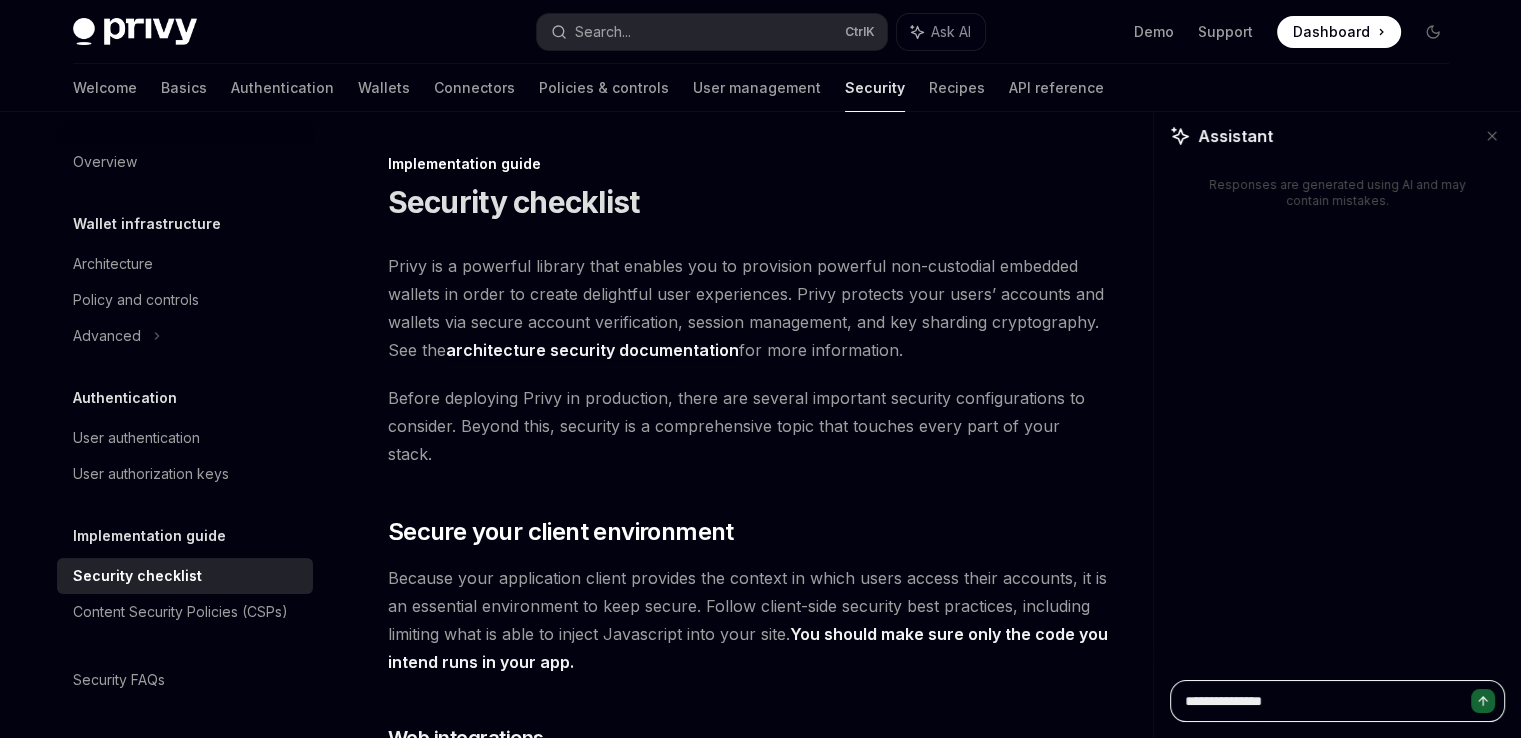 type on "**********" 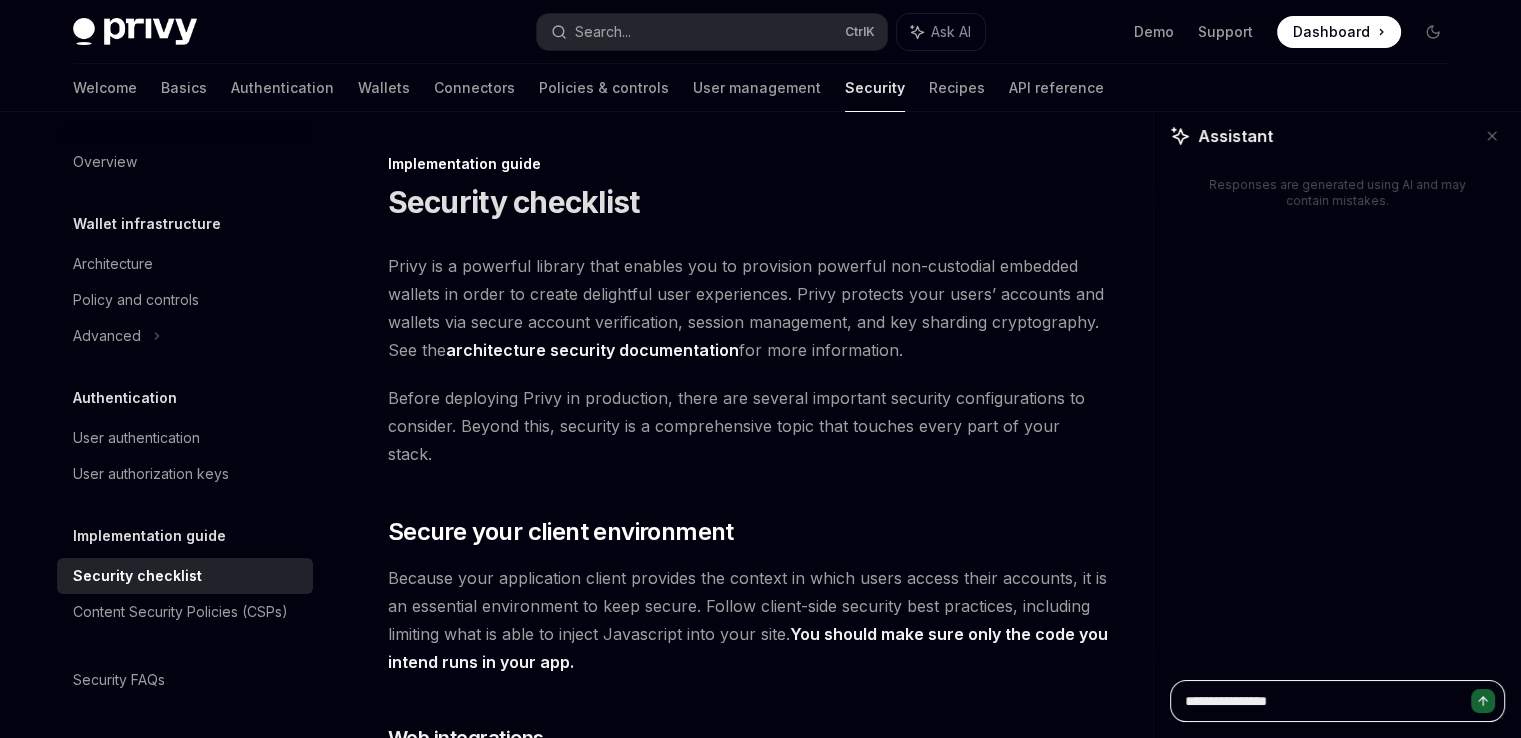 type on "**********" 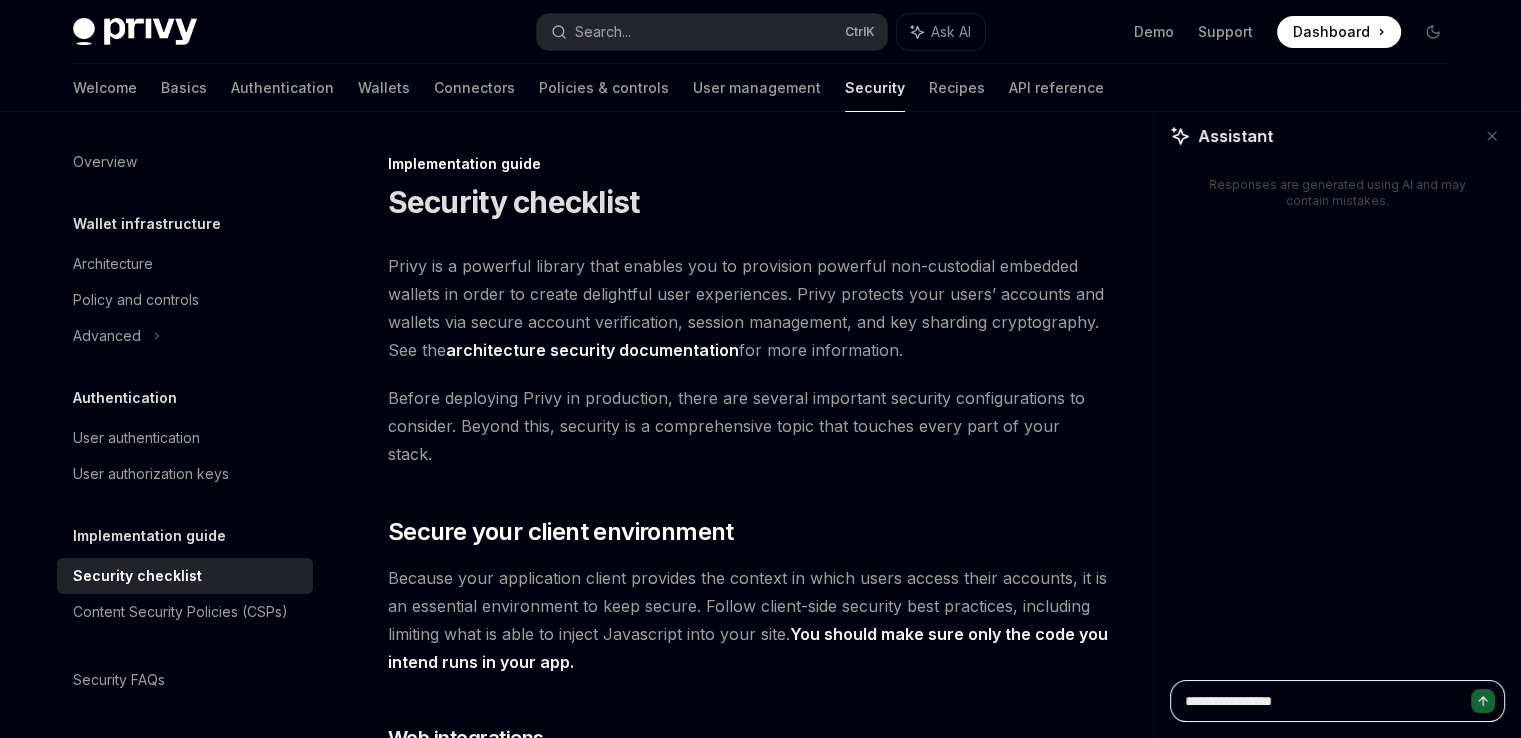 type on "**********" 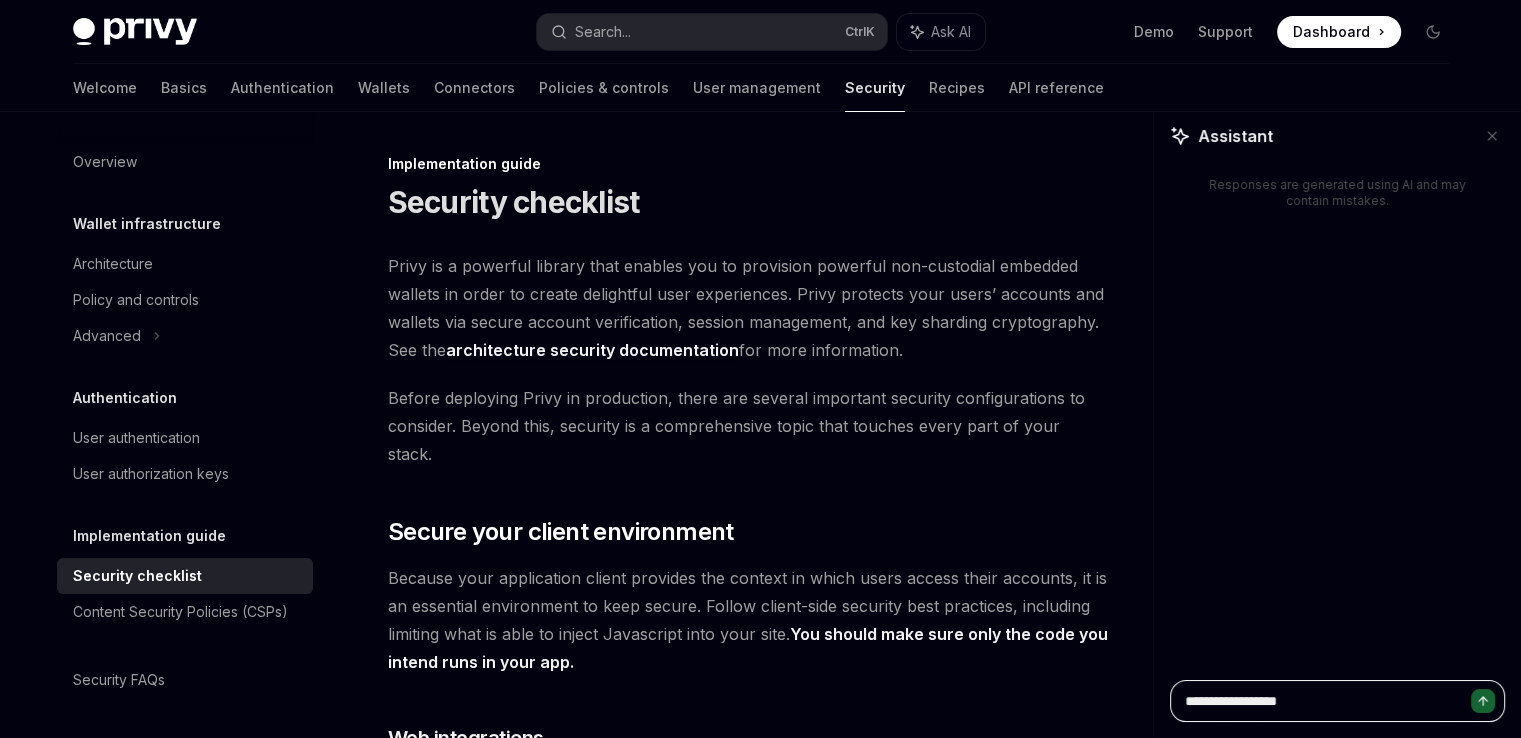 type on "**********" 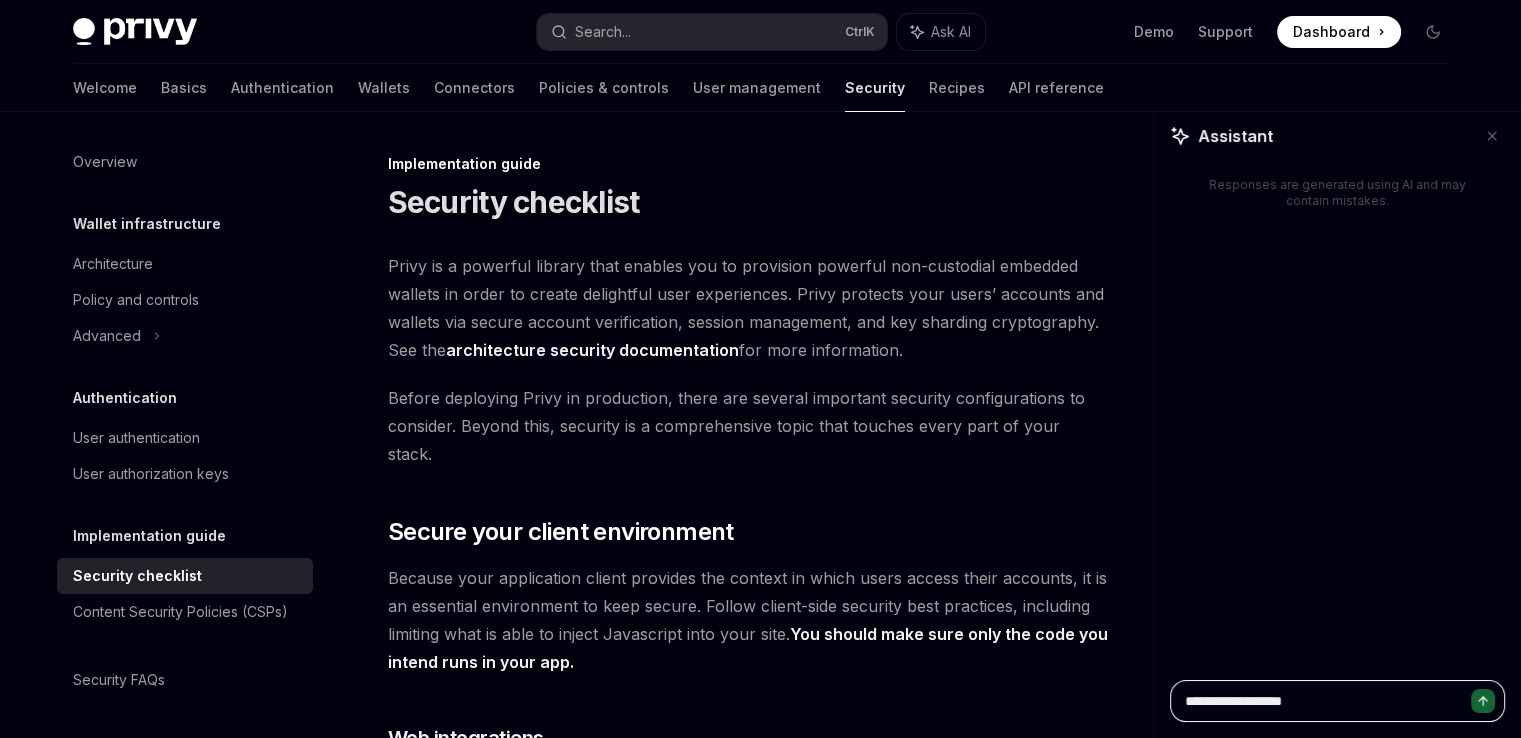 type on "**********" 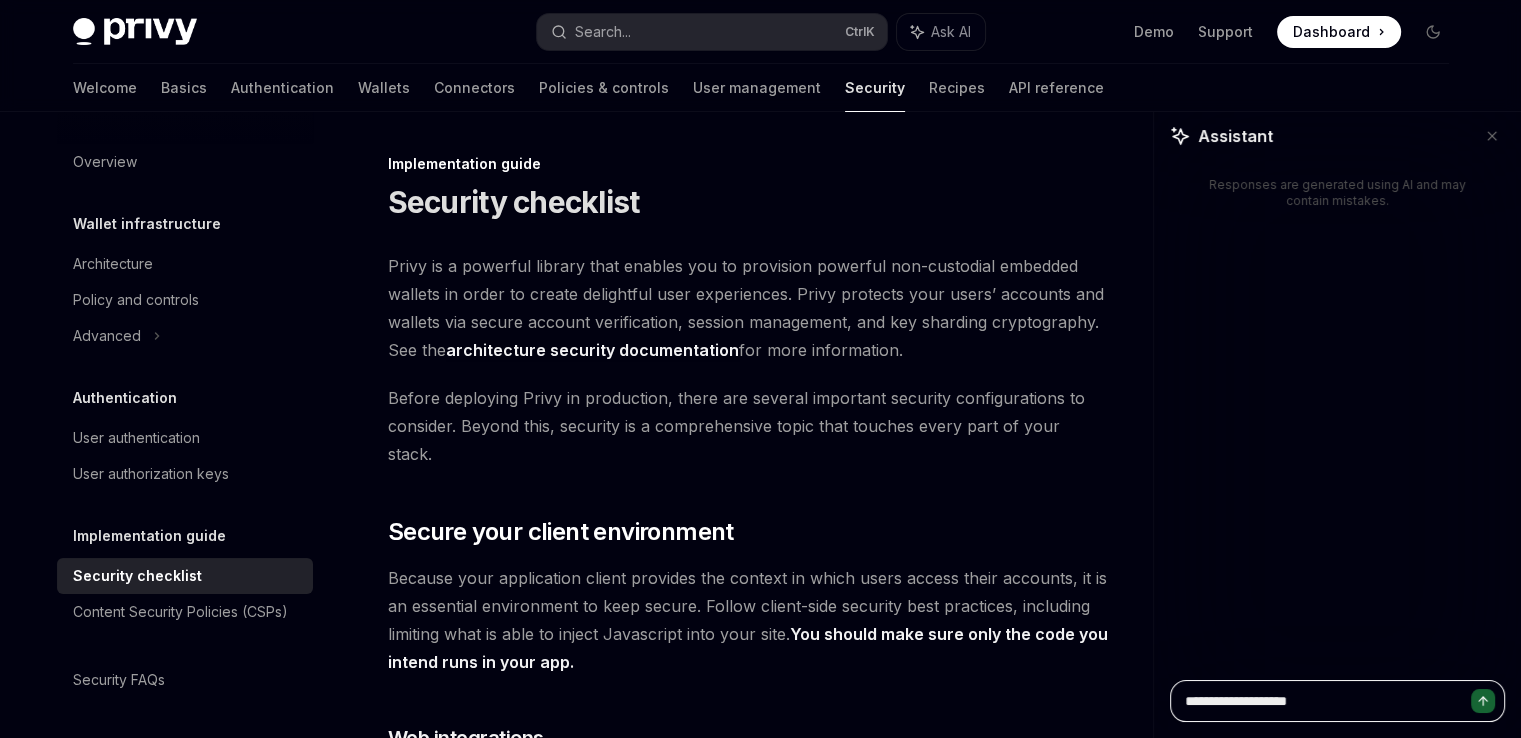 type on "**********" 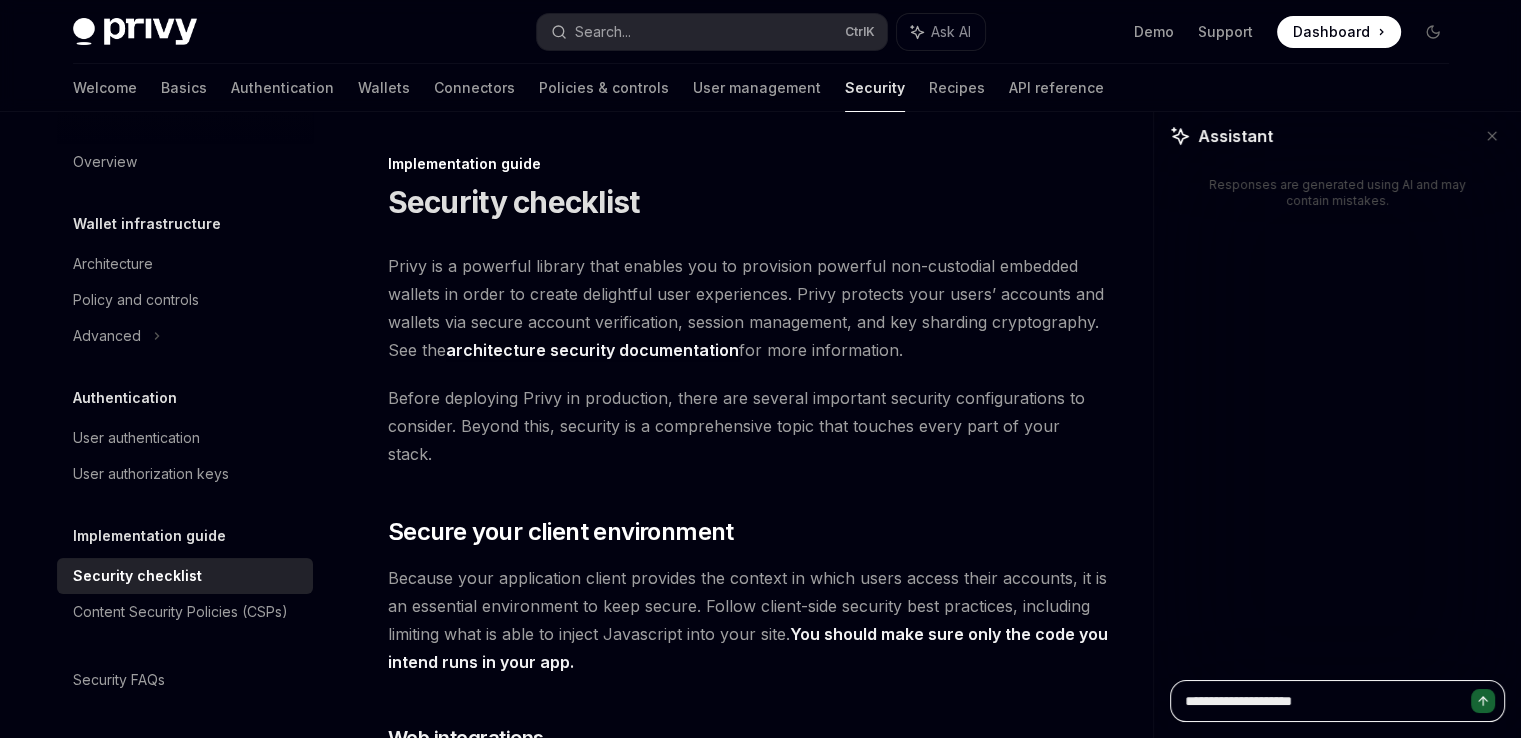 type on "**********" 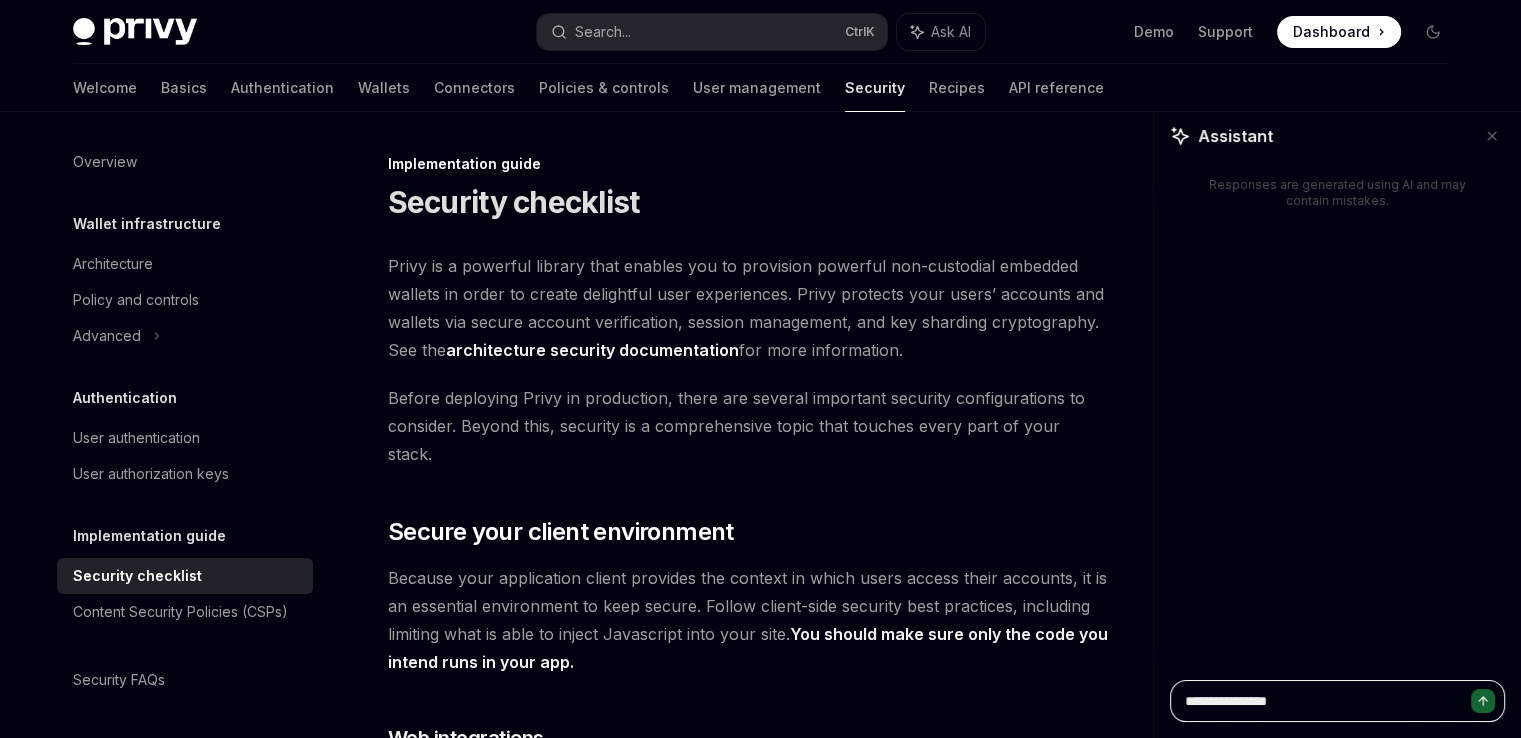 type on "**********" 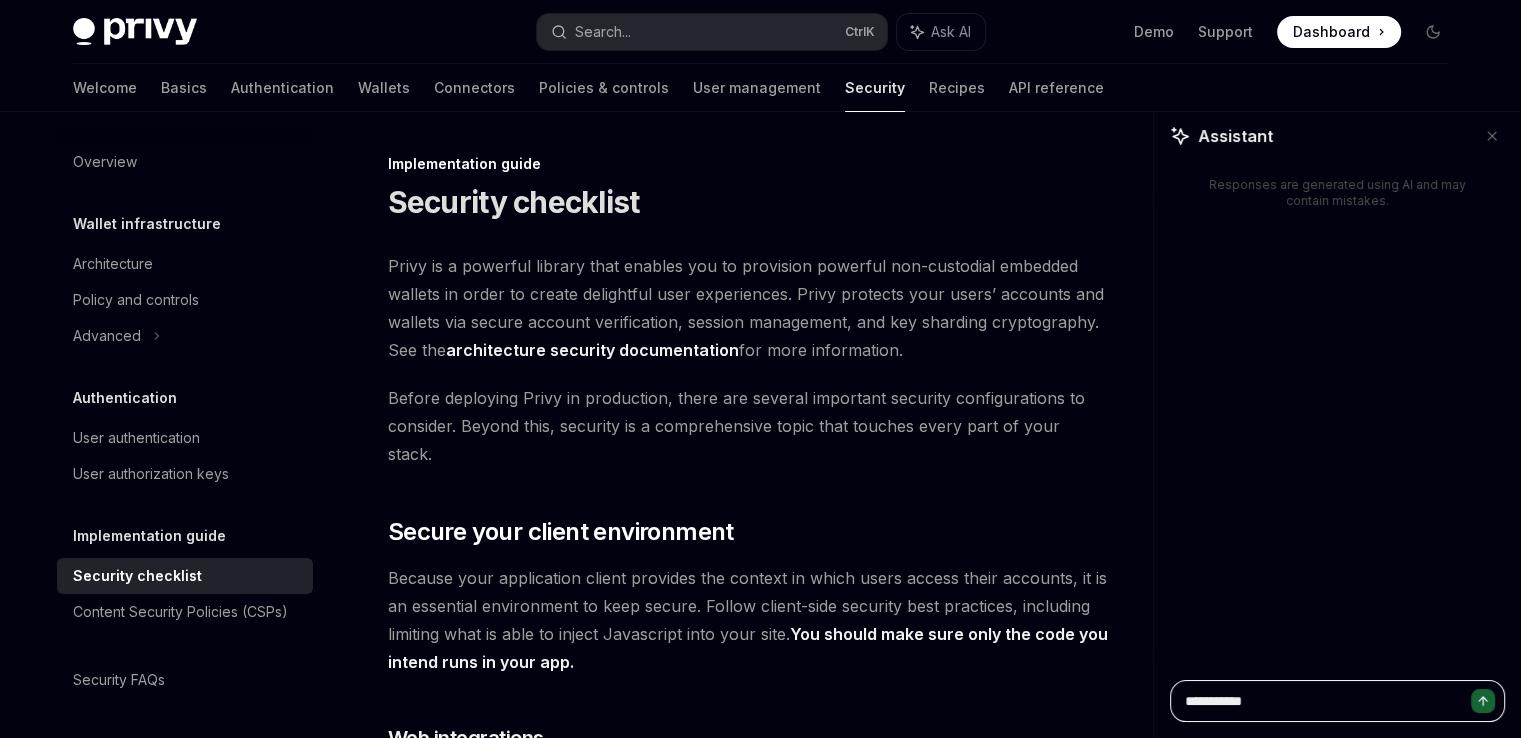 type on "*" 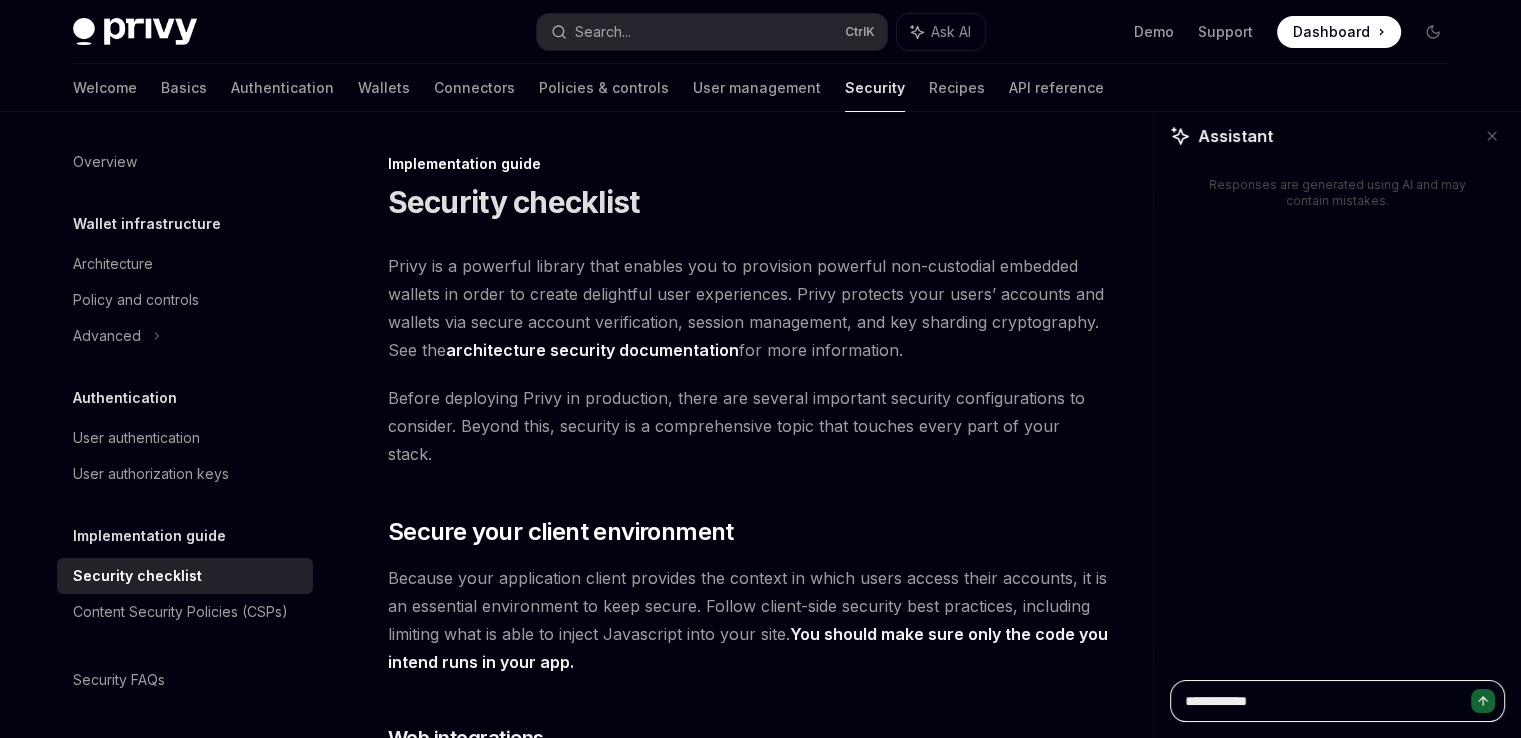 type on "**********" 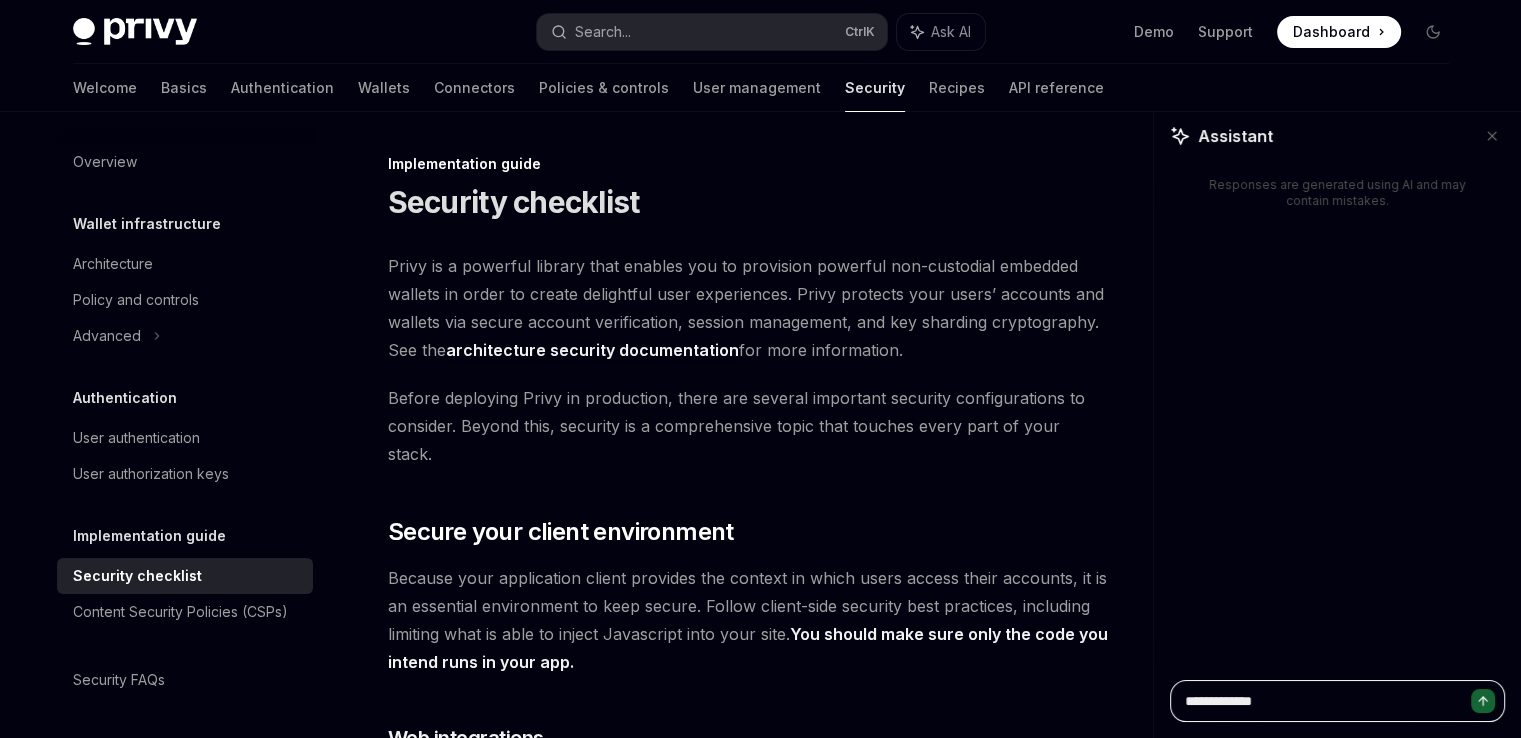 type on "**********" 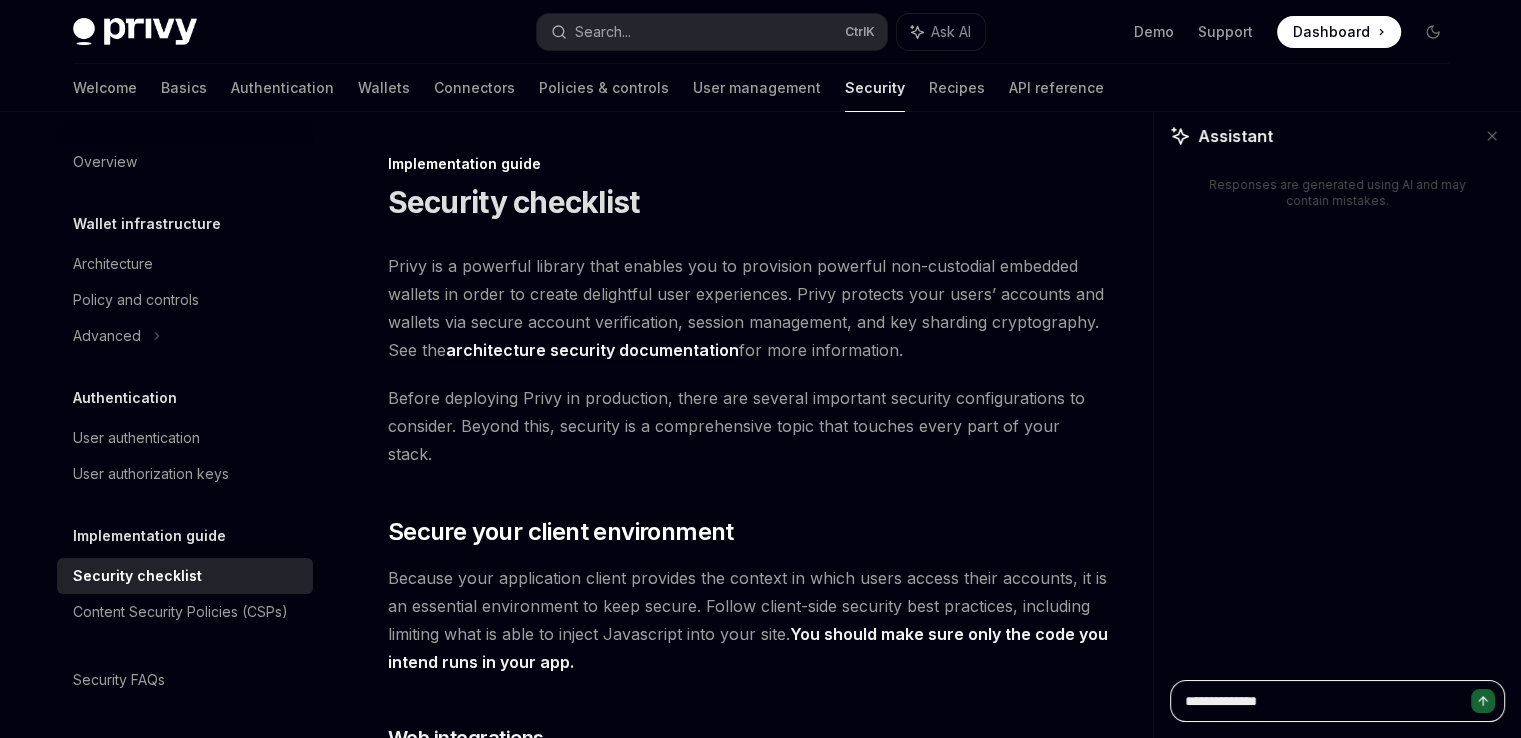type on "**********" 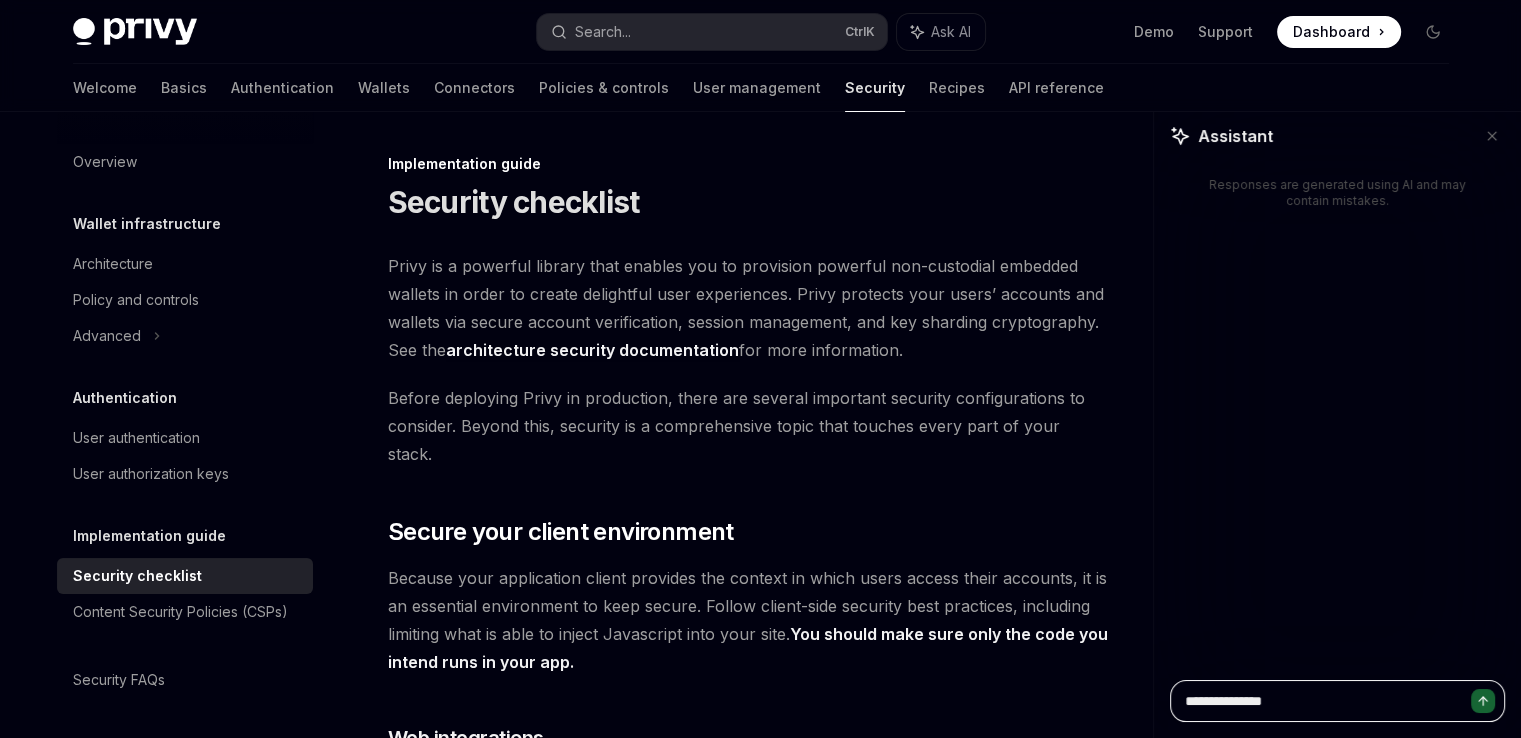 type on "**********" 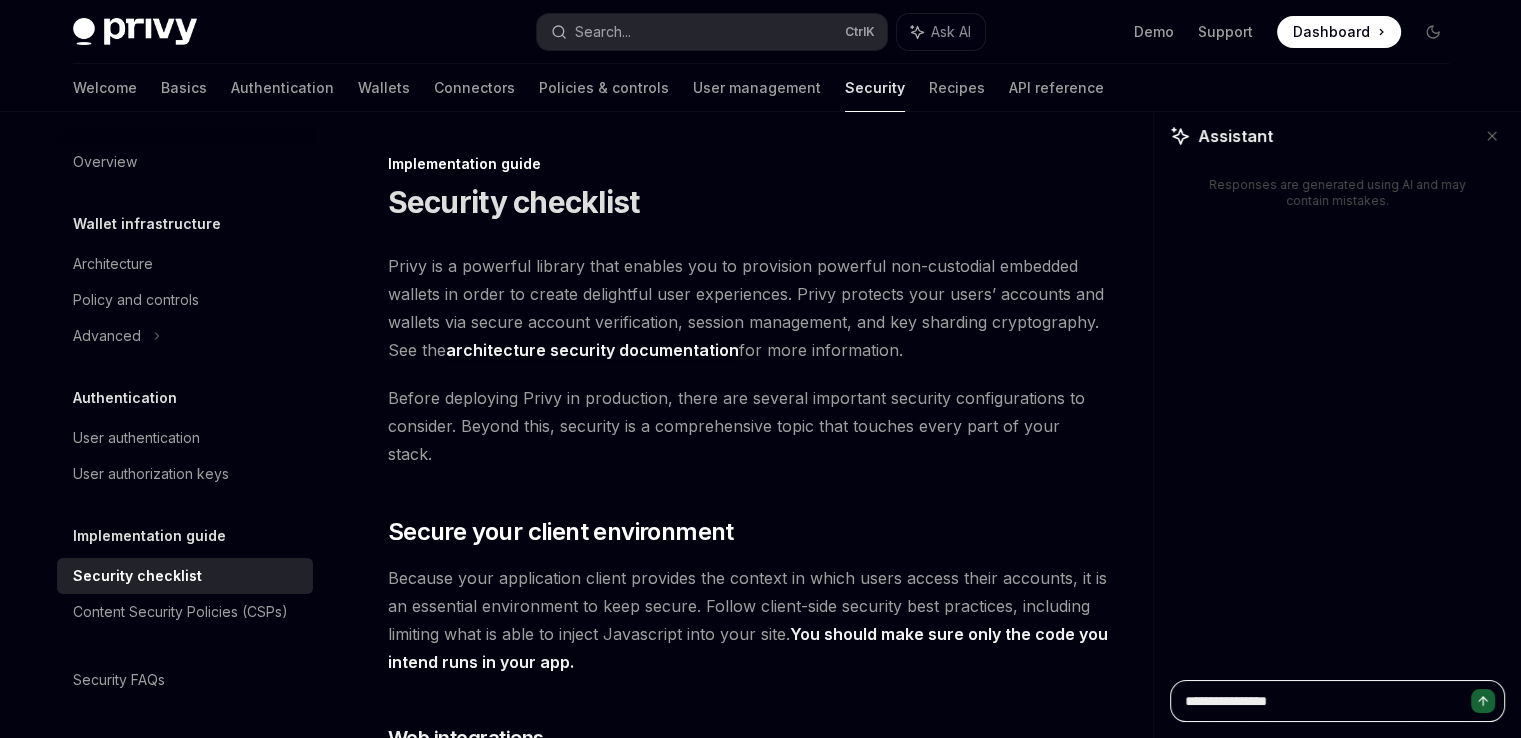 type on "**********" 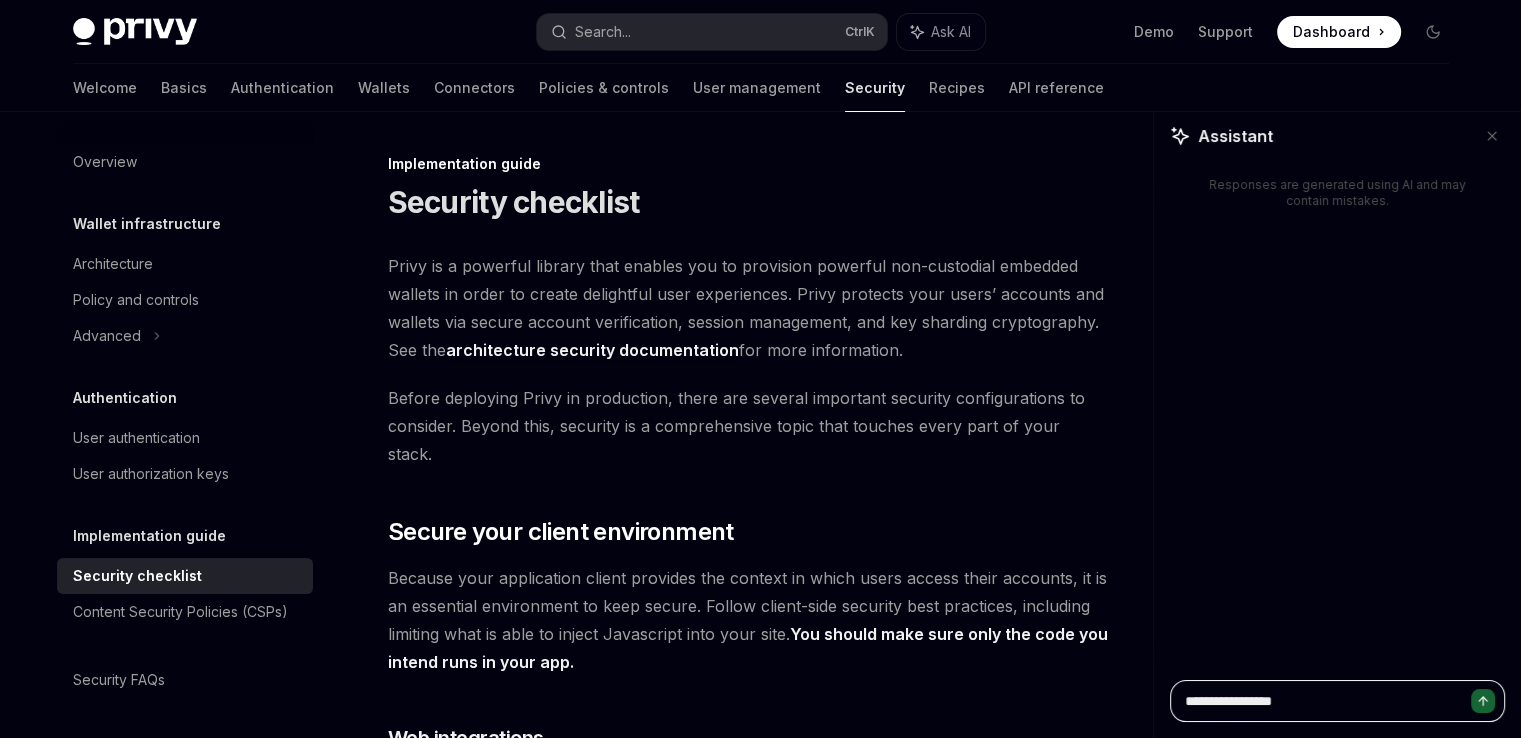 type on "**********" 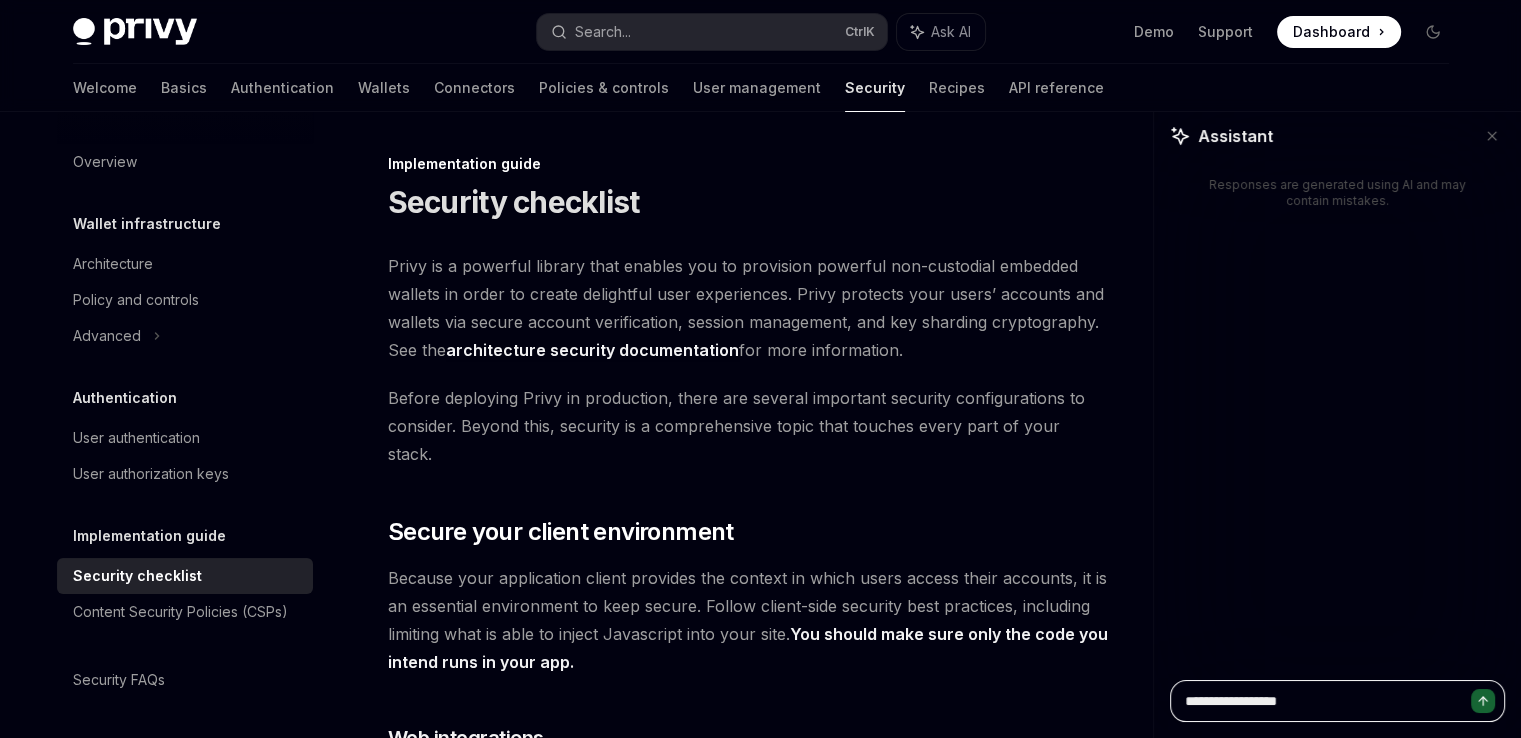 type on "**********" 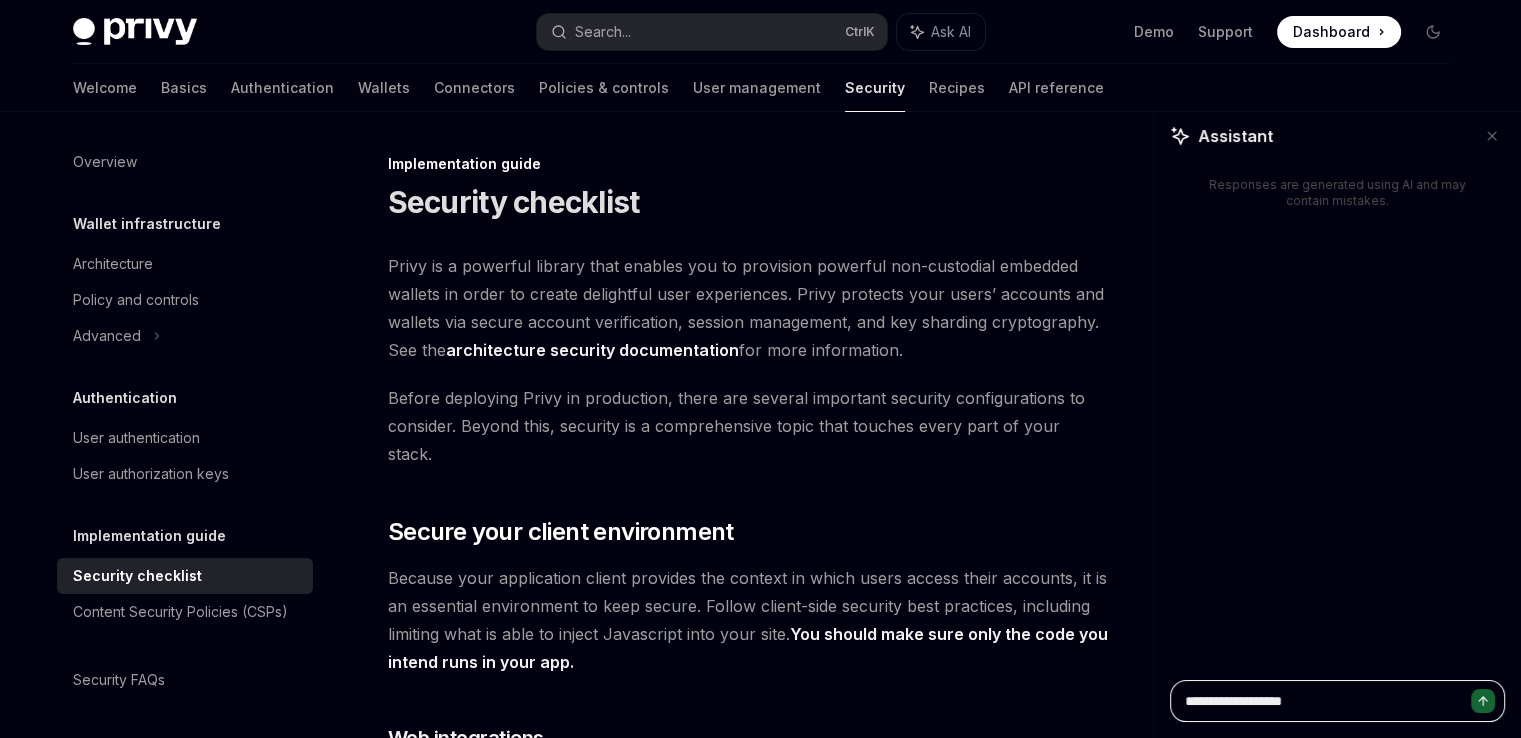 type on "**********" 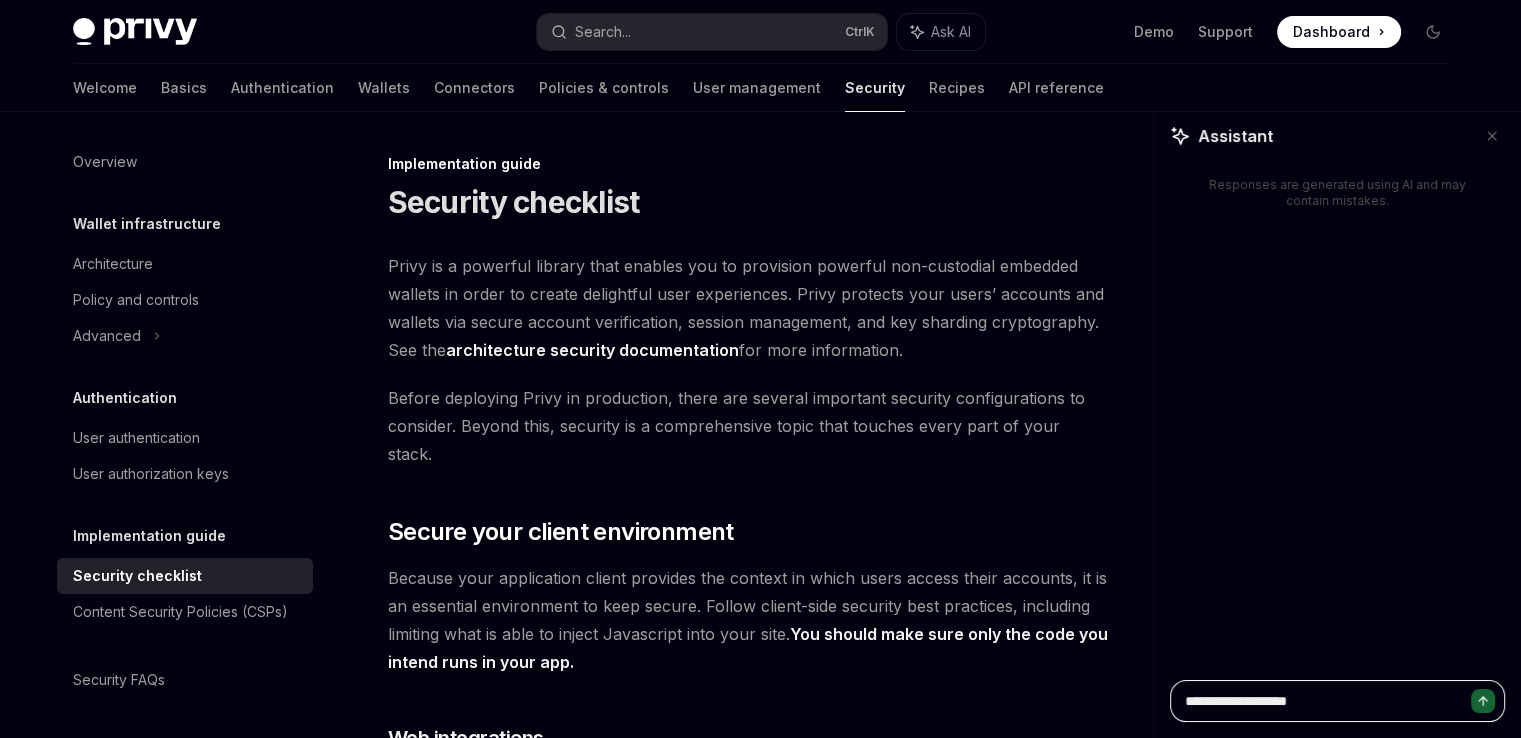 type on "**********" 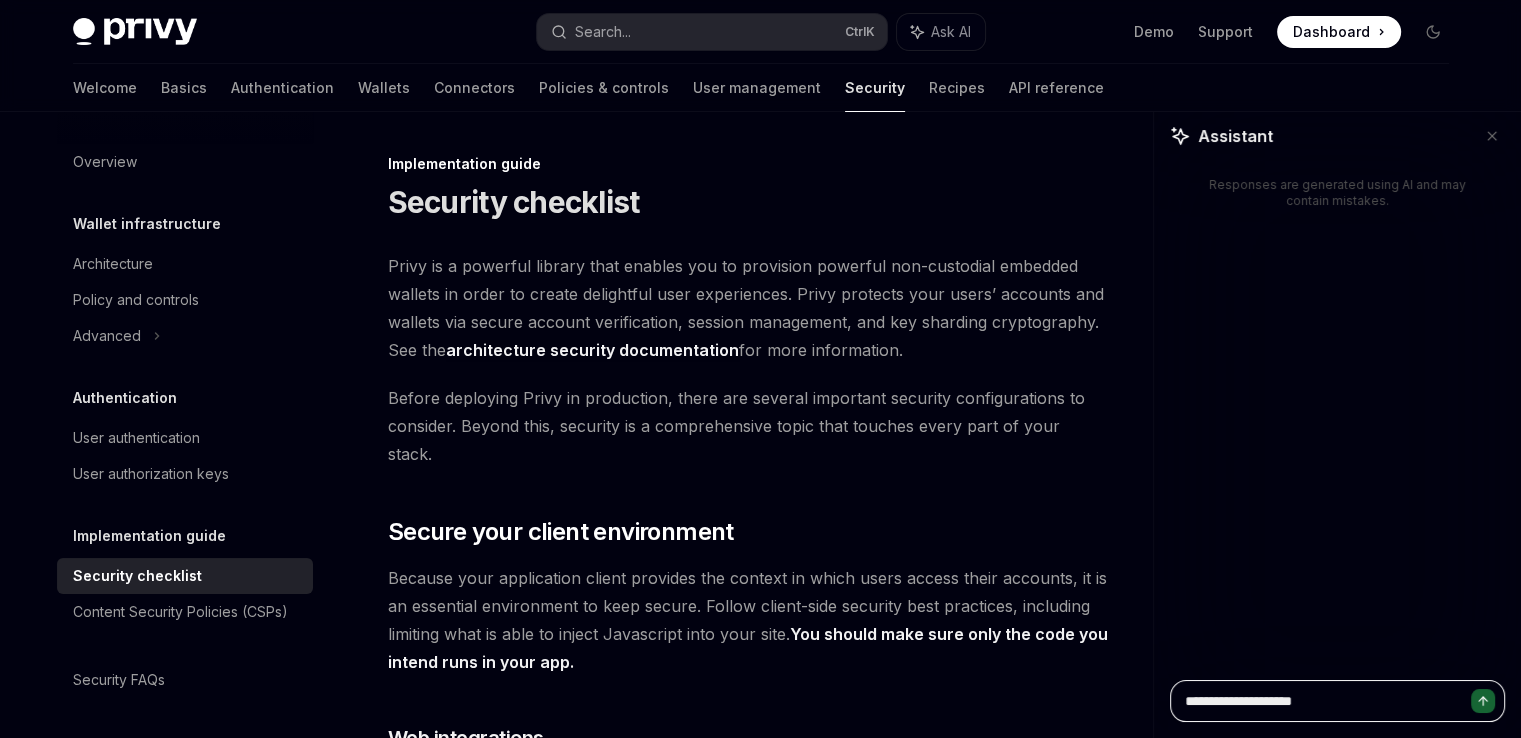 type on "**********" 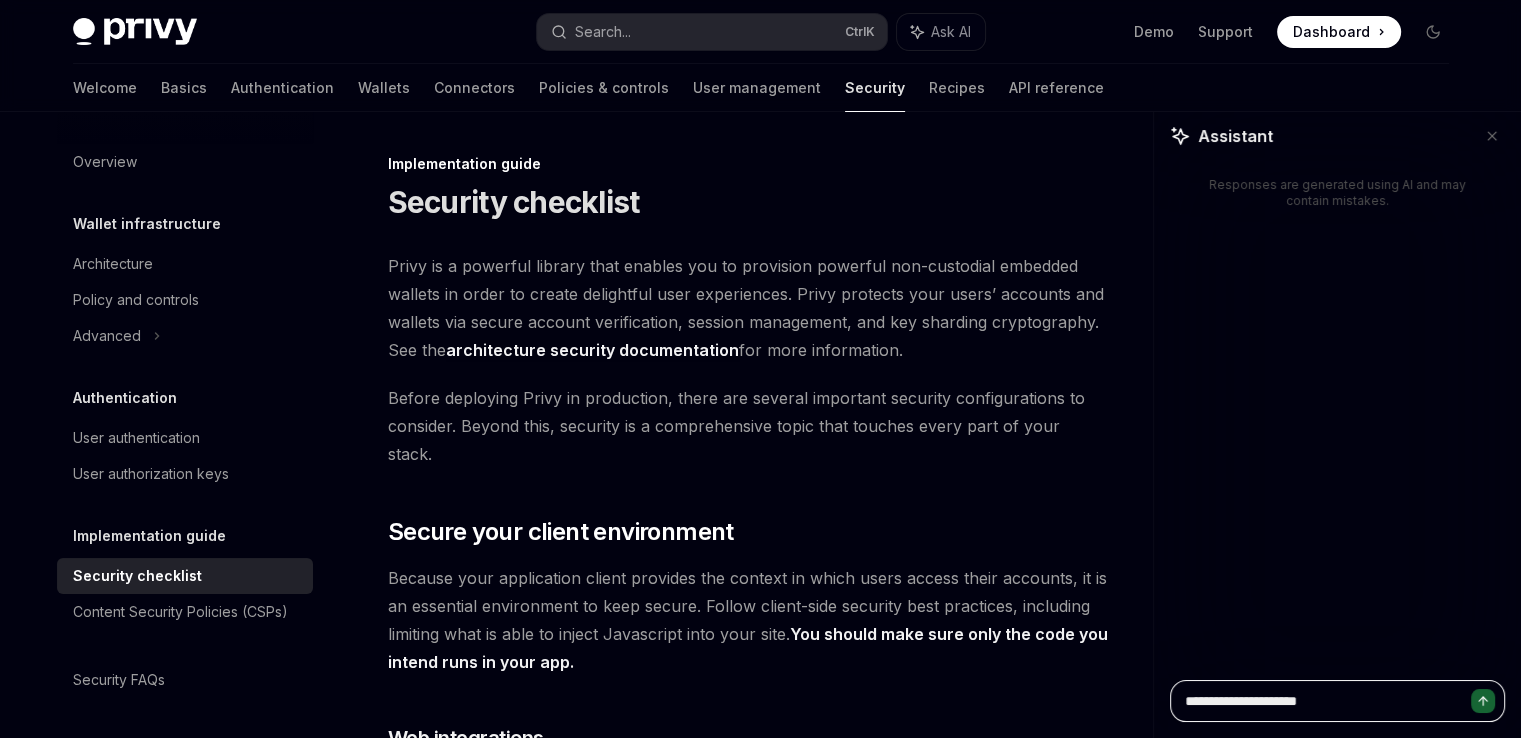 type on "**********" 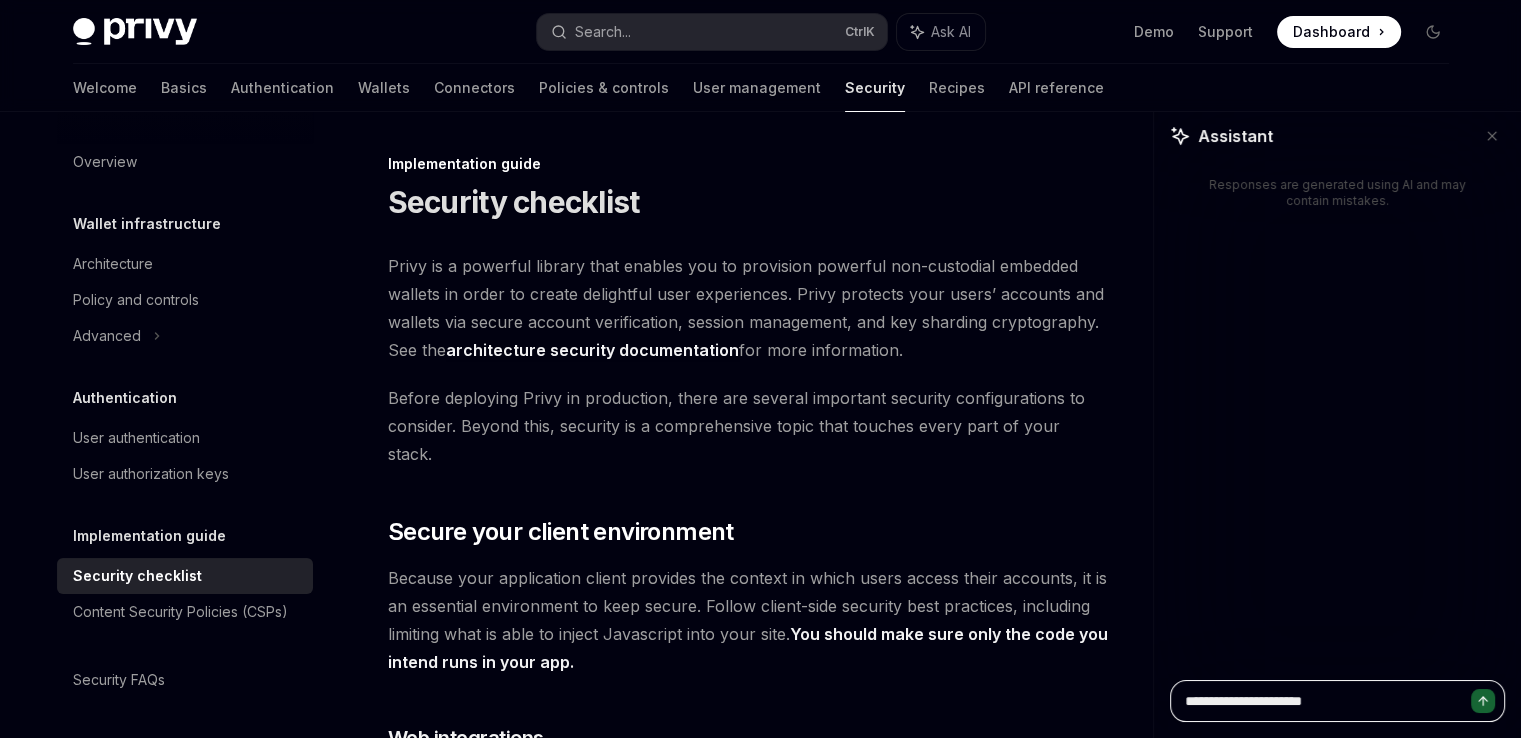 type on "**********" 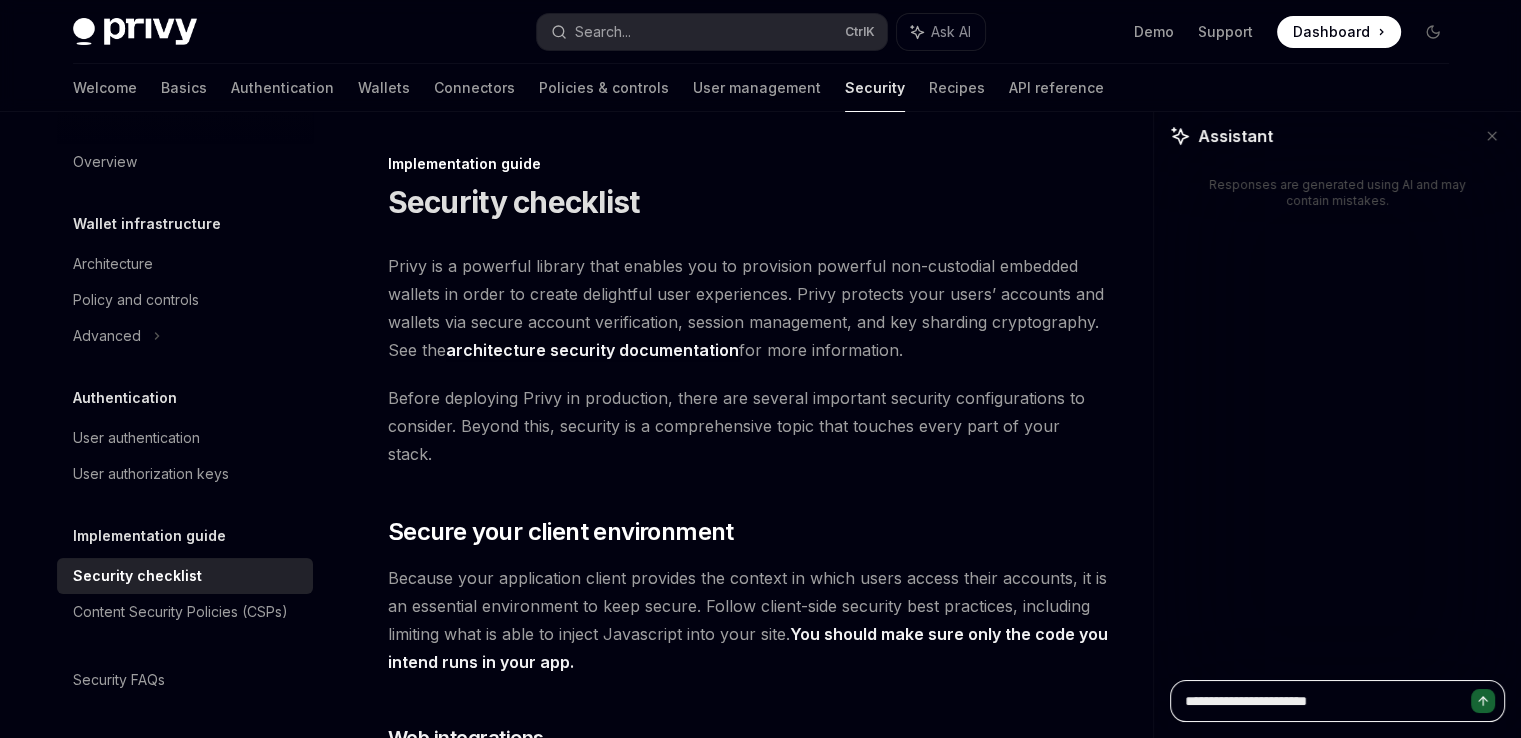 type on "**********" 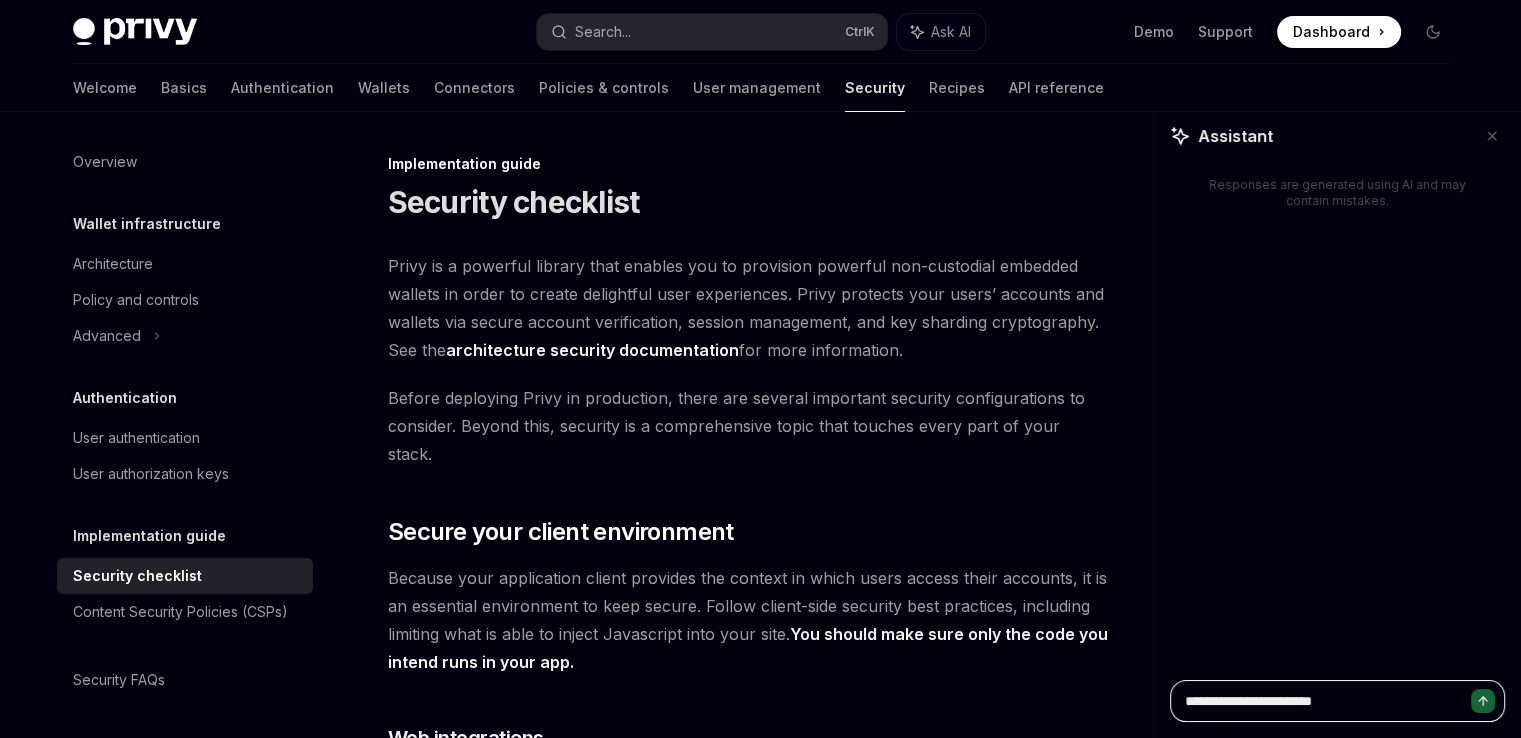 type on "**********" 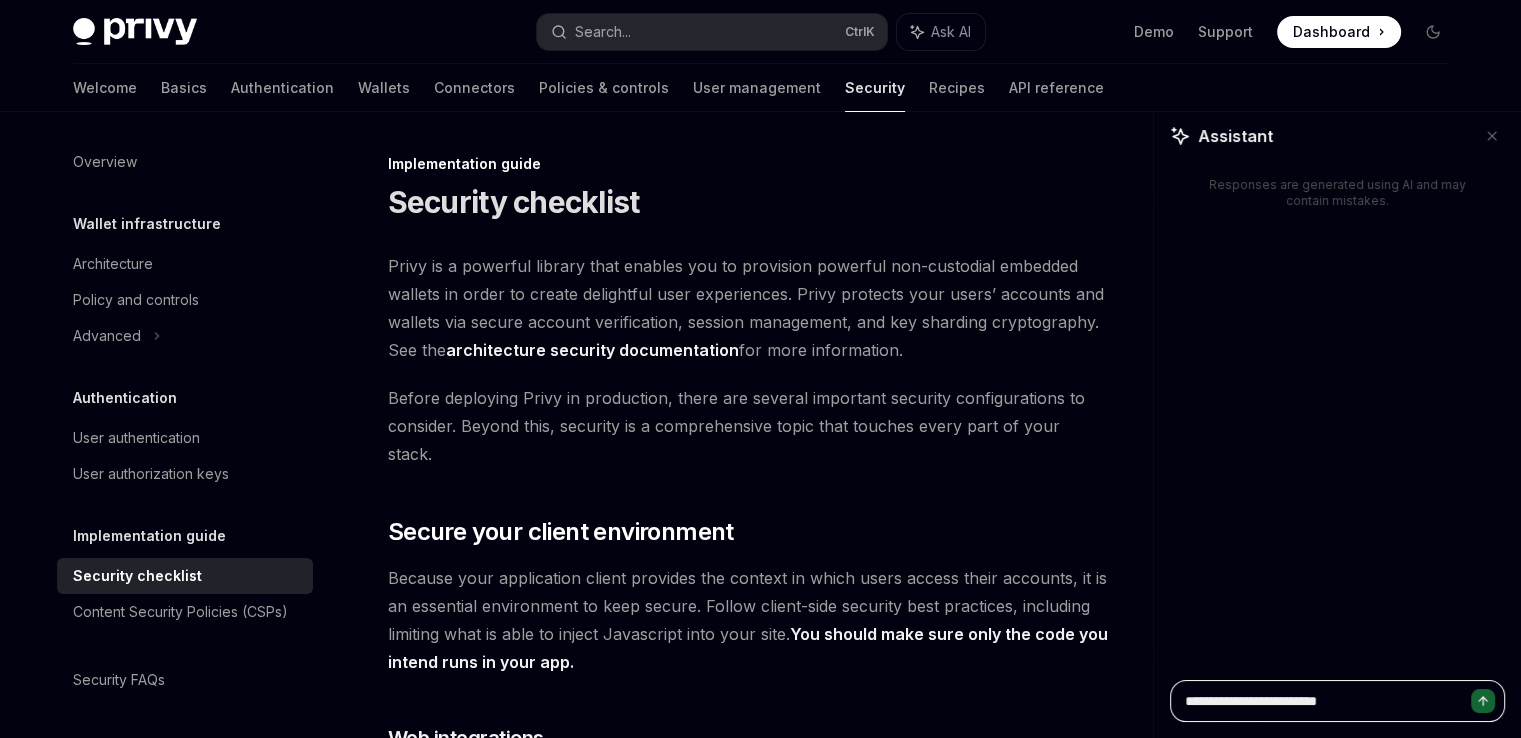 type on "**********" 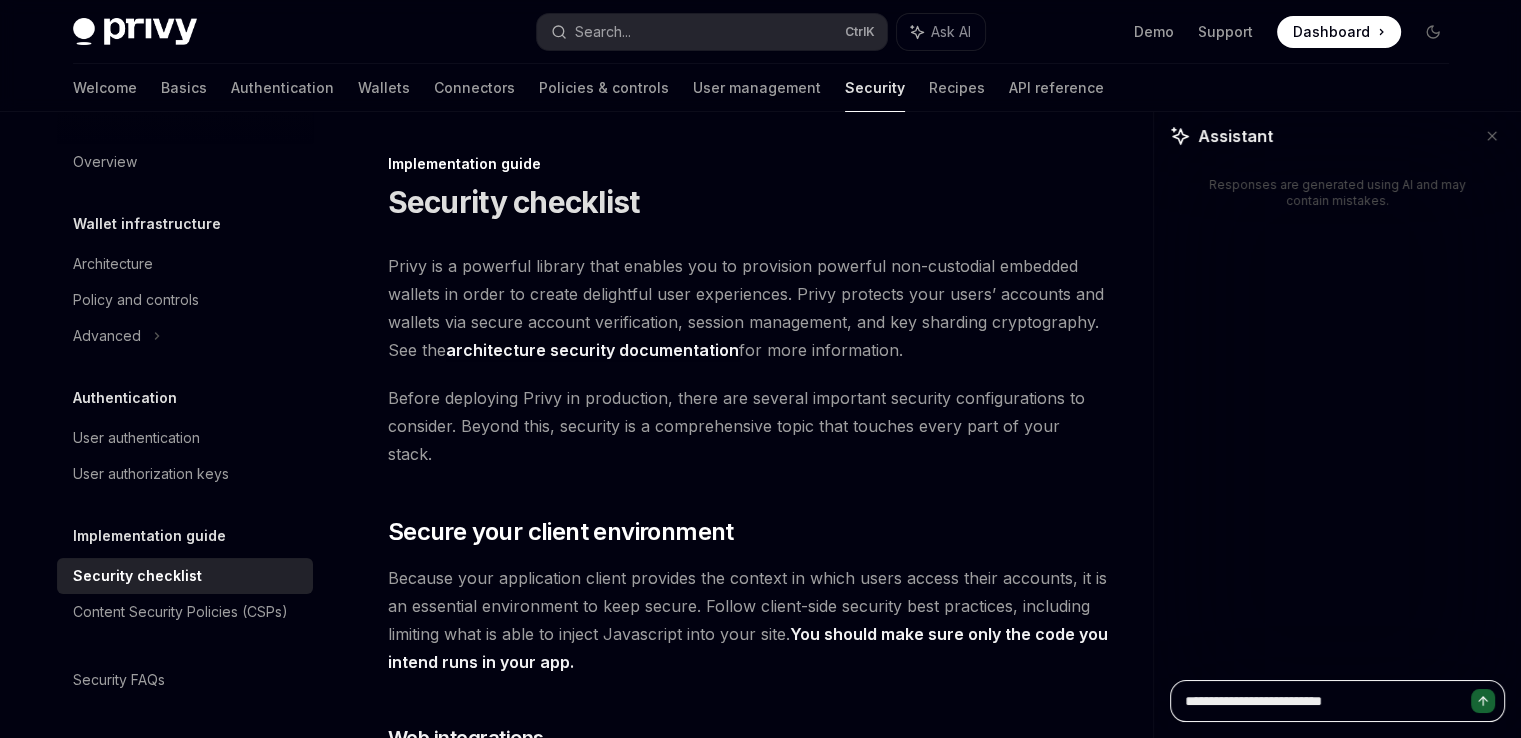 type on "**********" 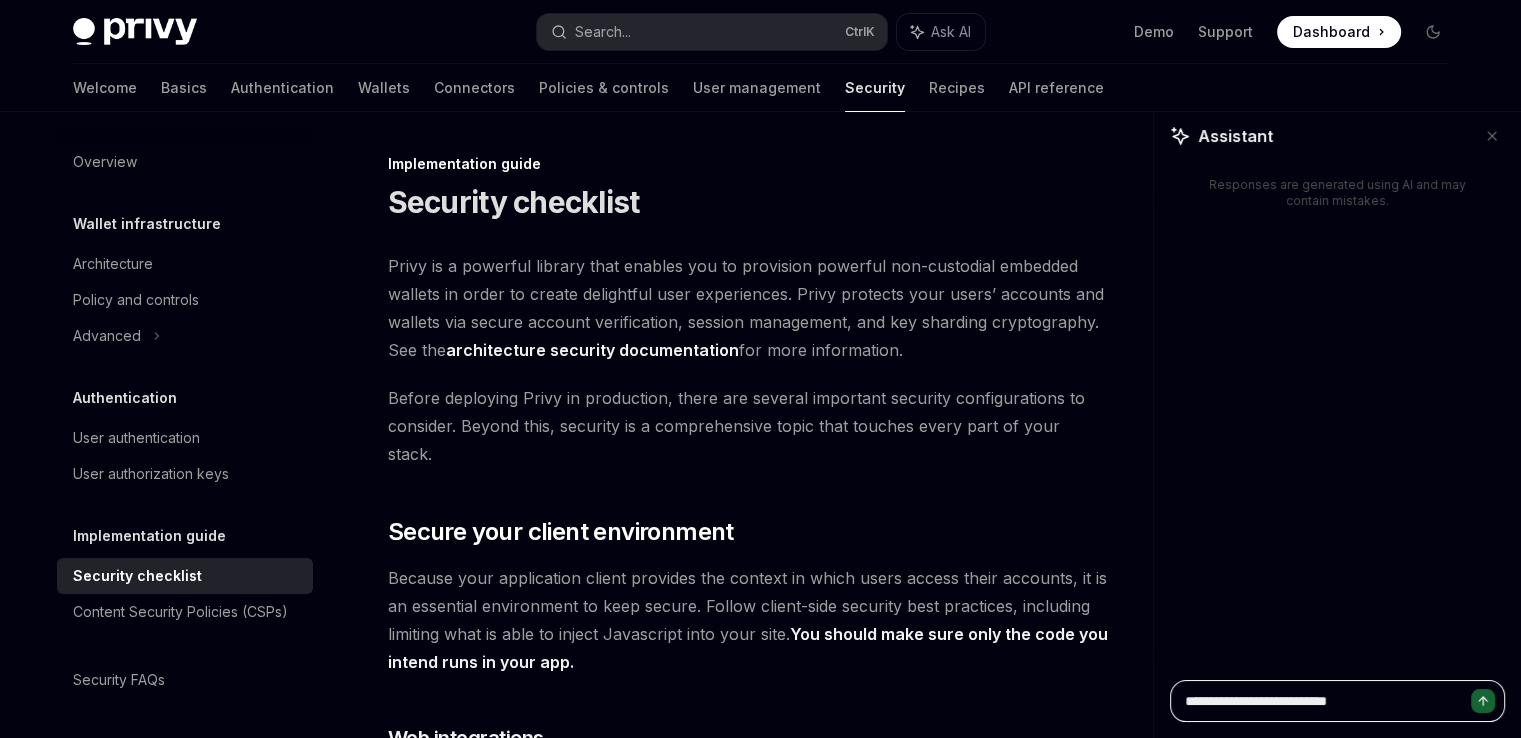 type on "**********" 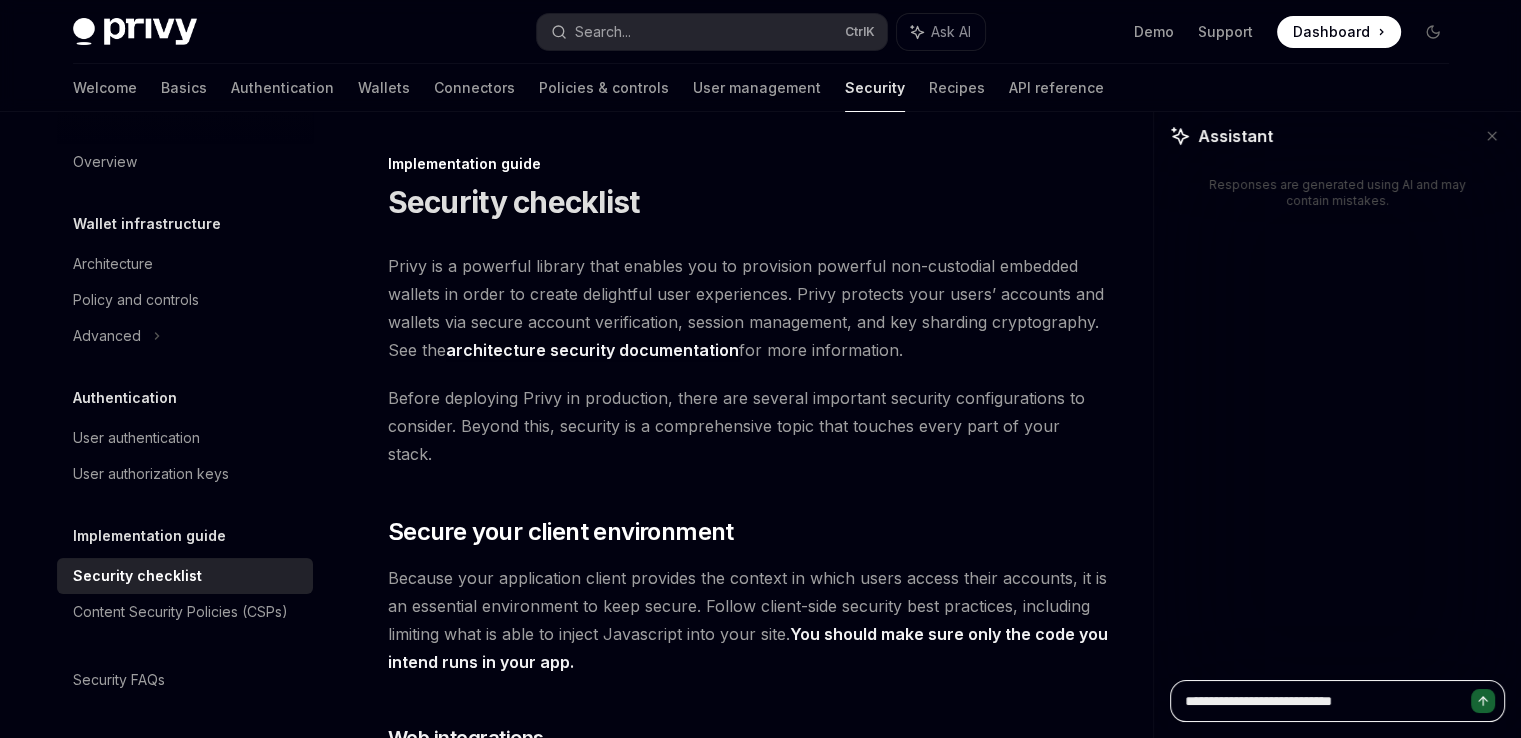 type on "**********" 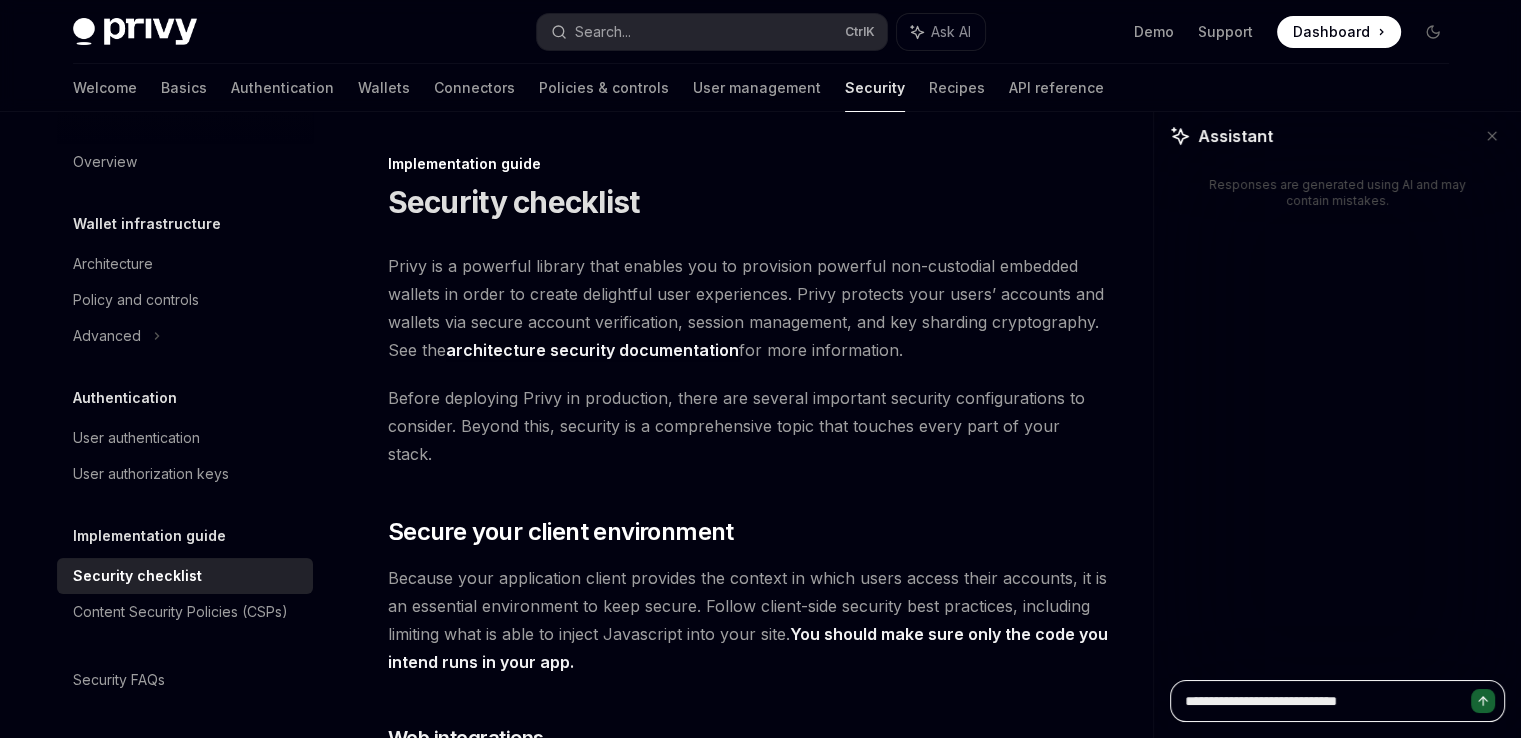 type on "**********" 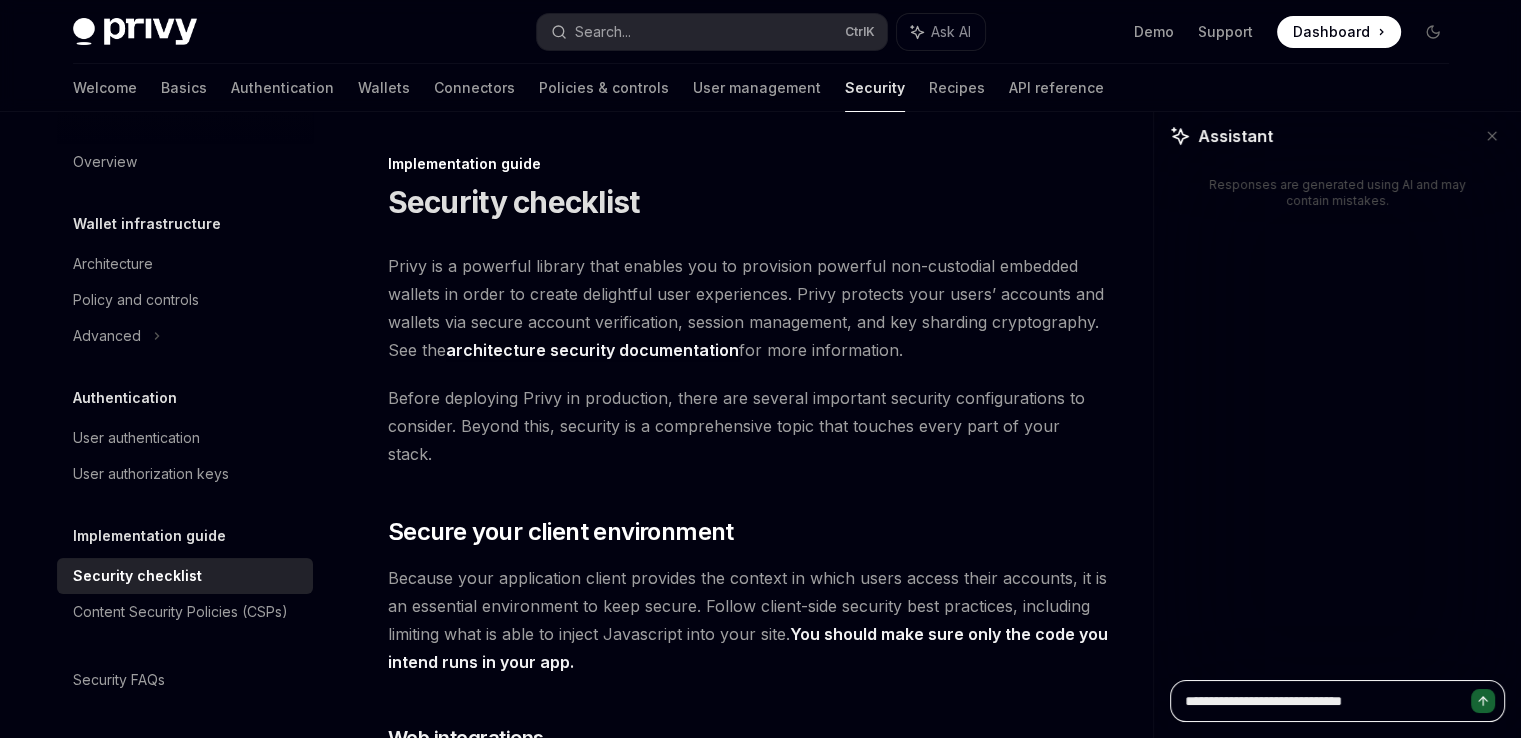 type on "**********" 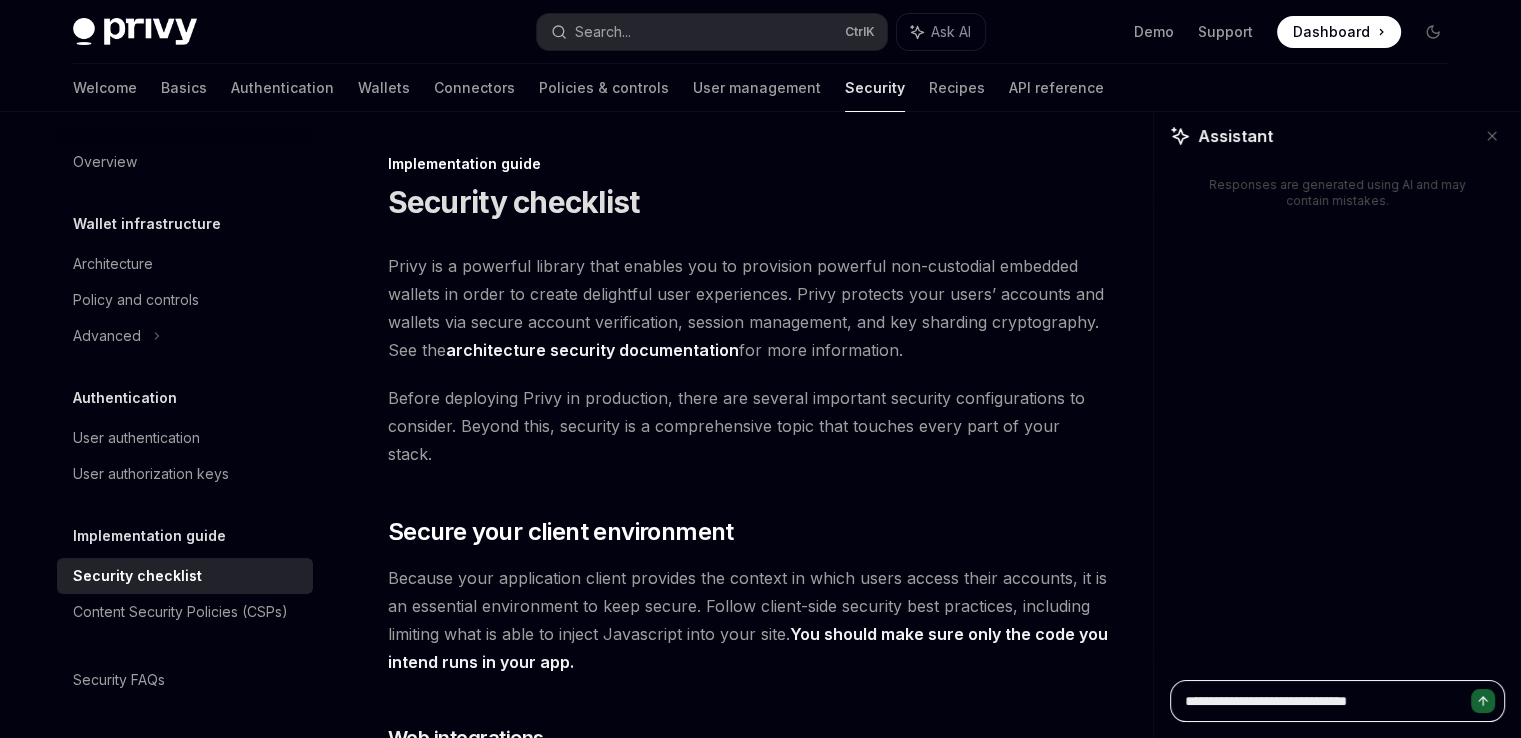 type on "**********" 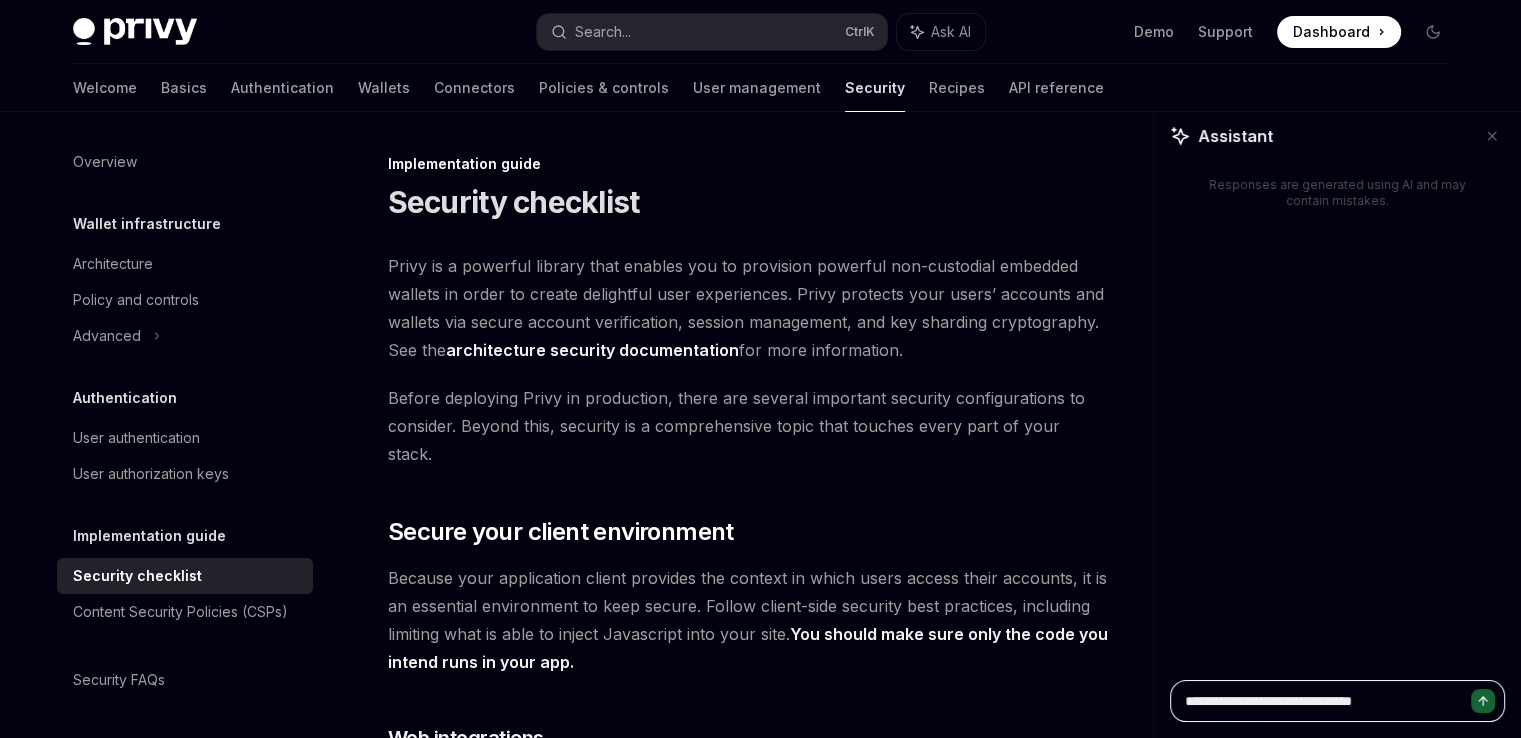 type on "**********" 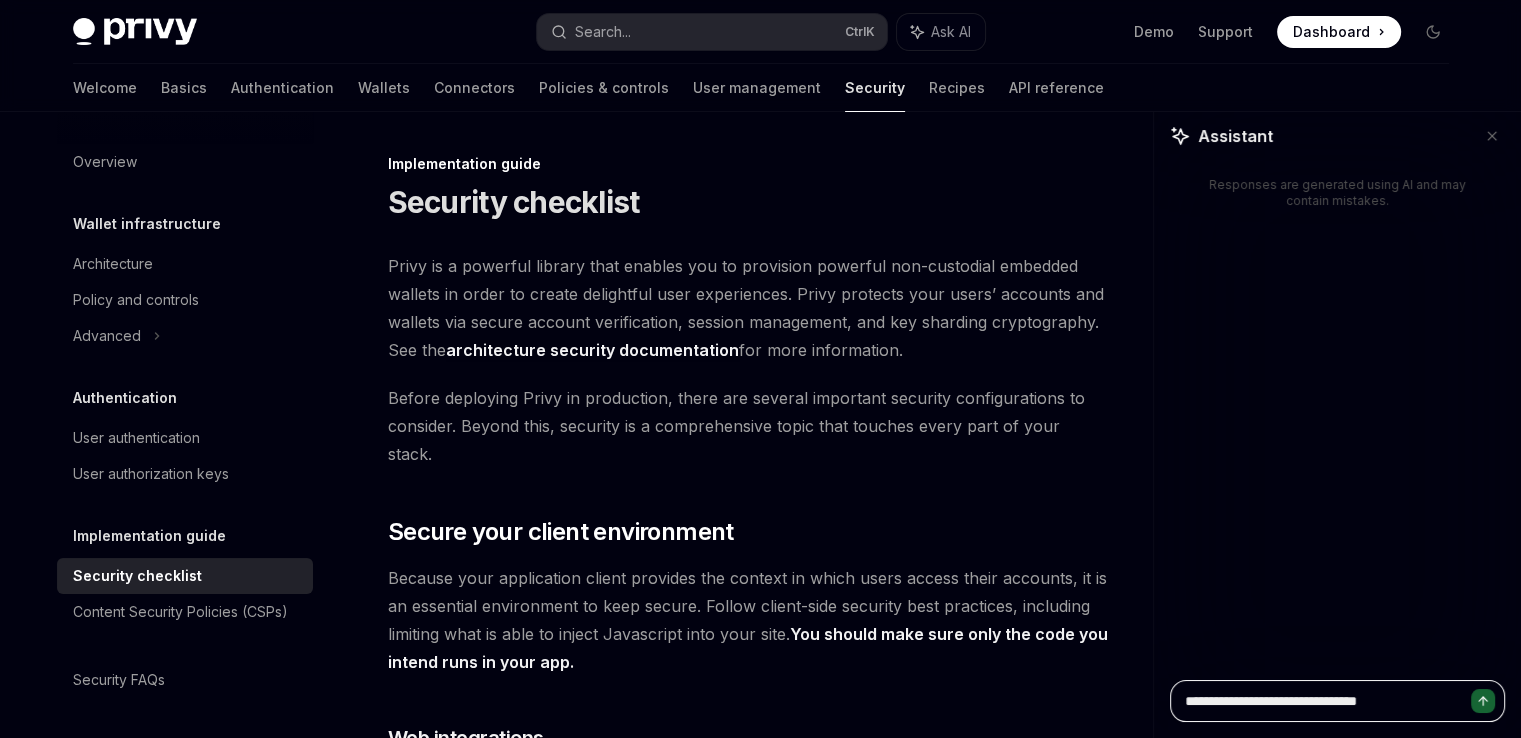 type on "**********" 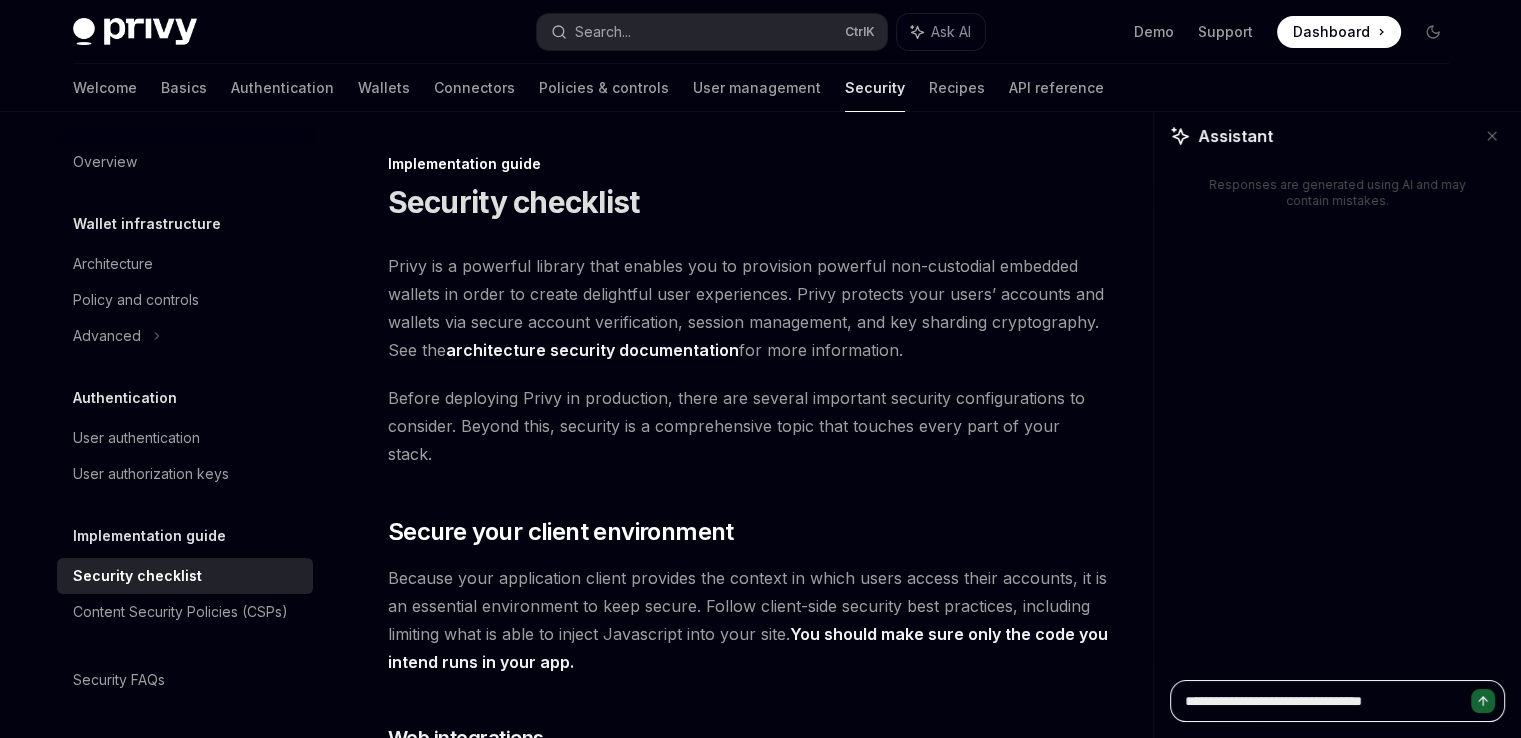 type on "*" 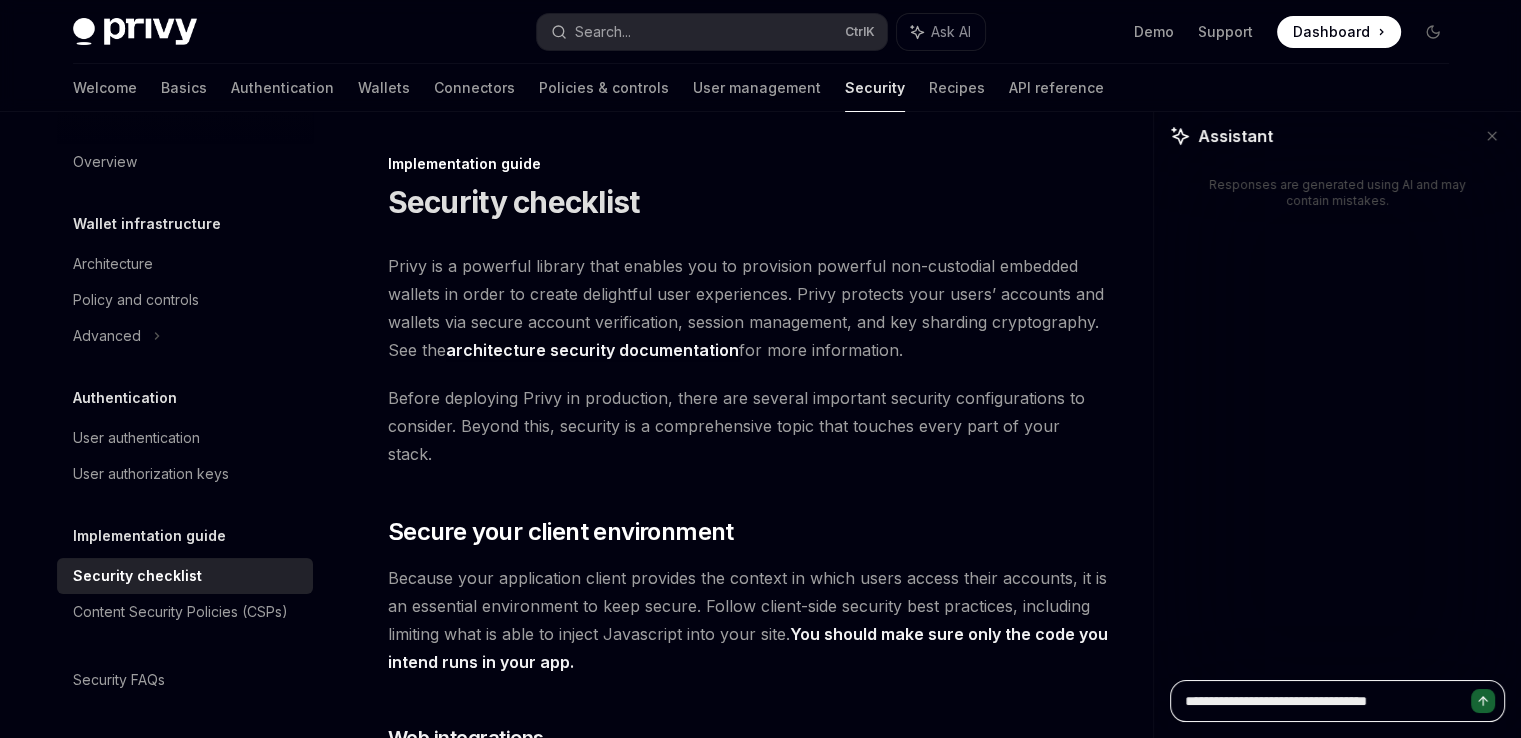 type on "**********" 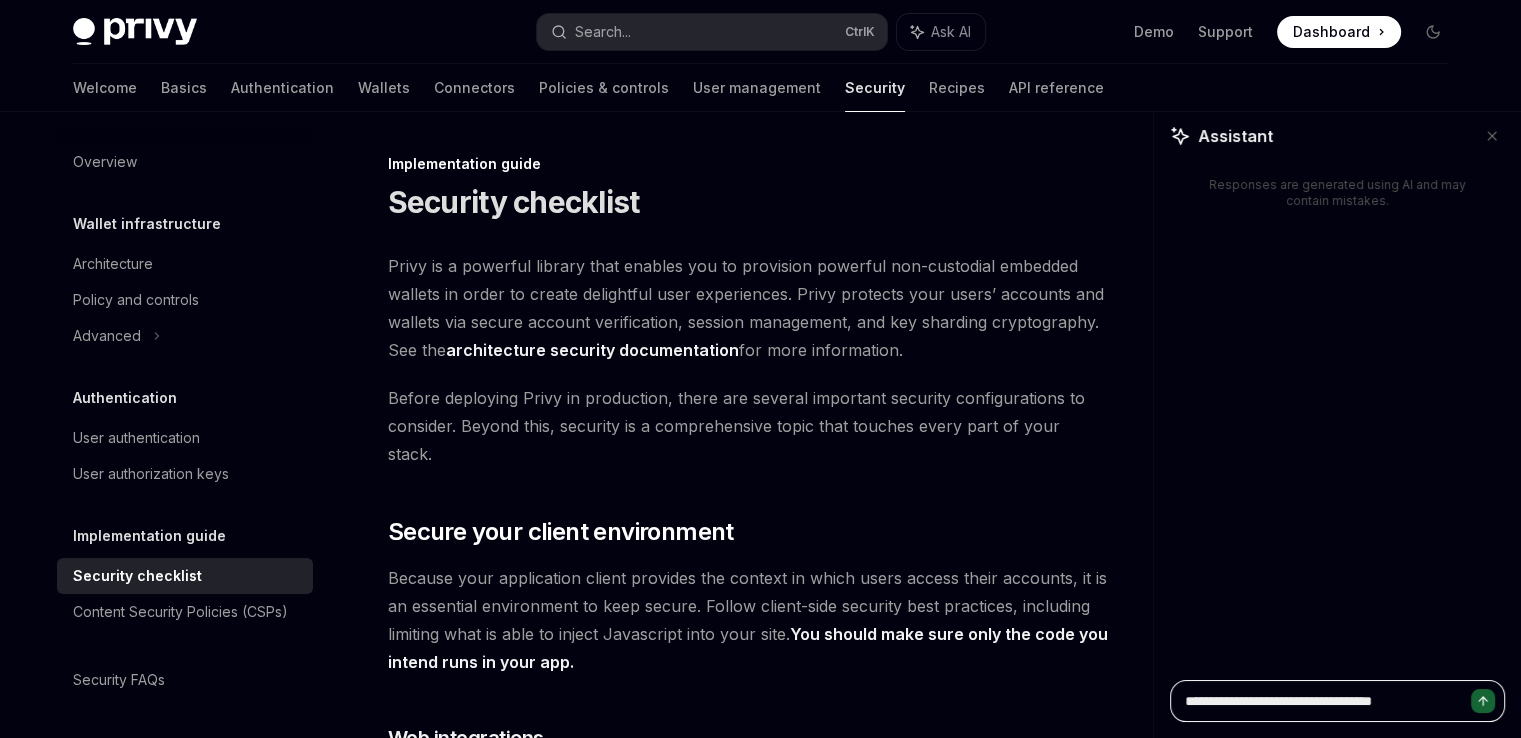 type on "**********" 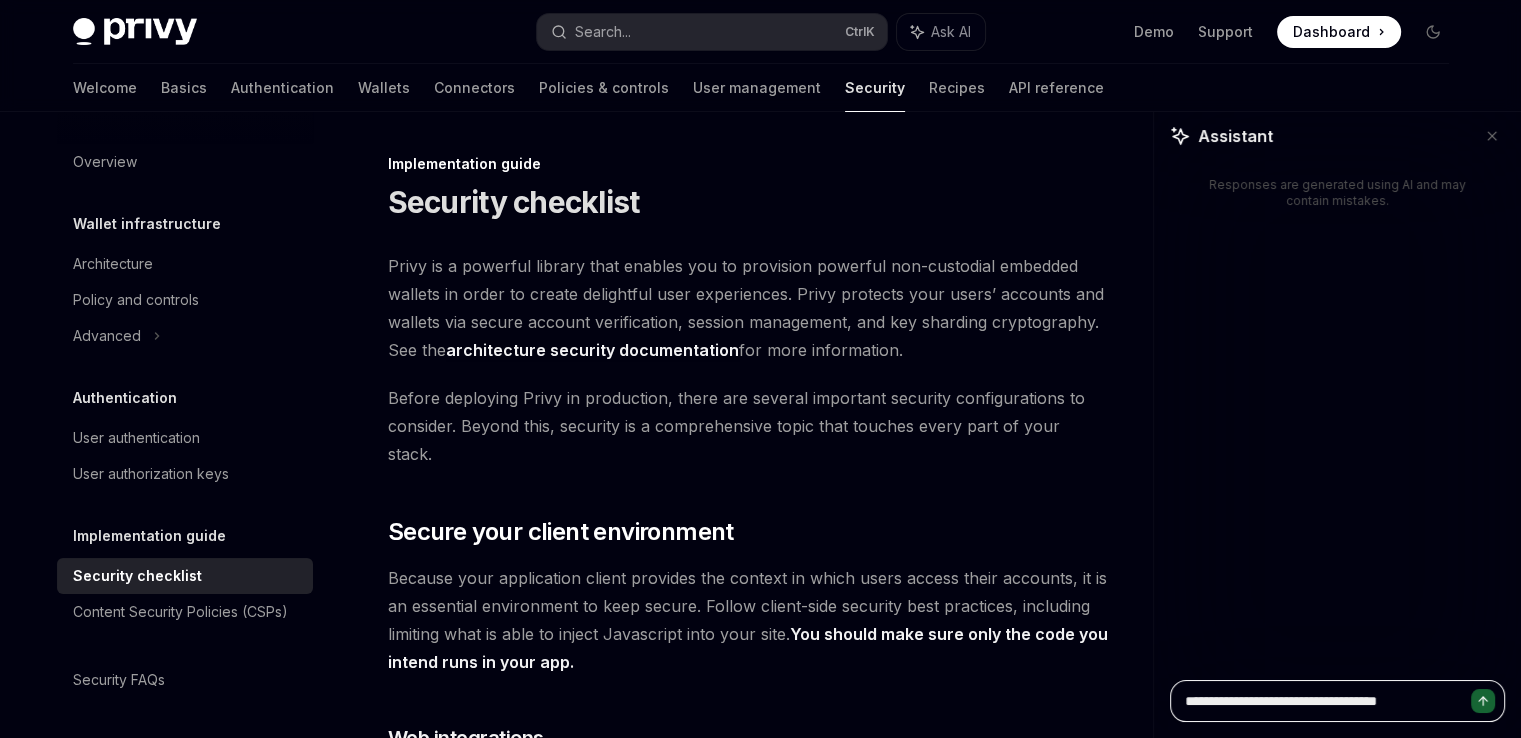 type on "**********" 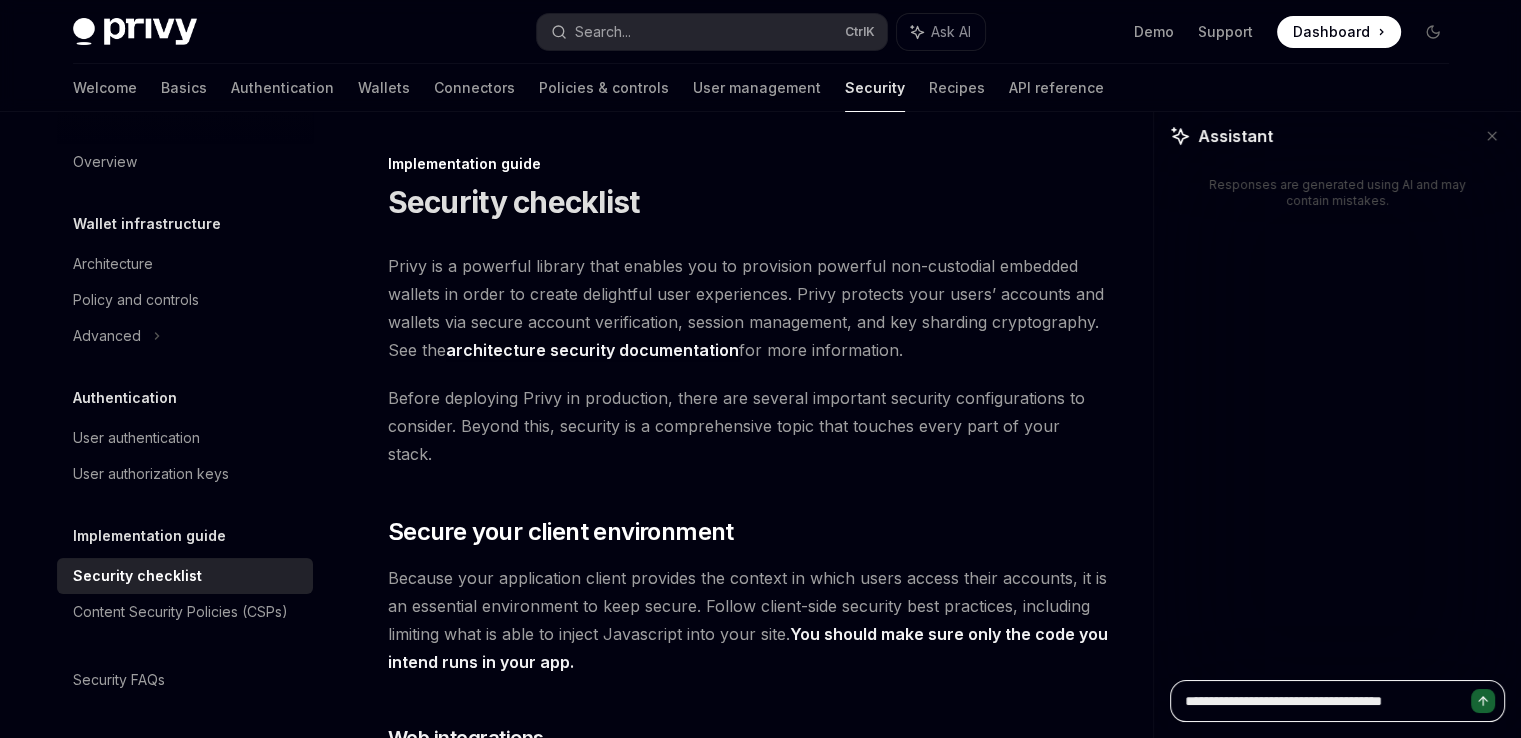 type on "**********" 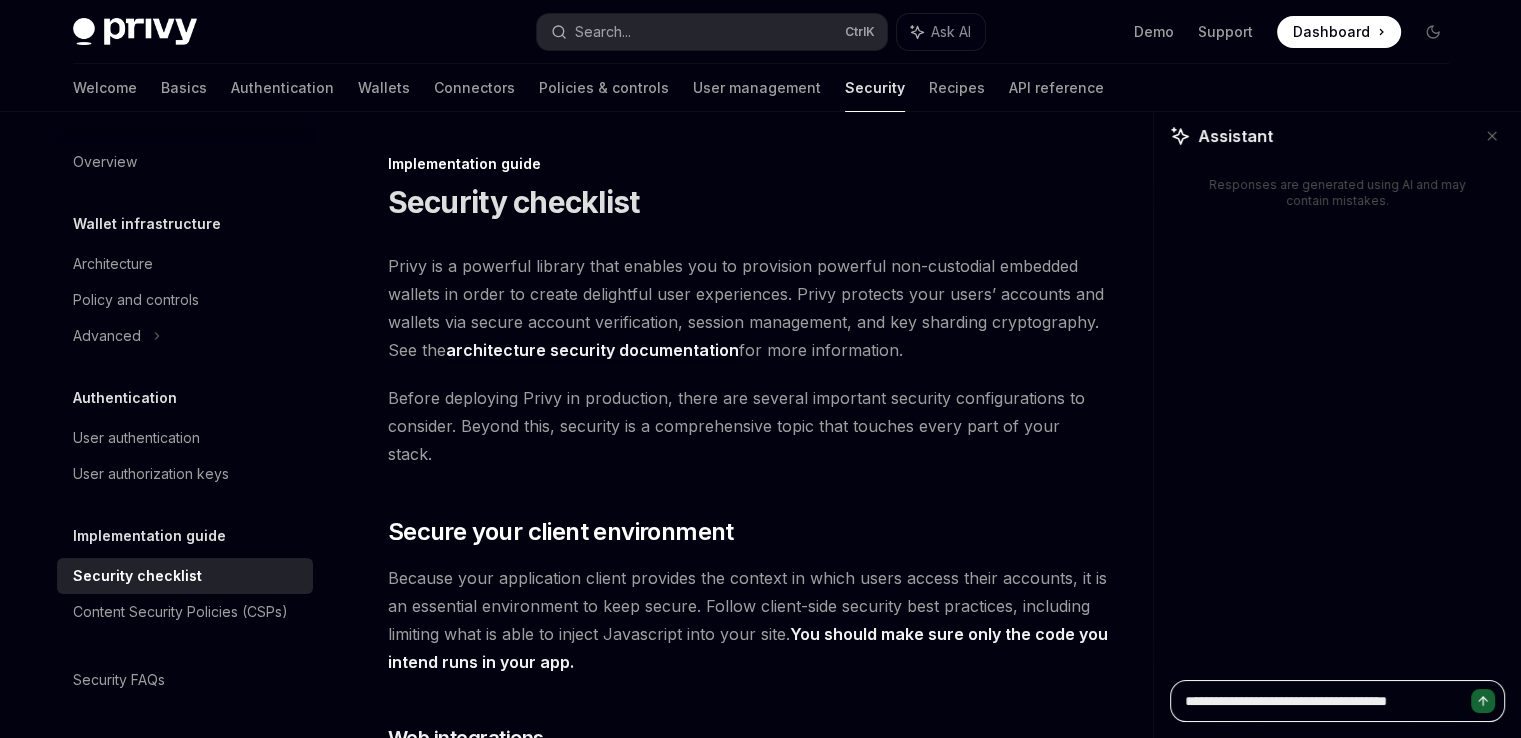 type on "**********" 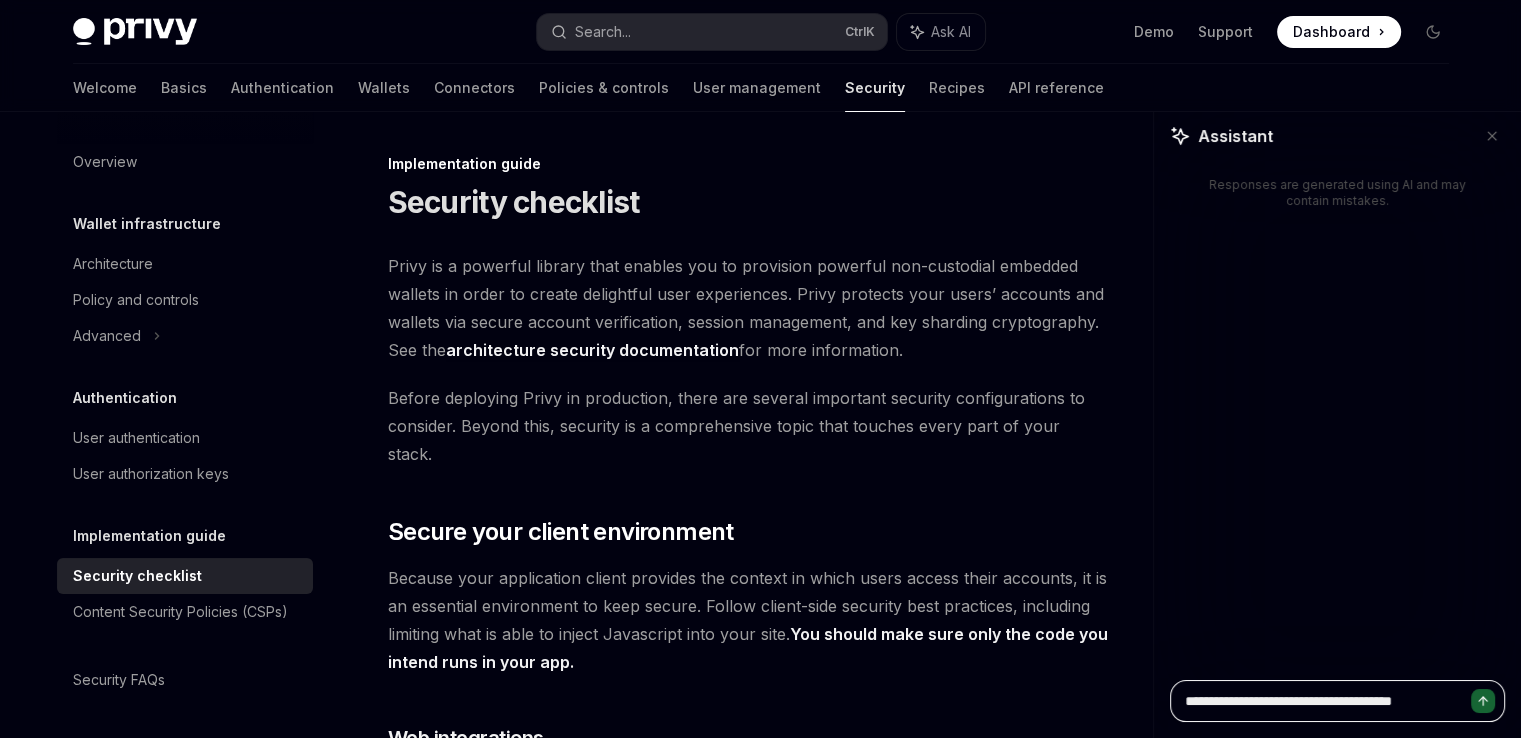 type on "**********" 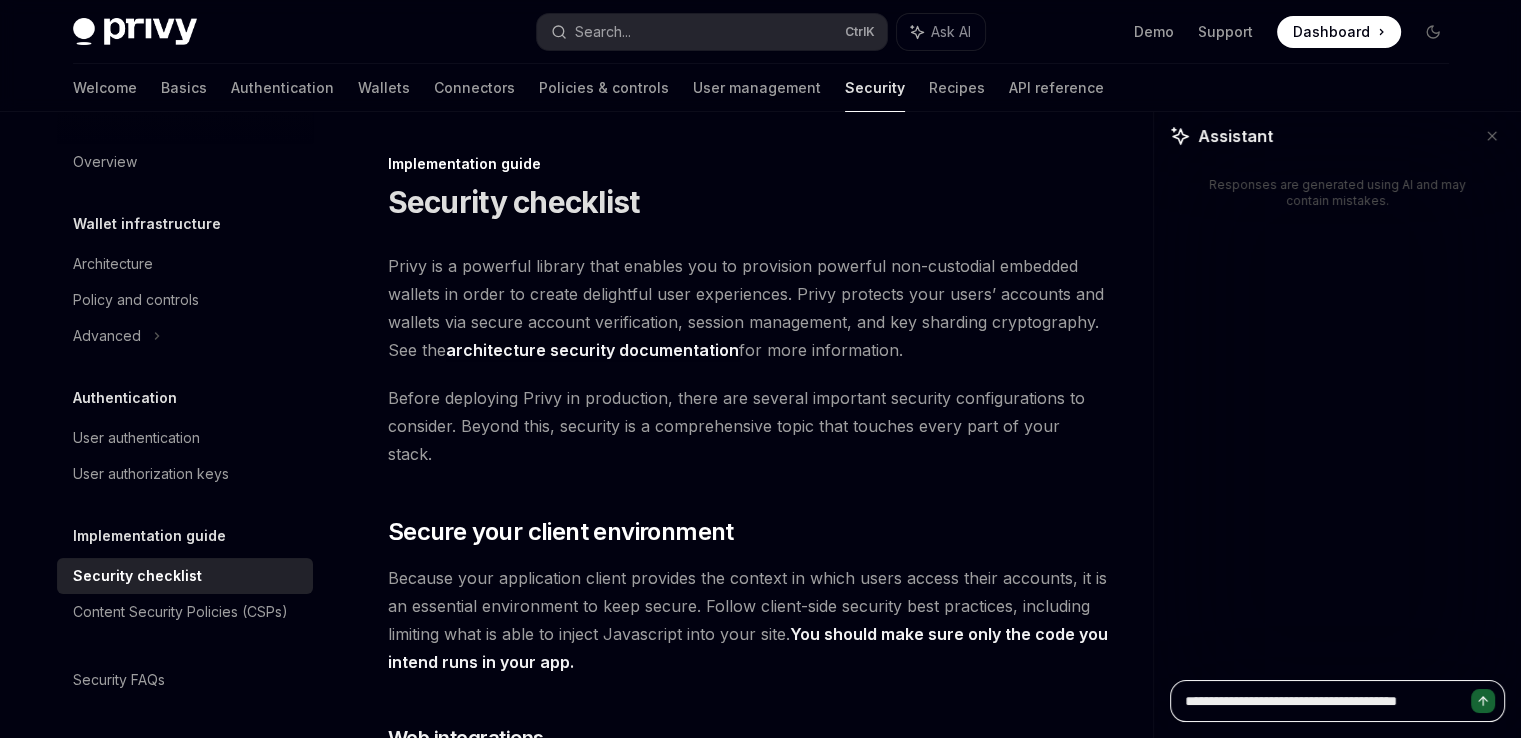 type on "**********" 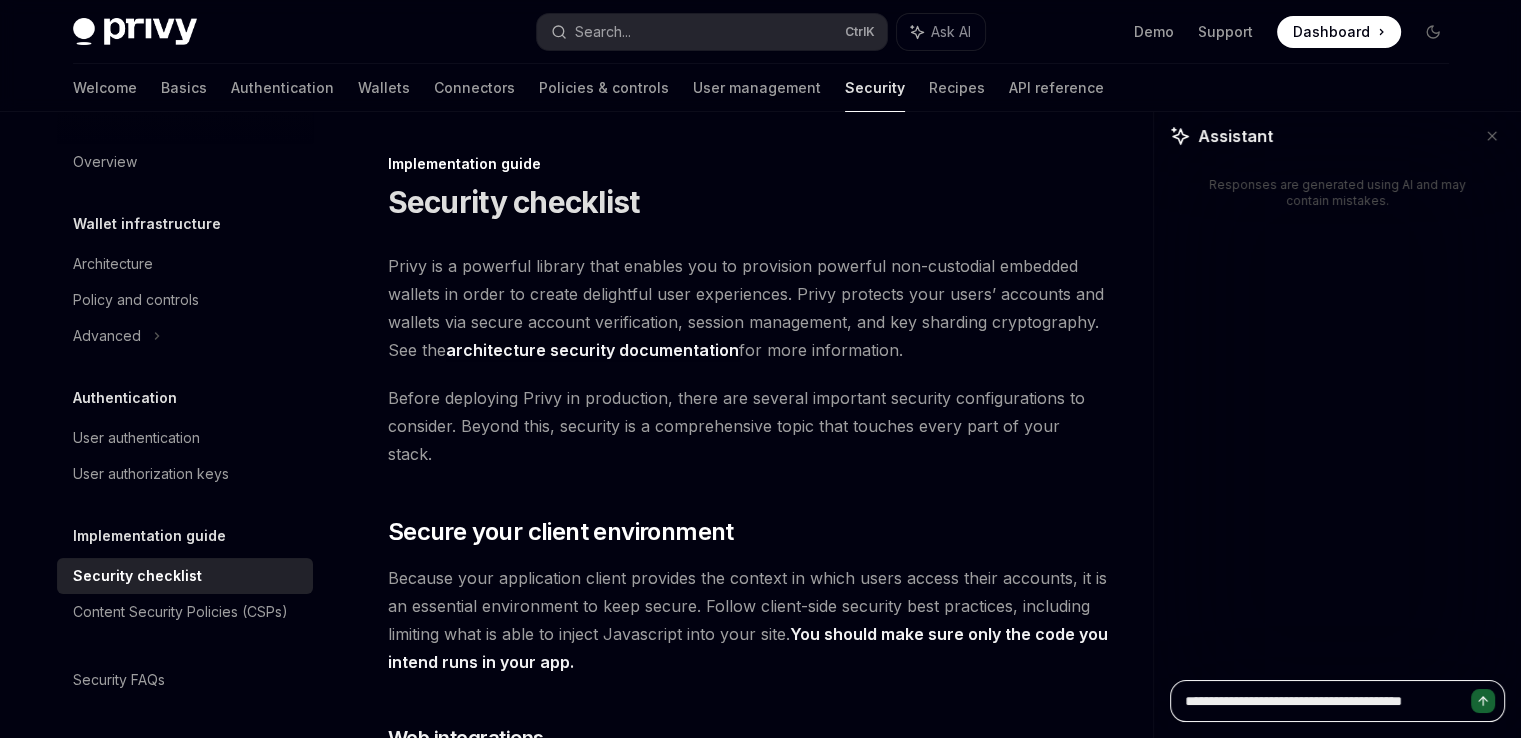 type on "*" 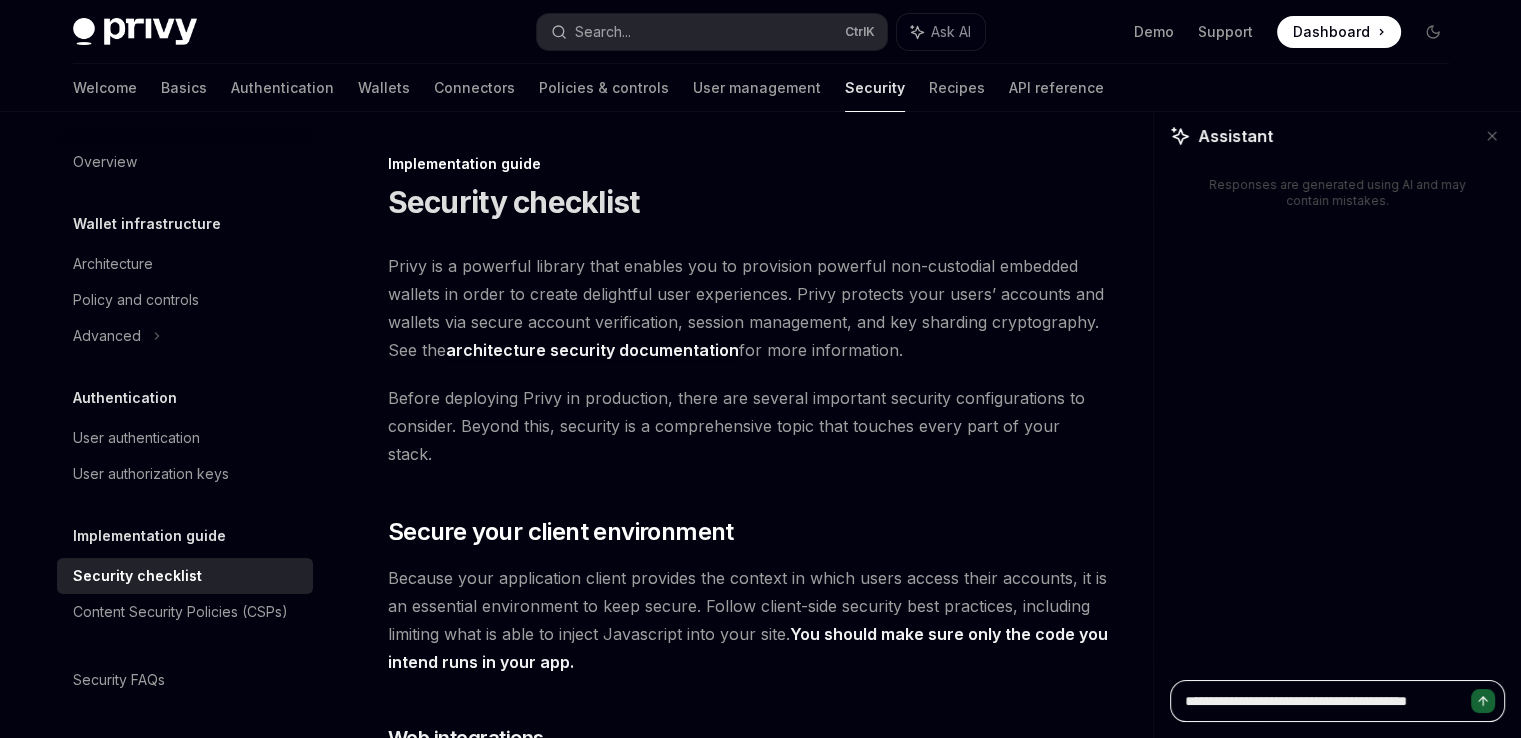 type on "**********" 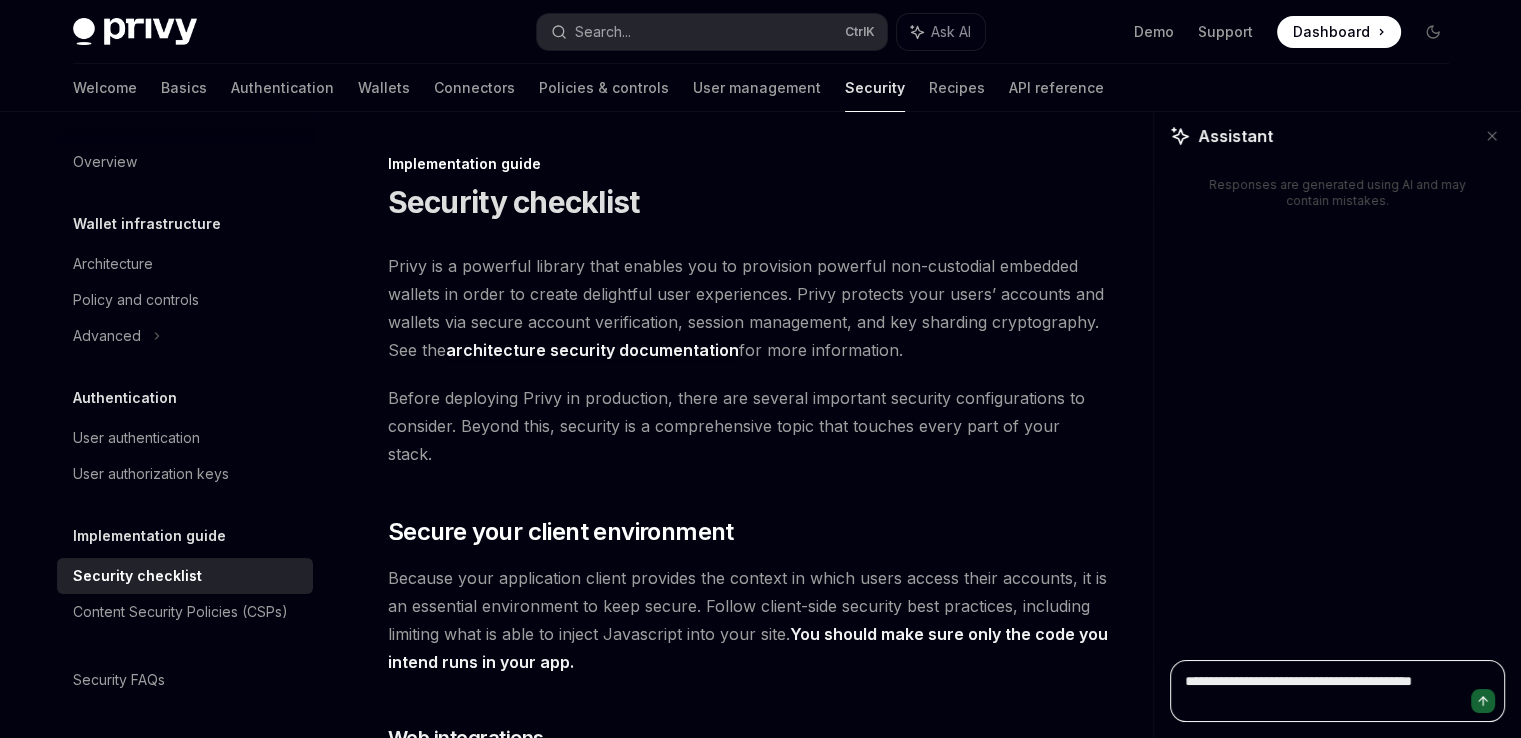 type on "**********" 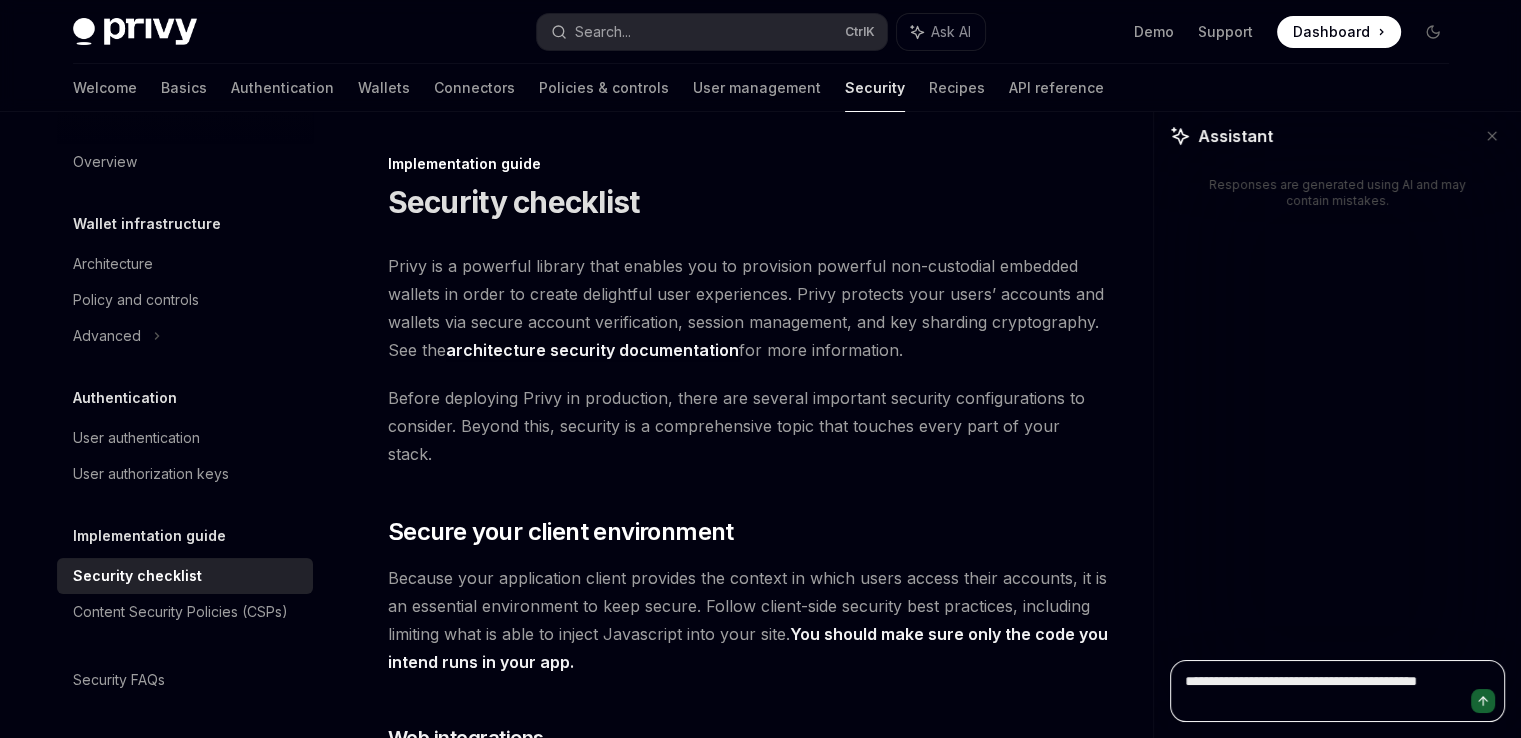 type on "**********" 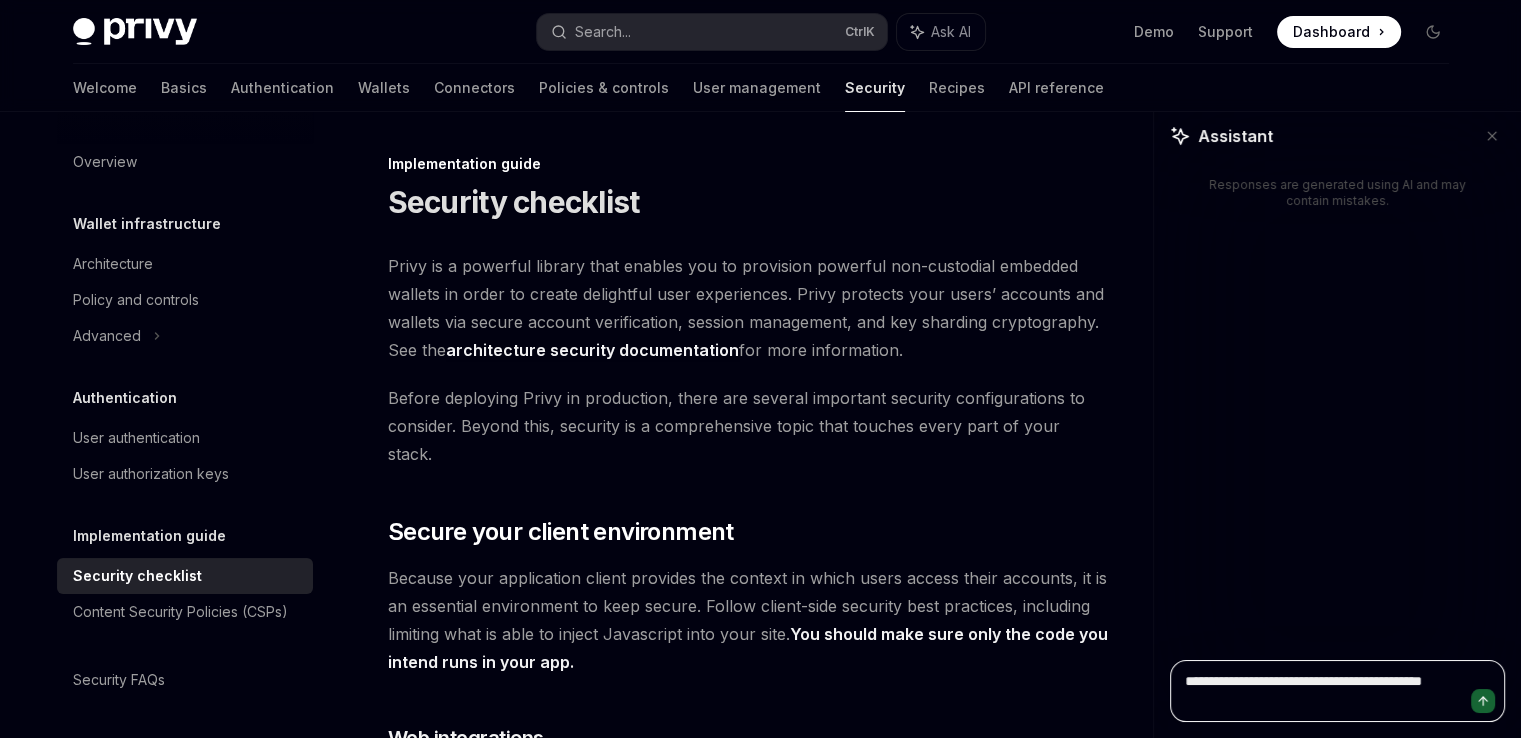type on "**********" 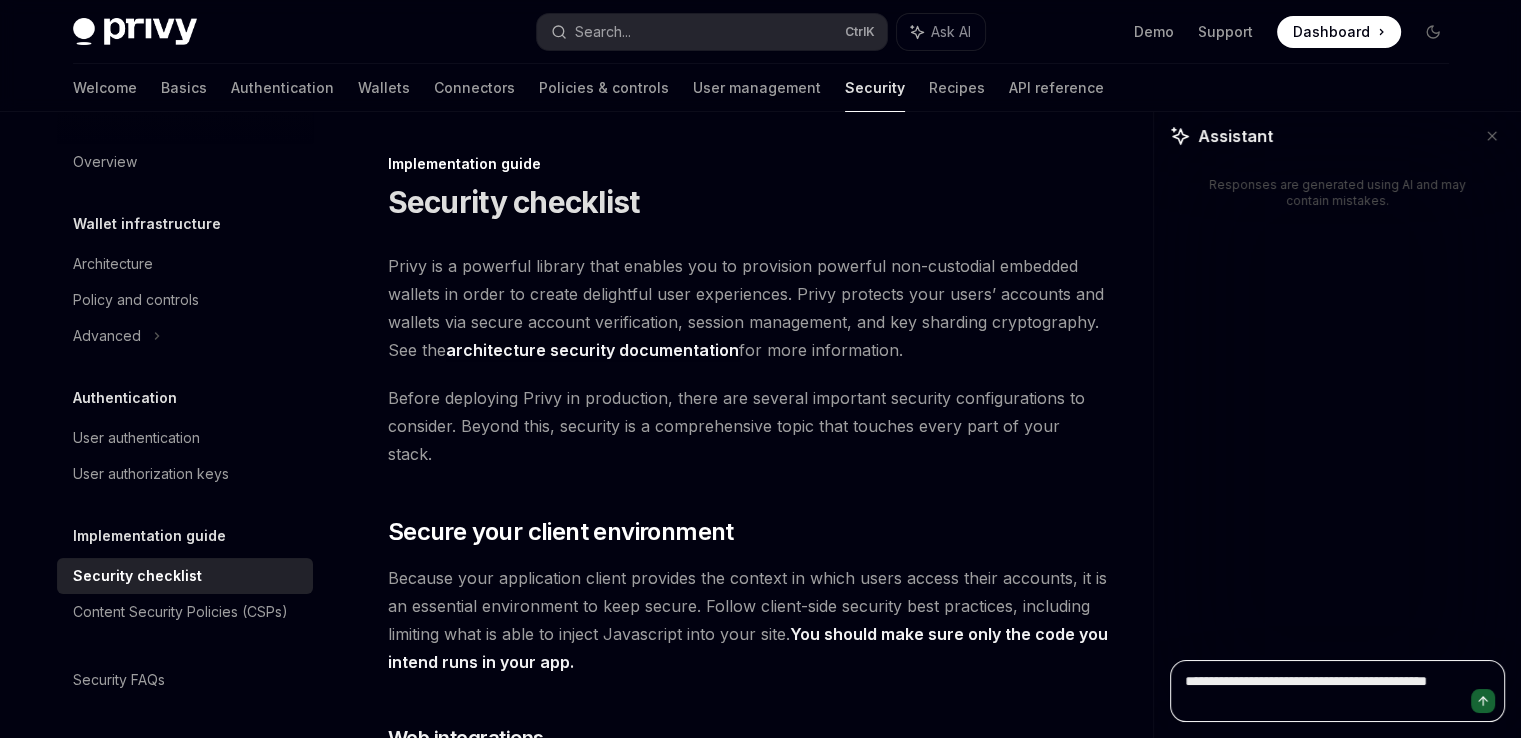 type on "**********" 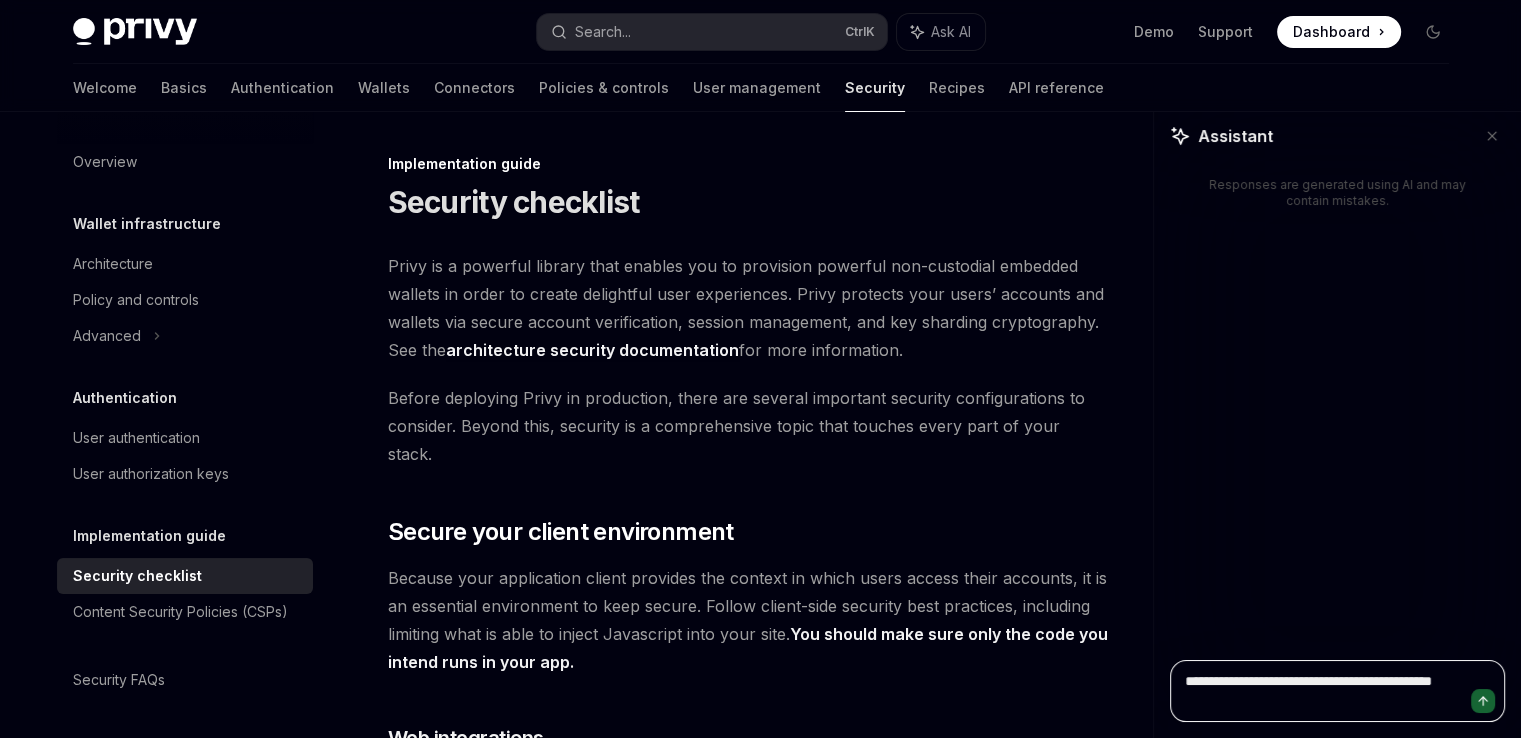 type on "**********" 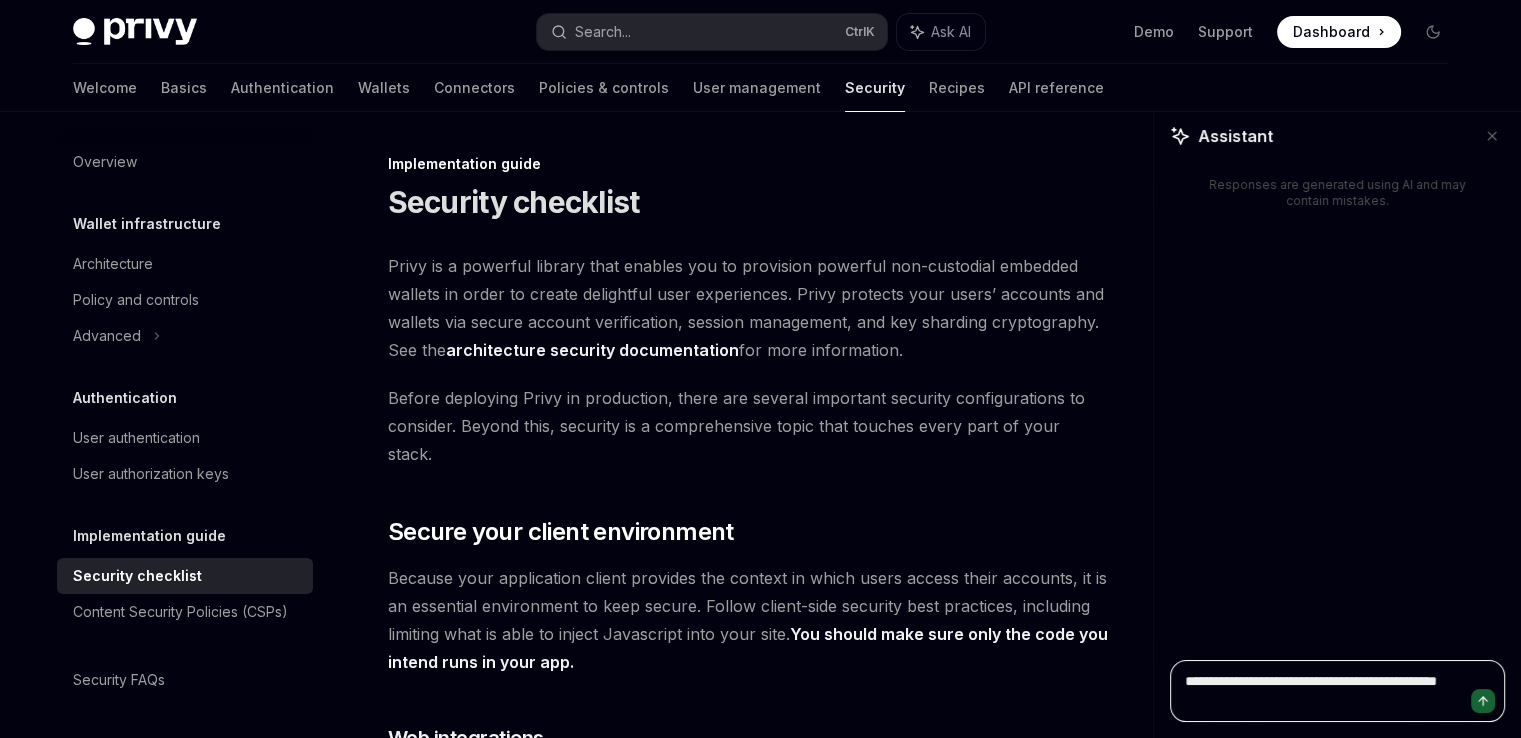 type on "**********" 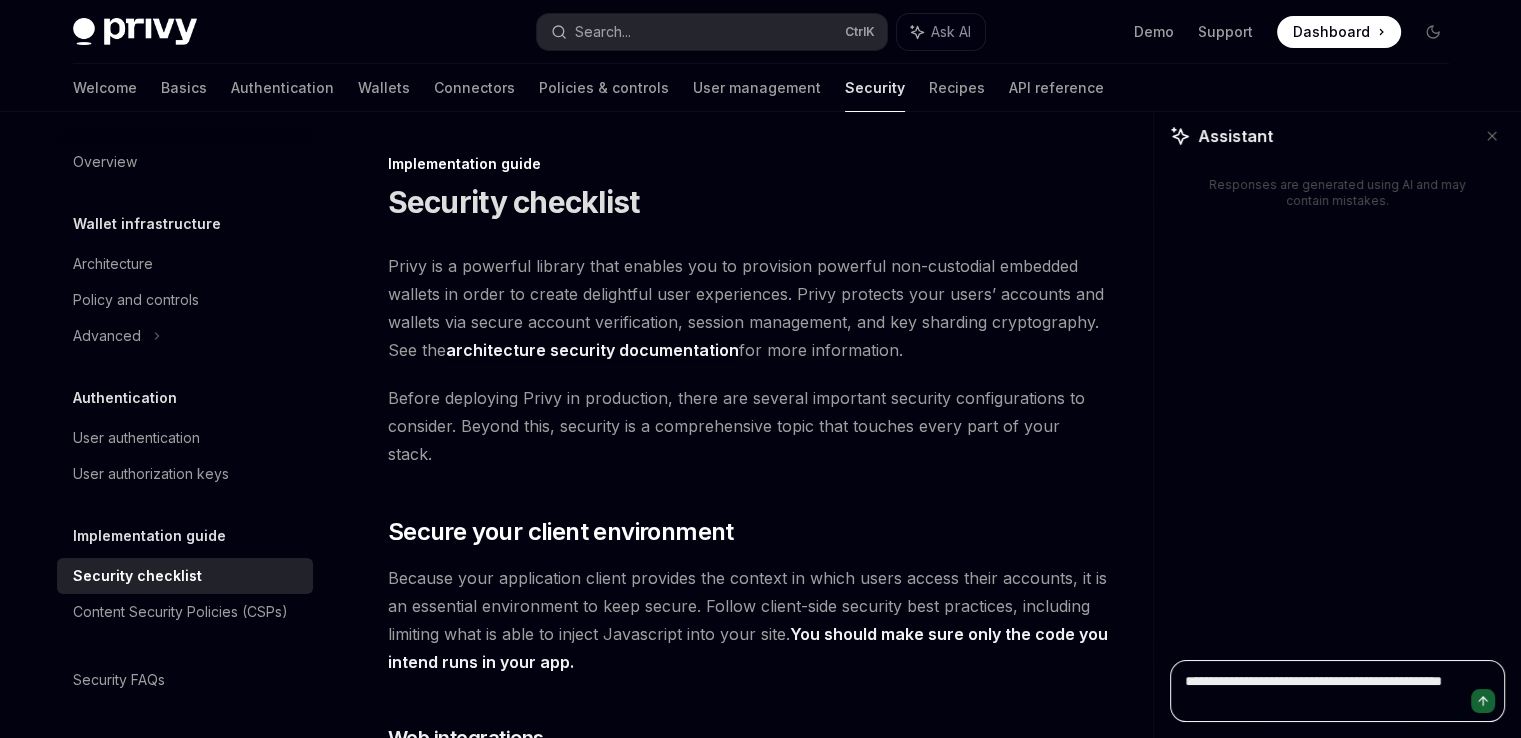 type on "**********" 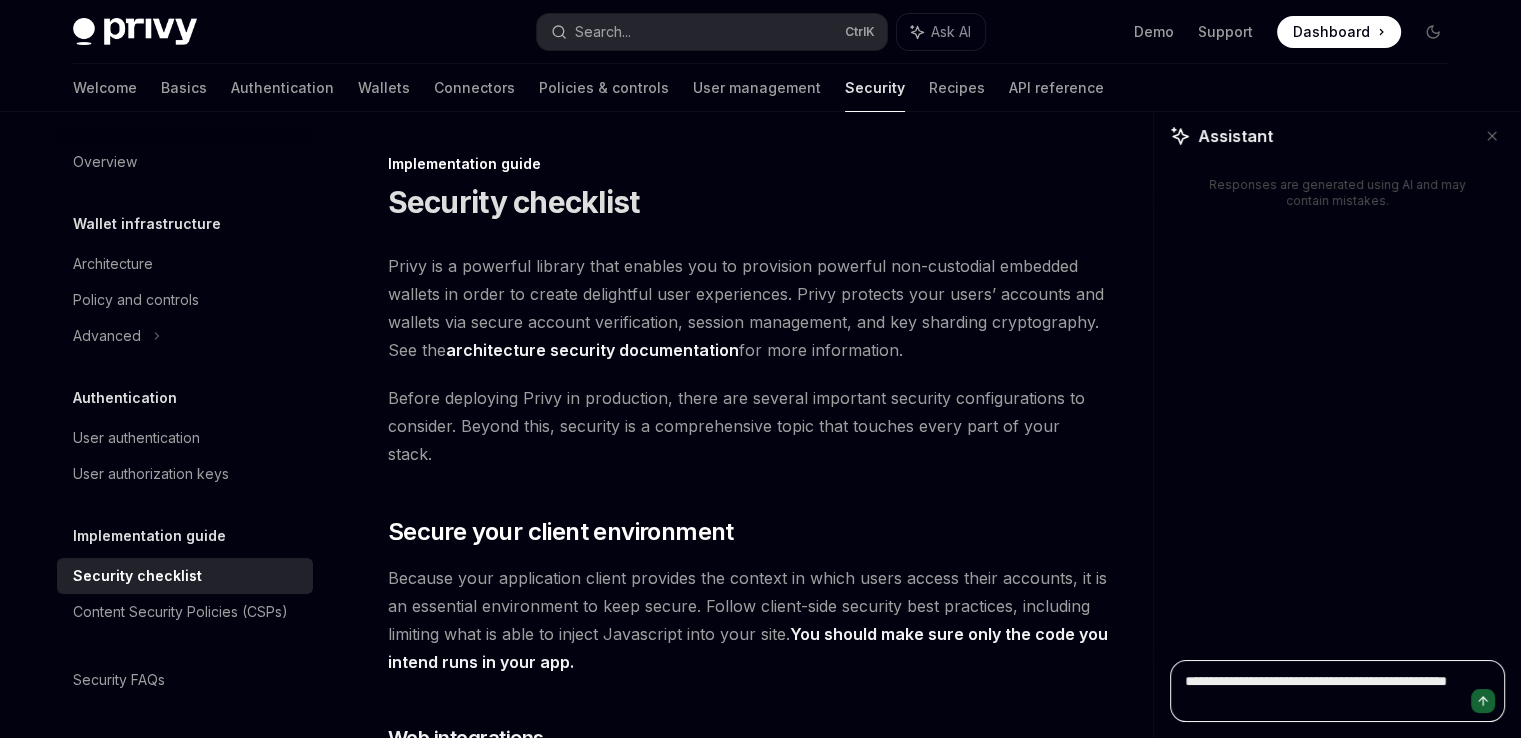 type on "*" 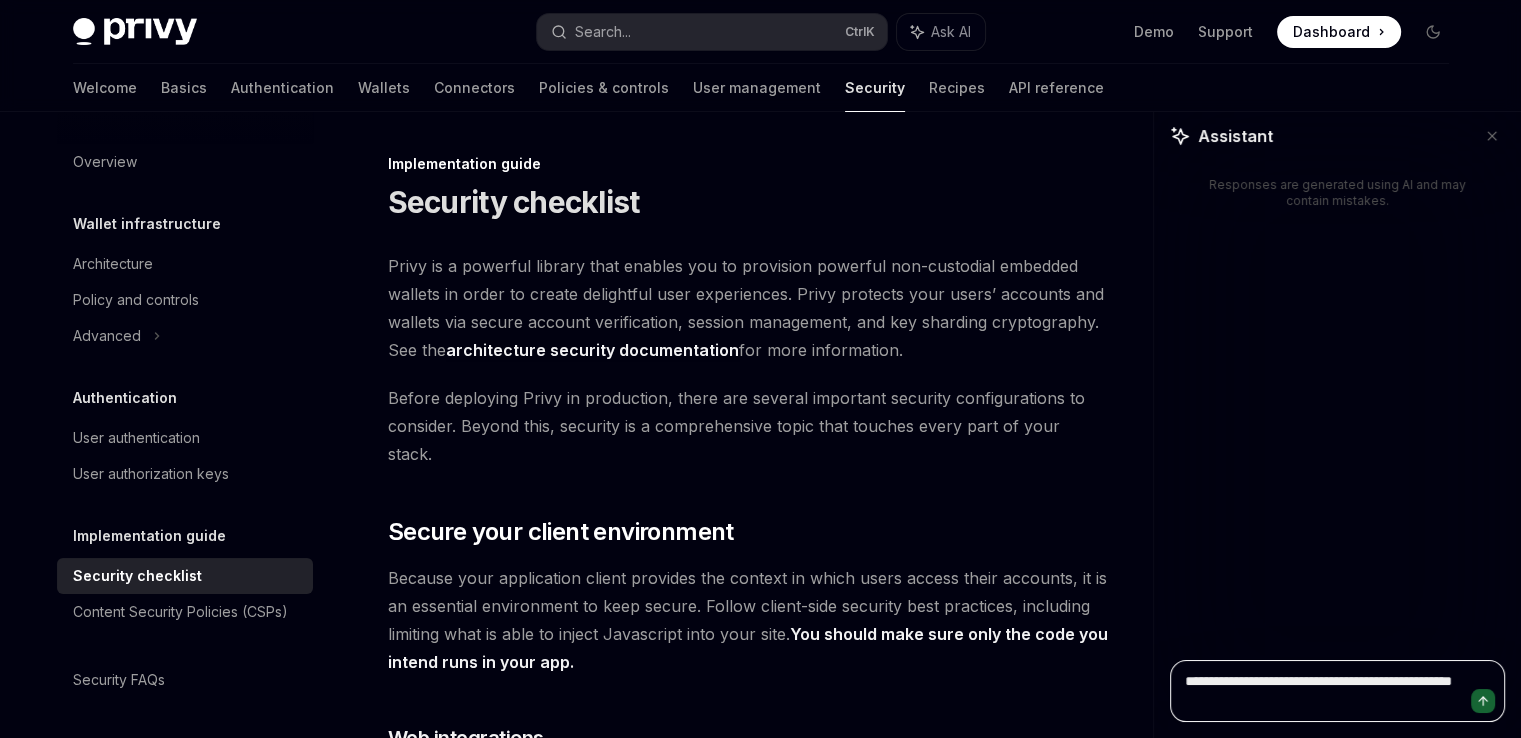 type on "**********" 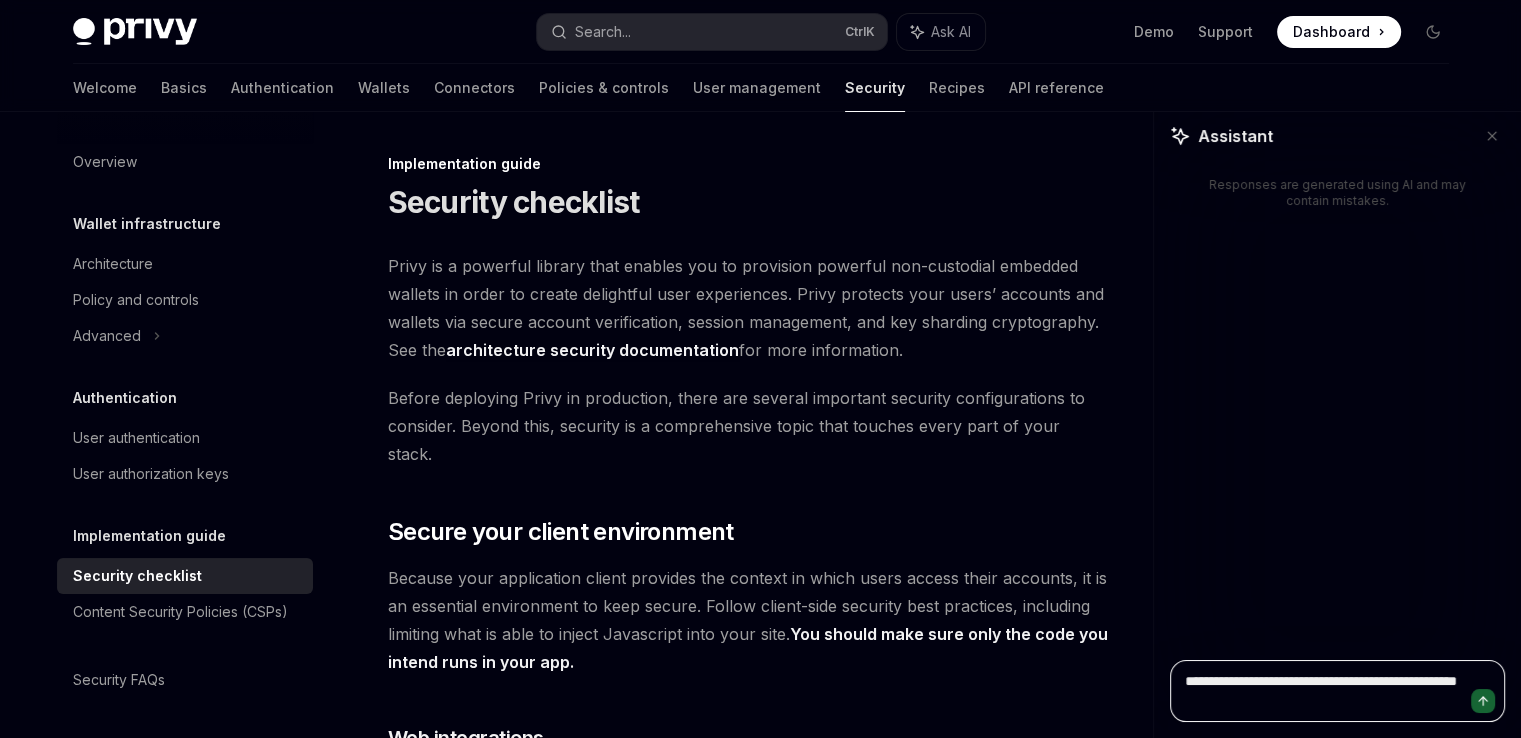 type on "**********" 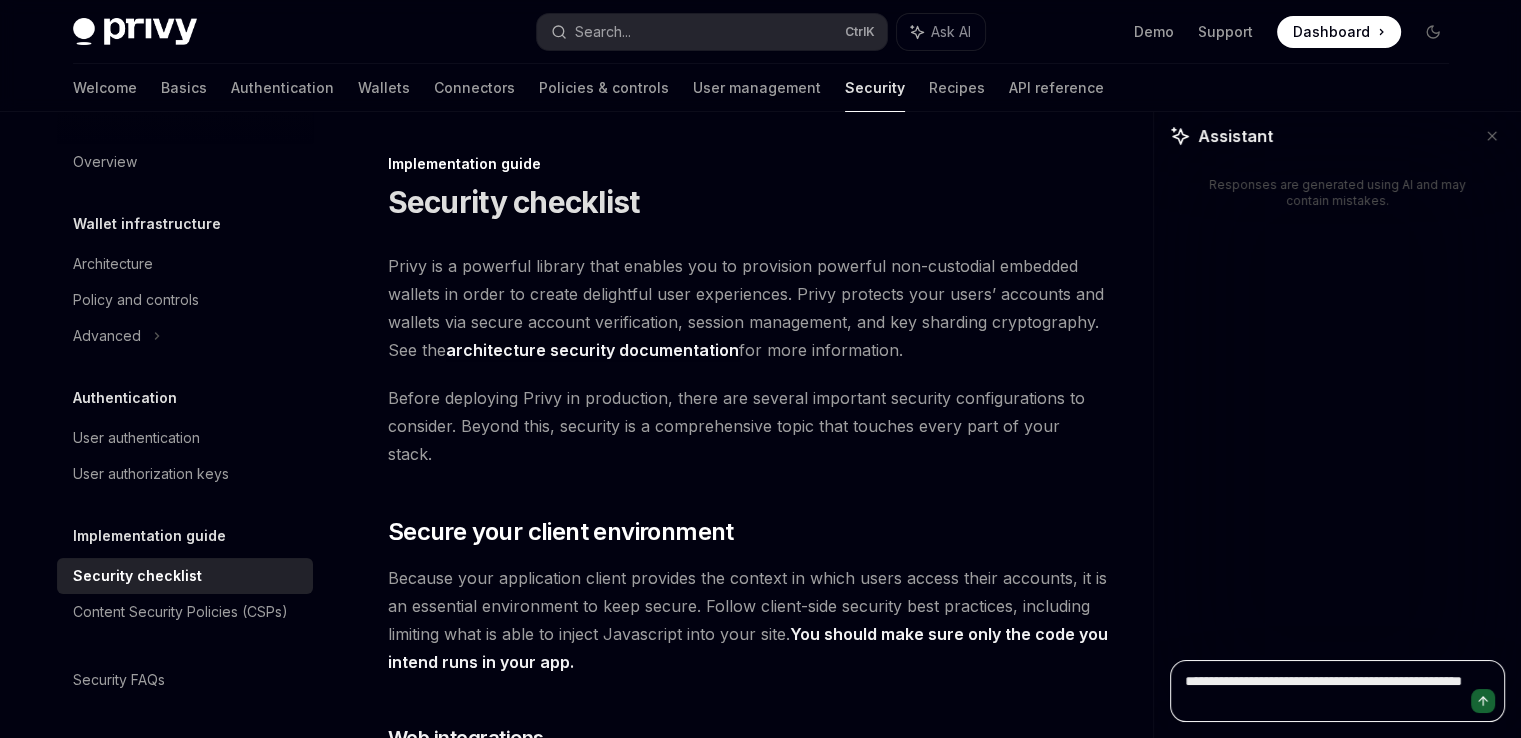 type on "**********" 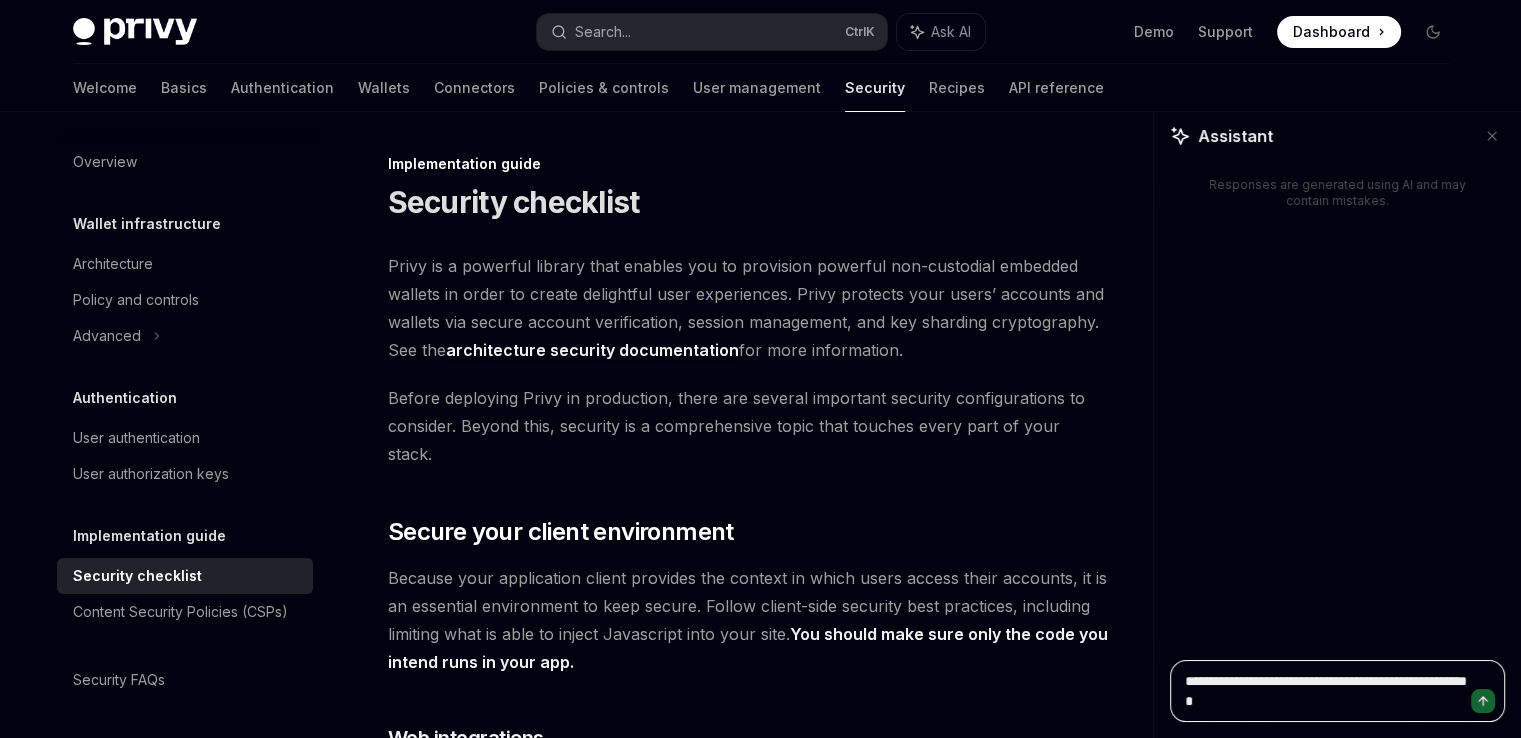 type on "**********" 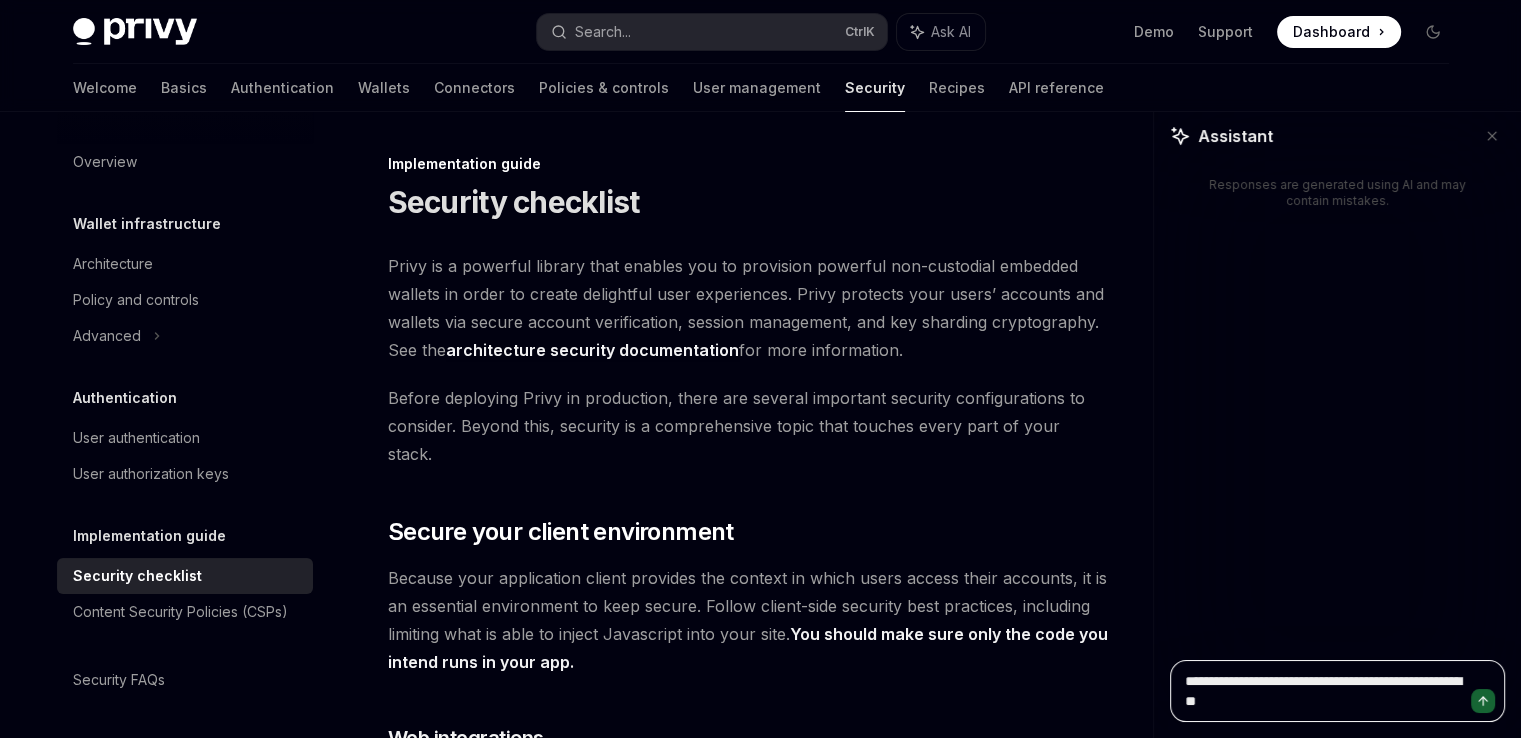type on "**********" 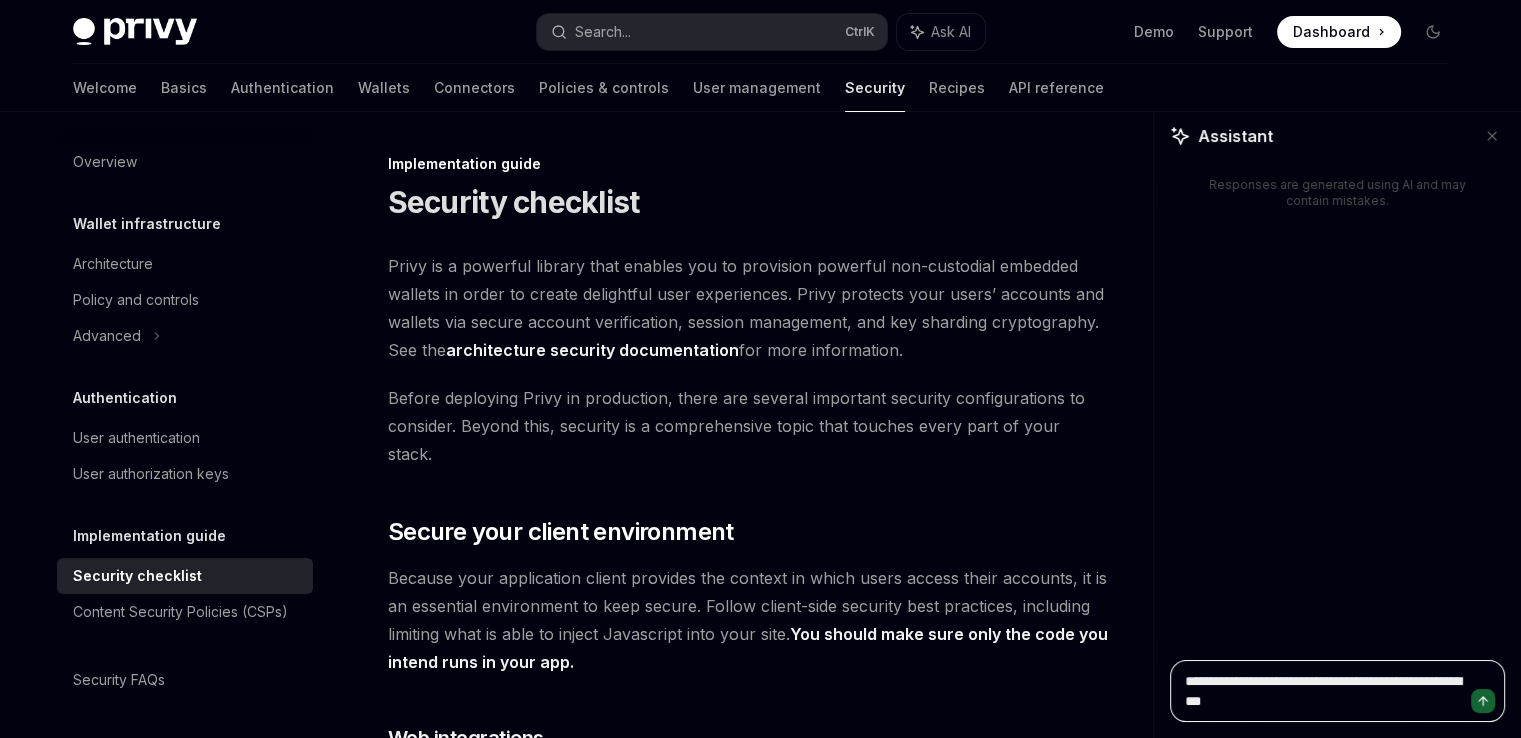type on "**********" 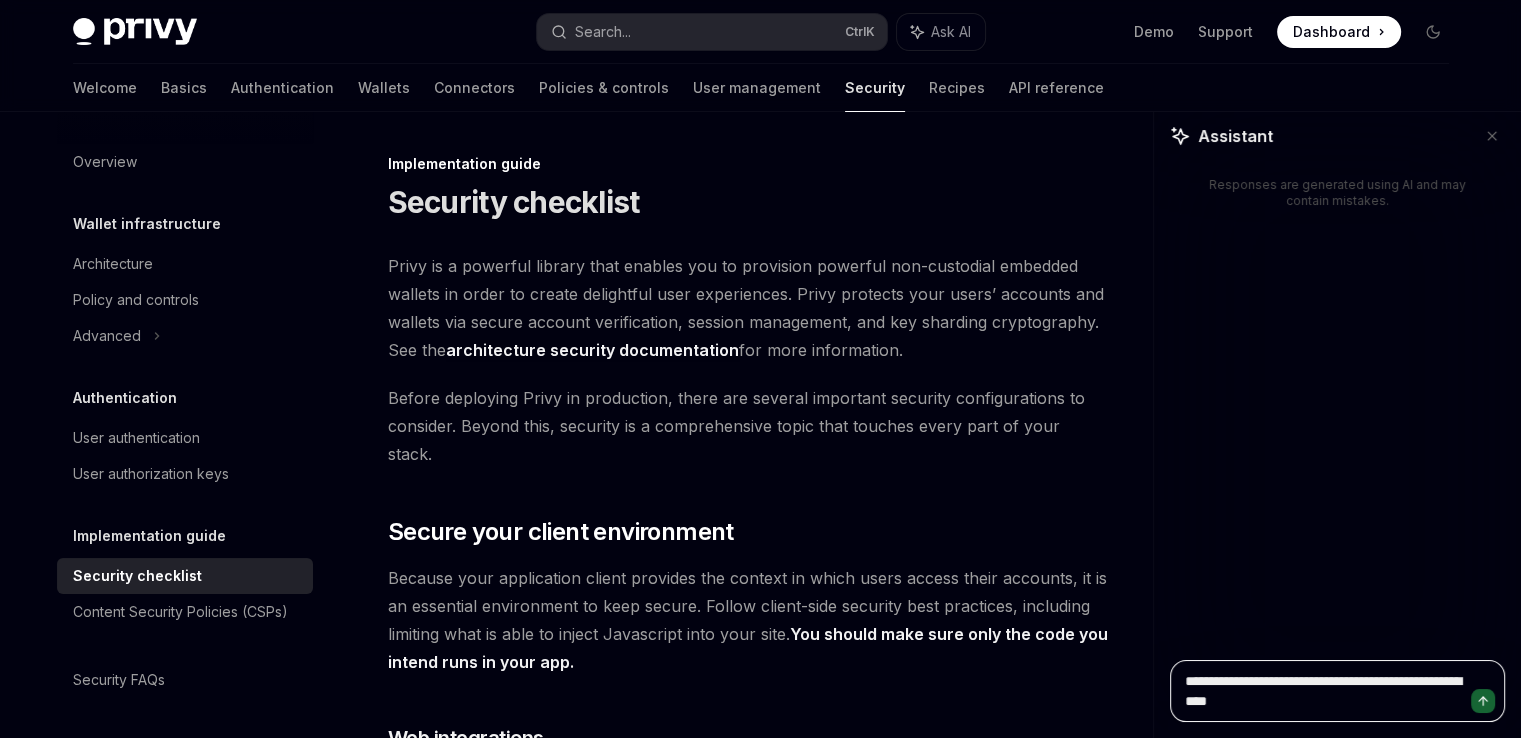 type on "**********" 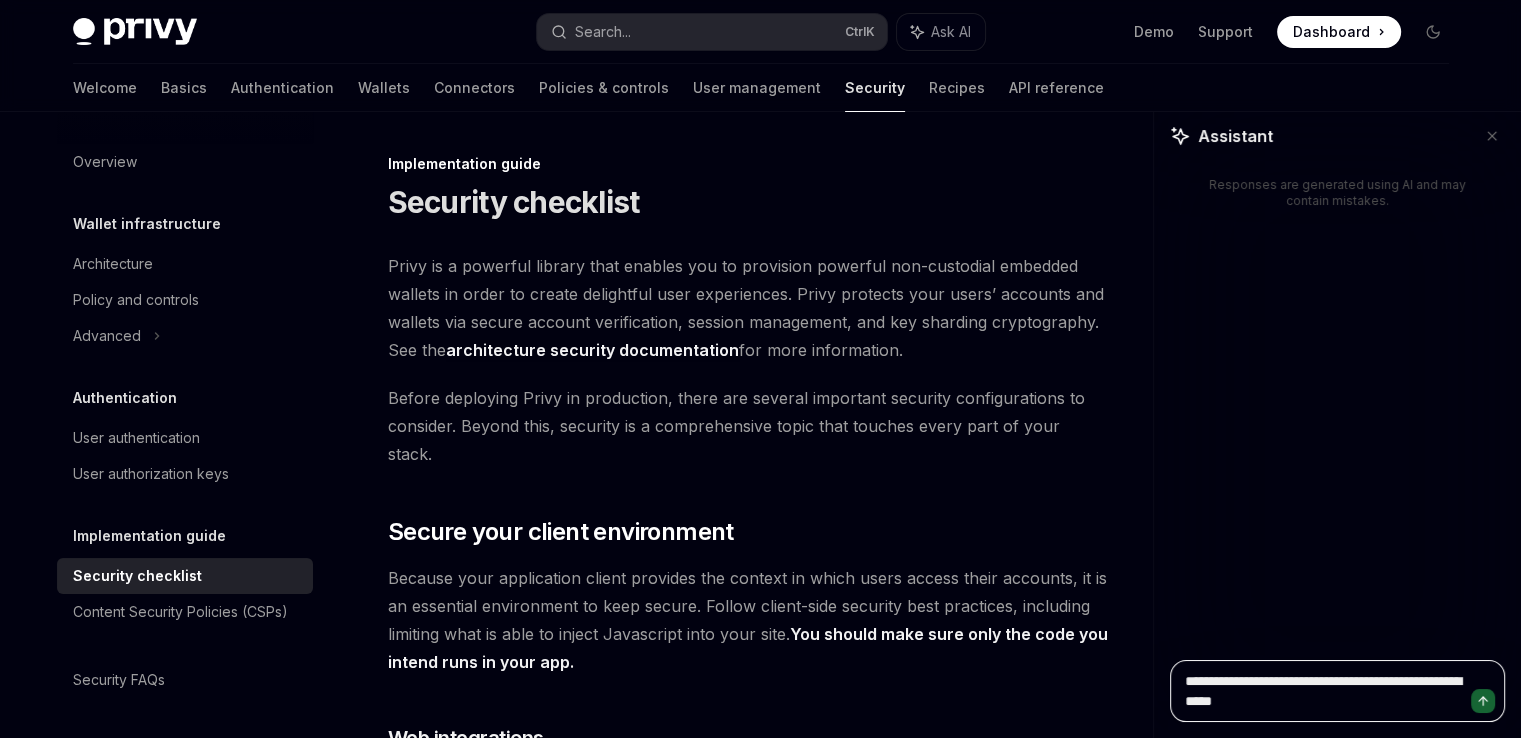 type on "**********" 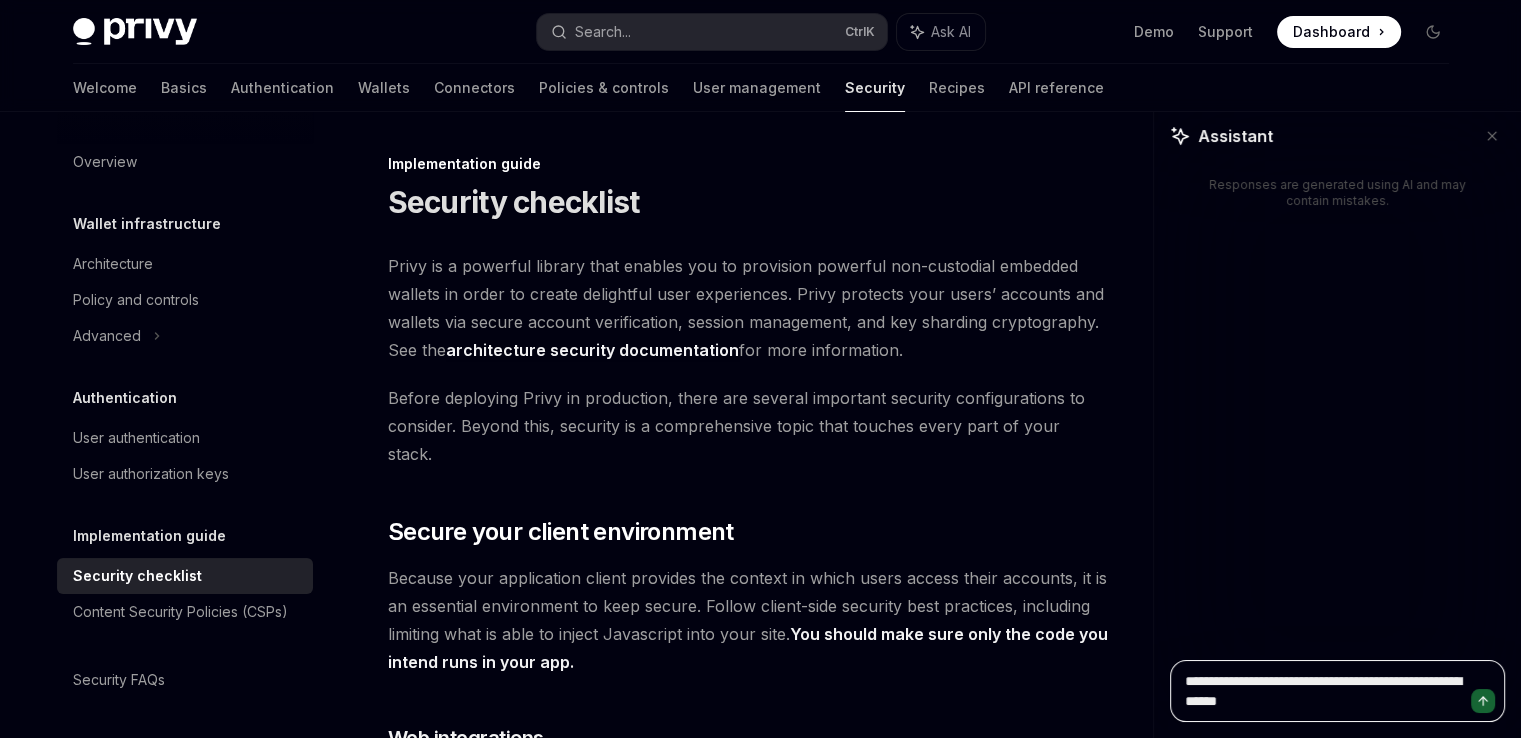 type on "**********" 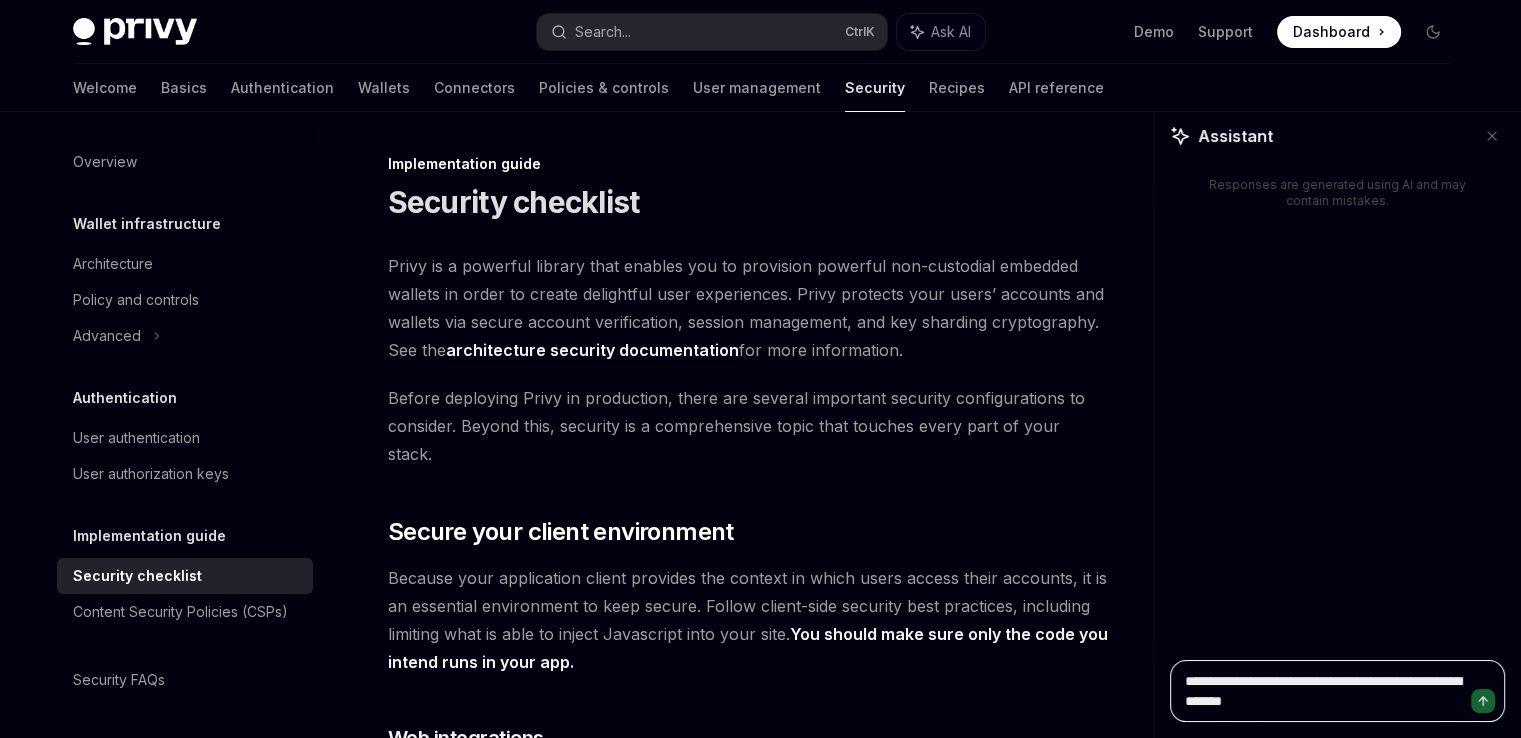 type on "**********" 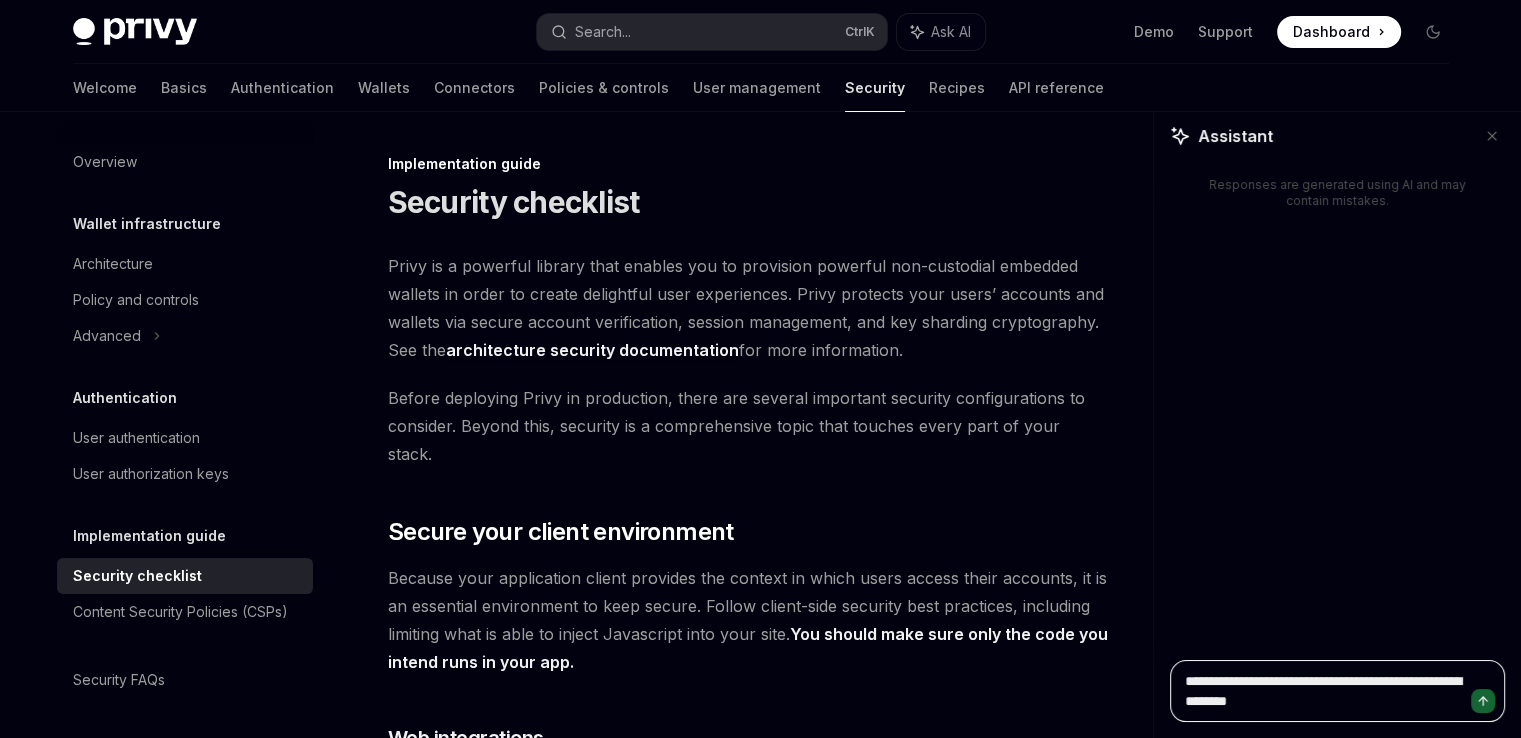 type on "**********" 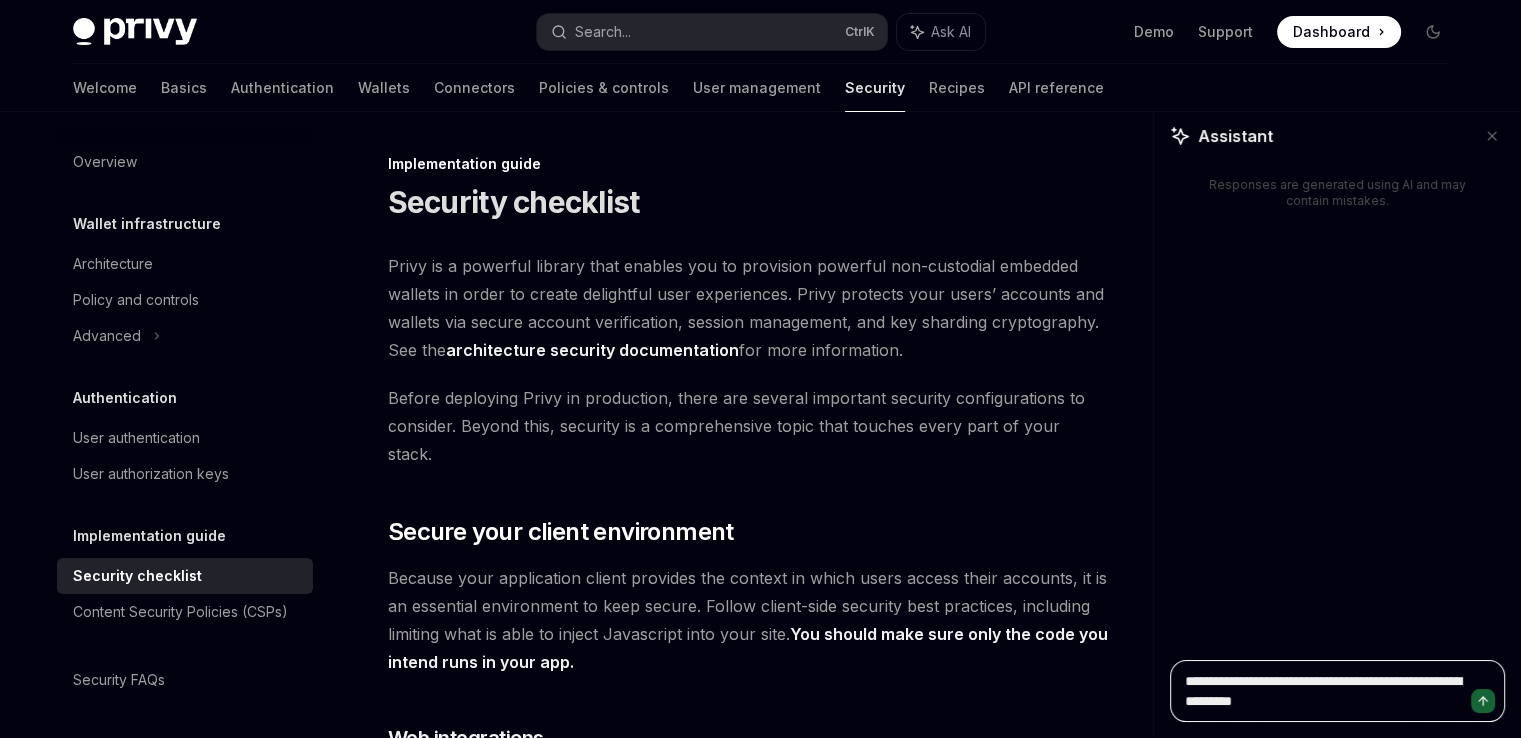 type on "**********" 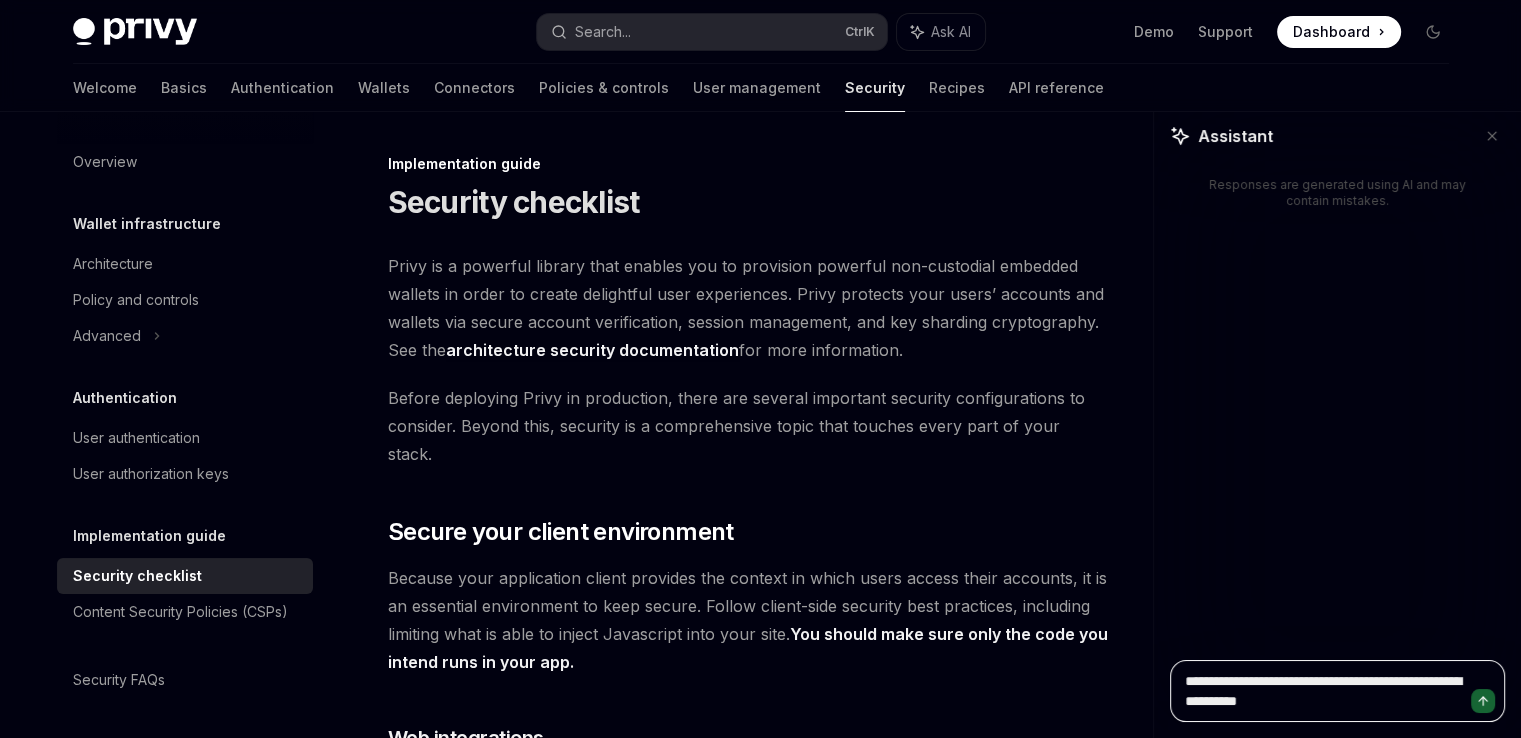 type on "**********" 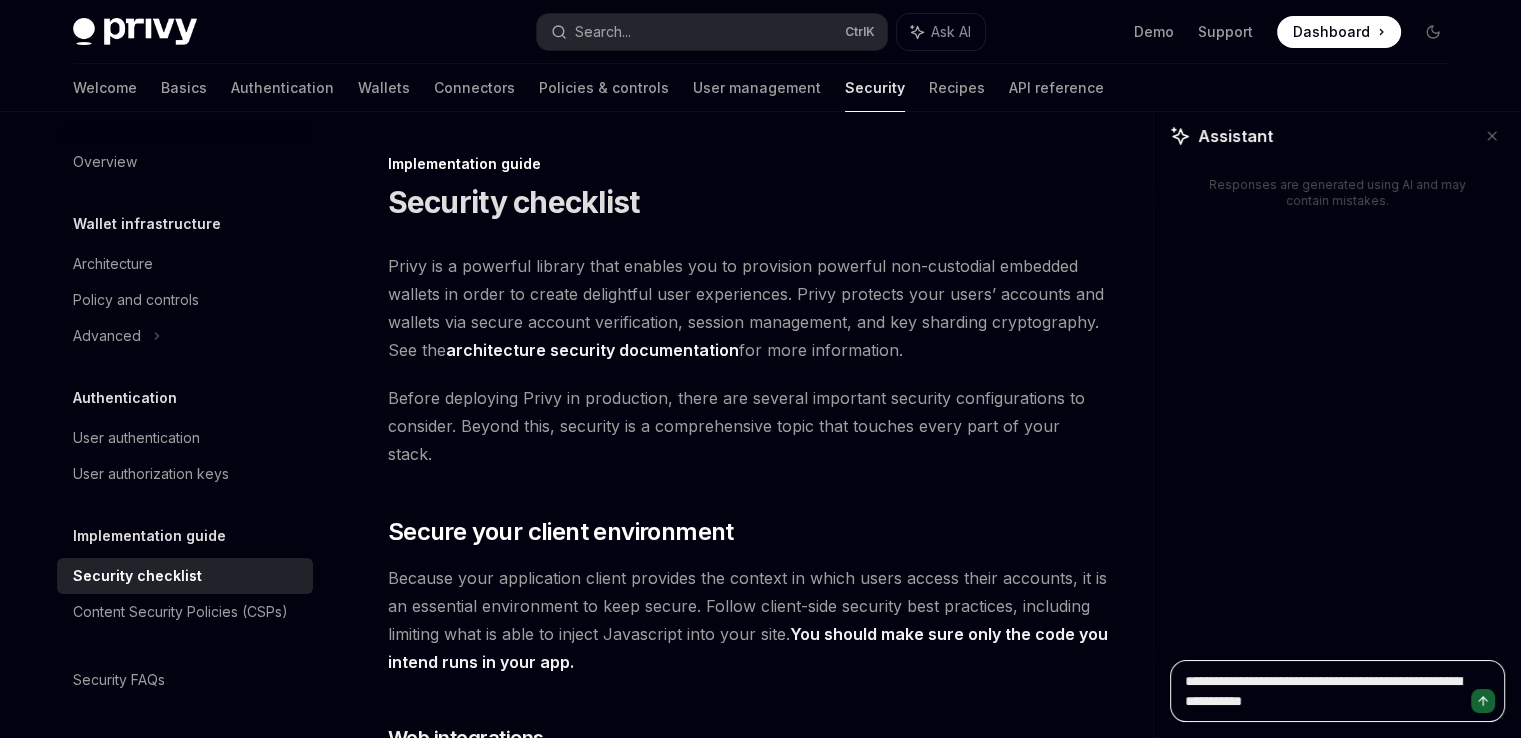 type on "**********" 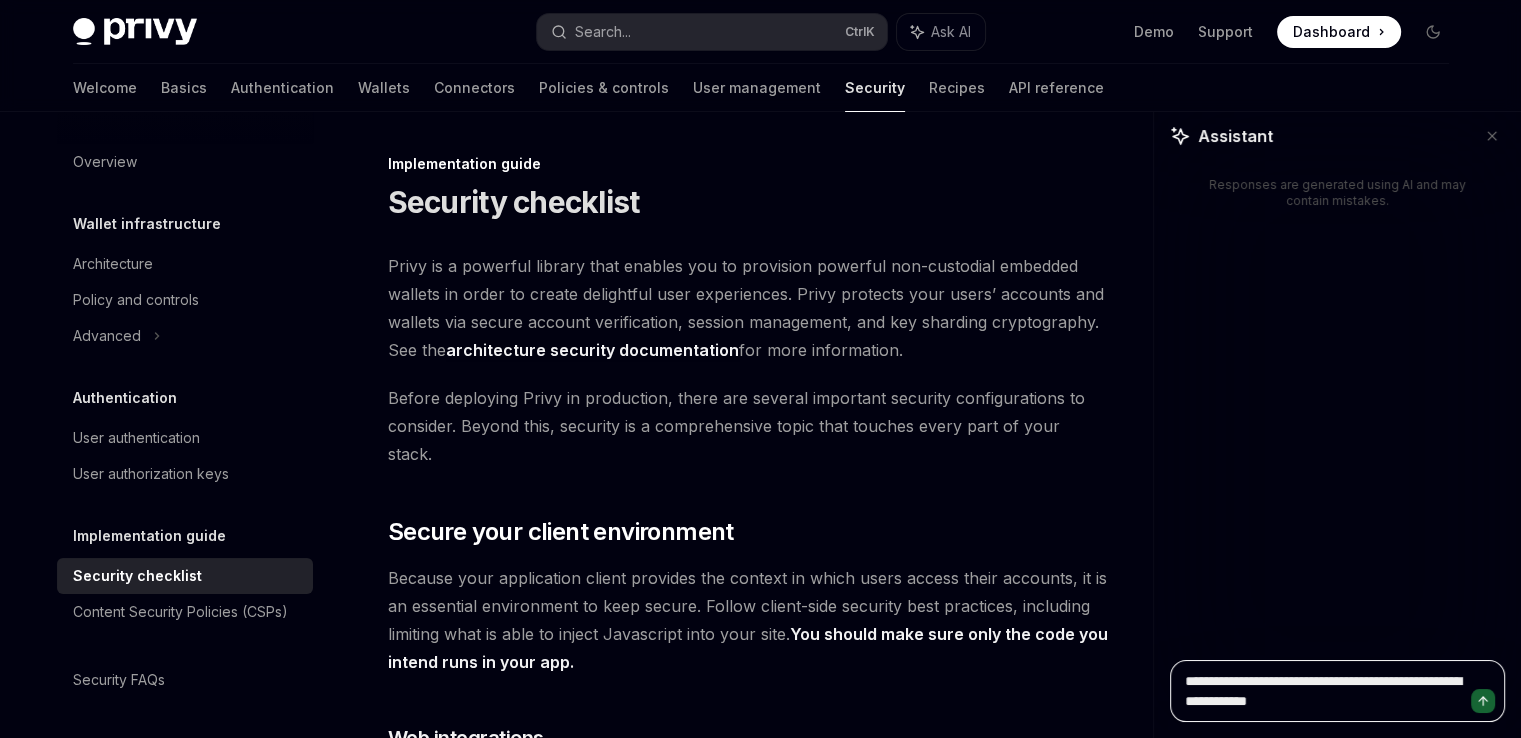 type on "**********" 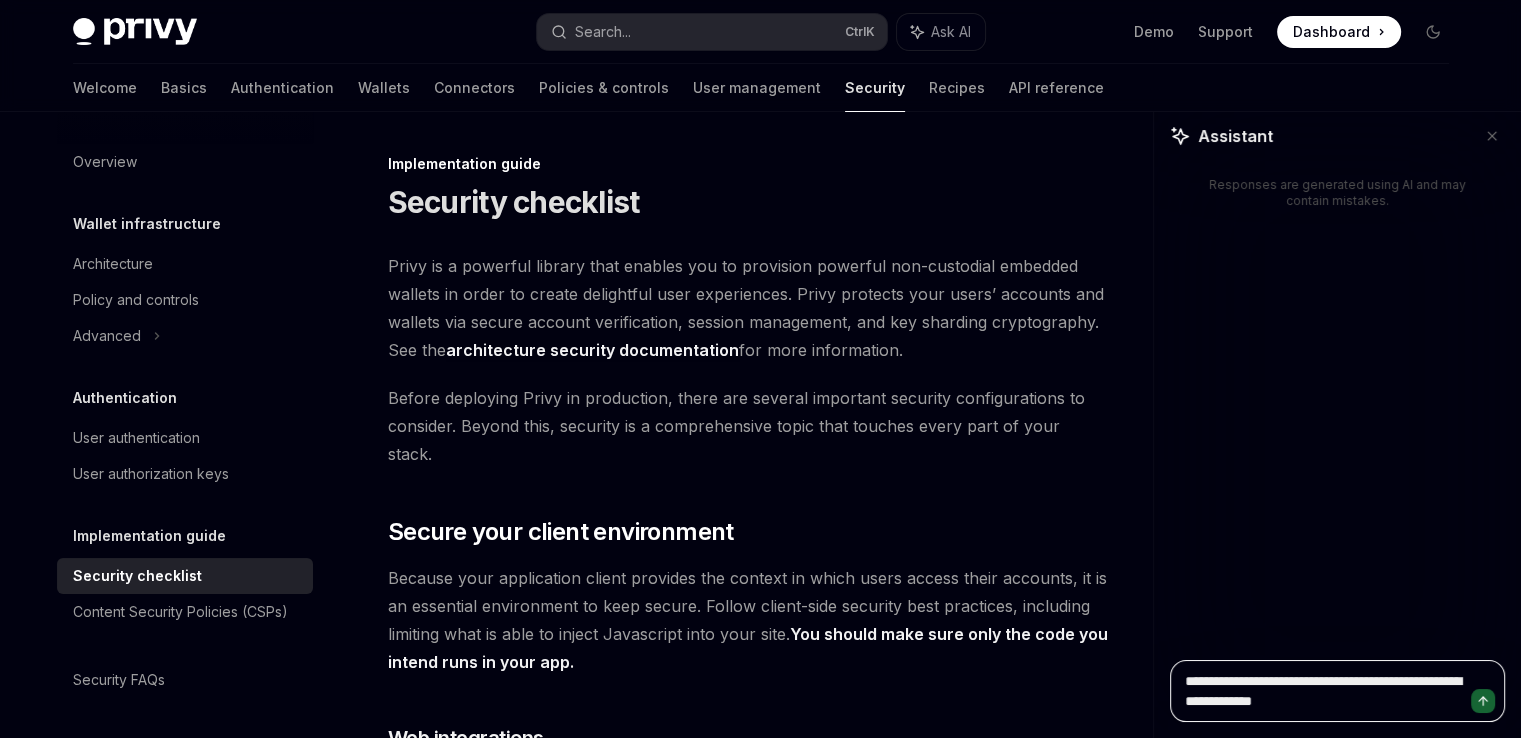 type on "**********" 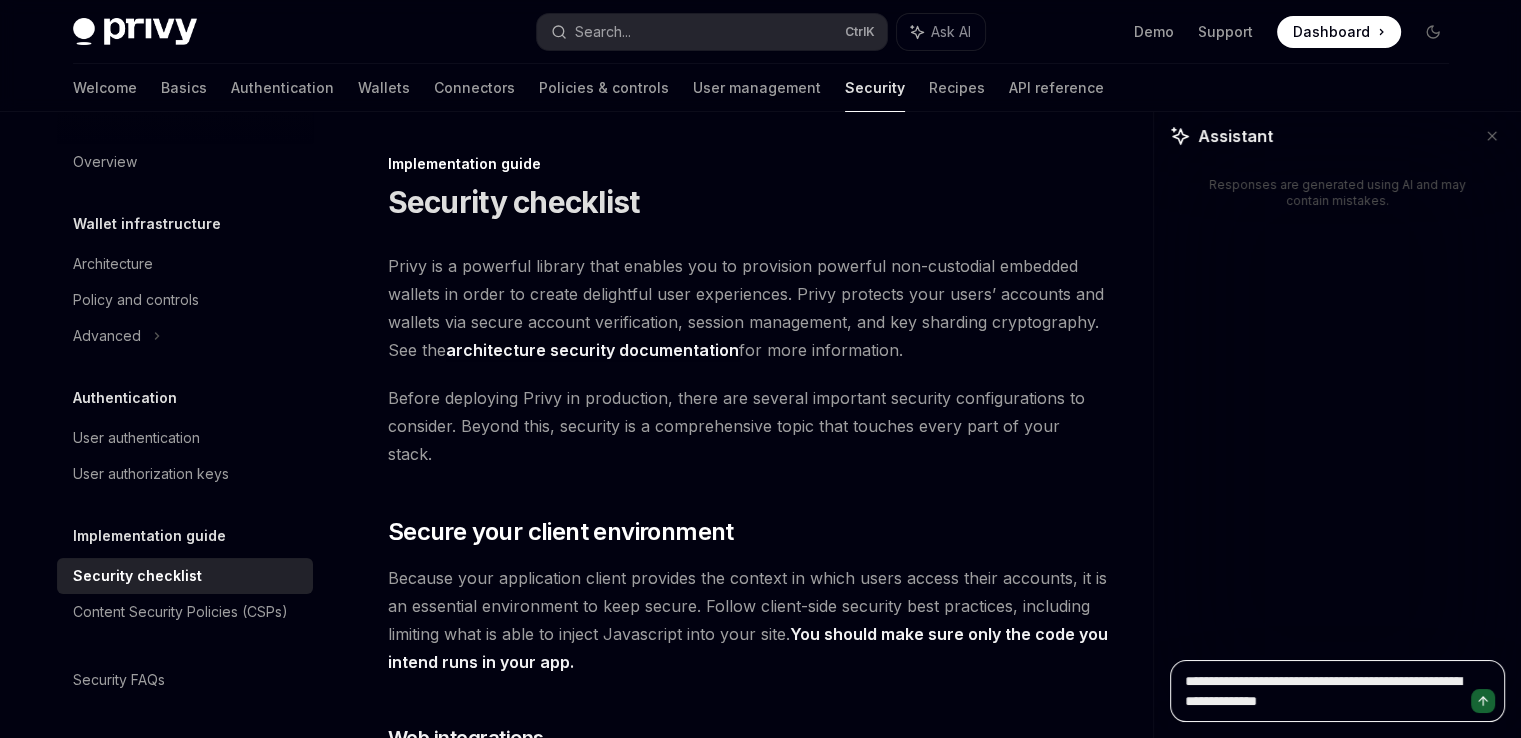 type on "**********" 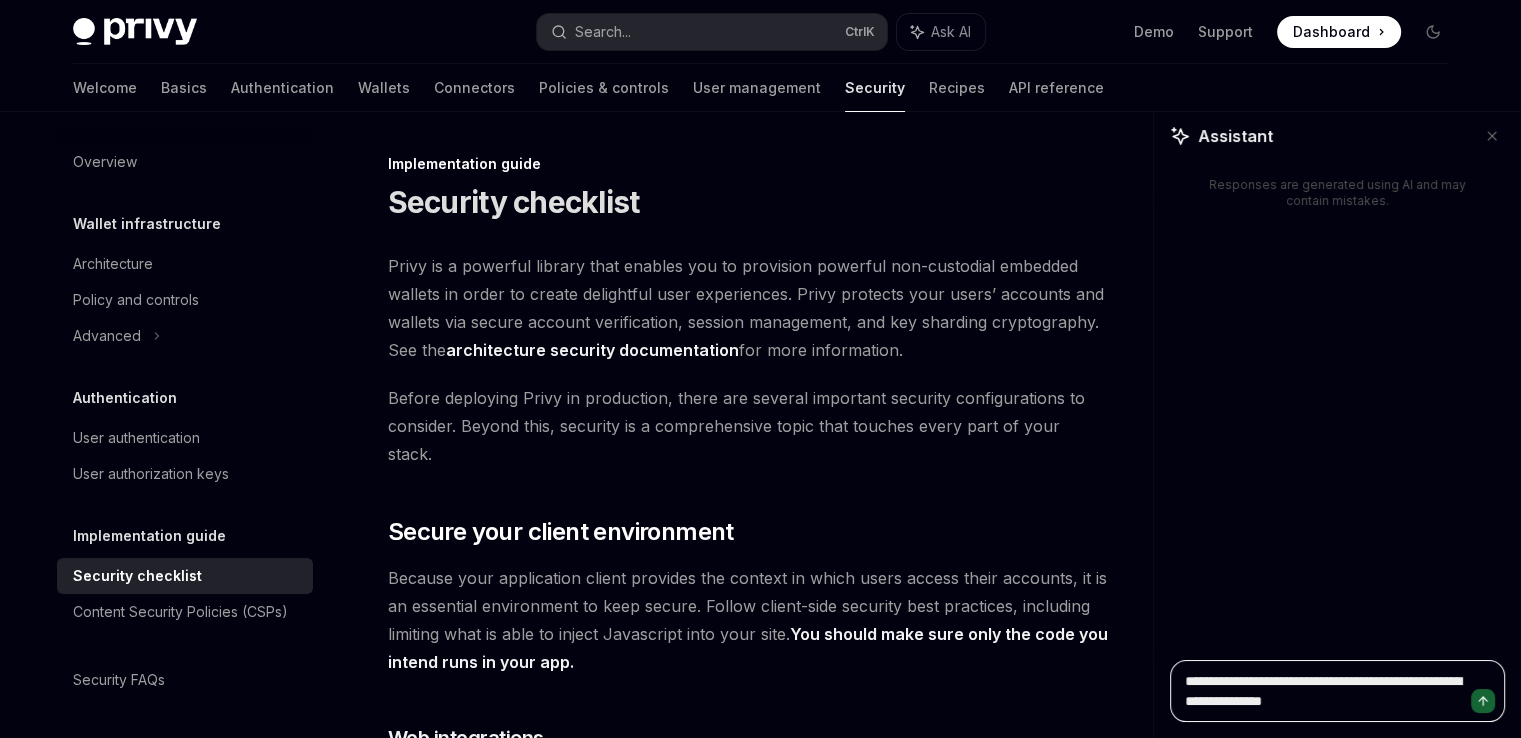 type on "**********" 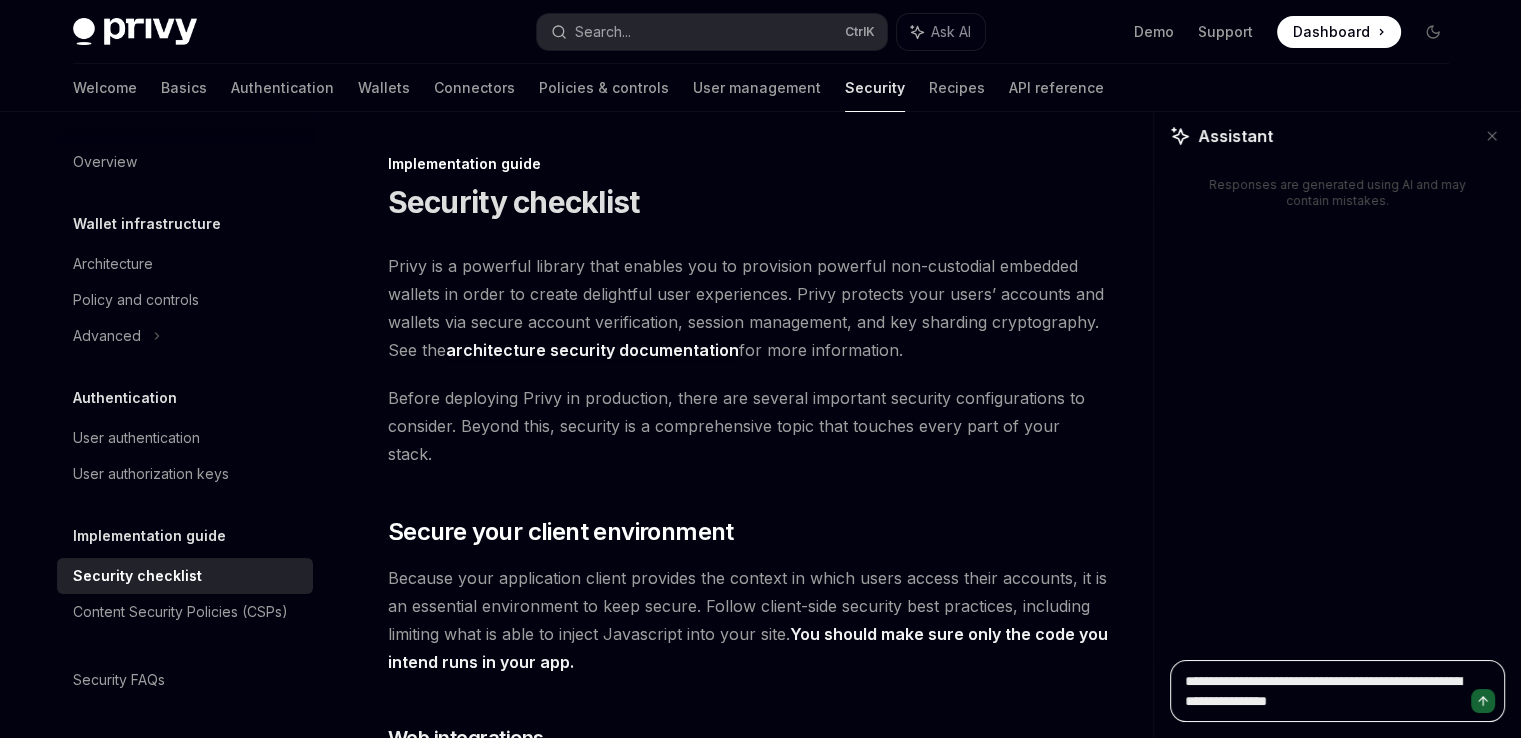 type on "**********" 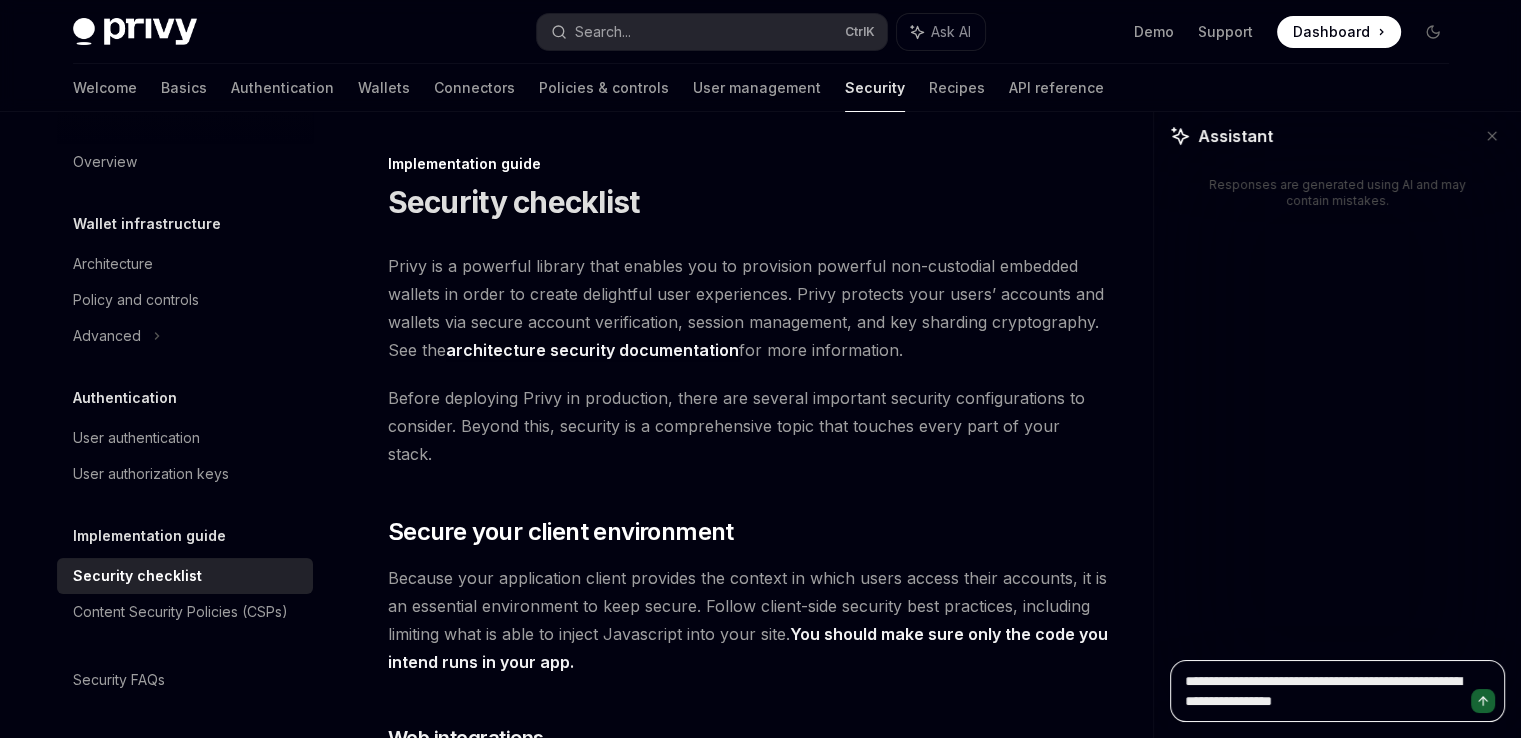 type on "**********" 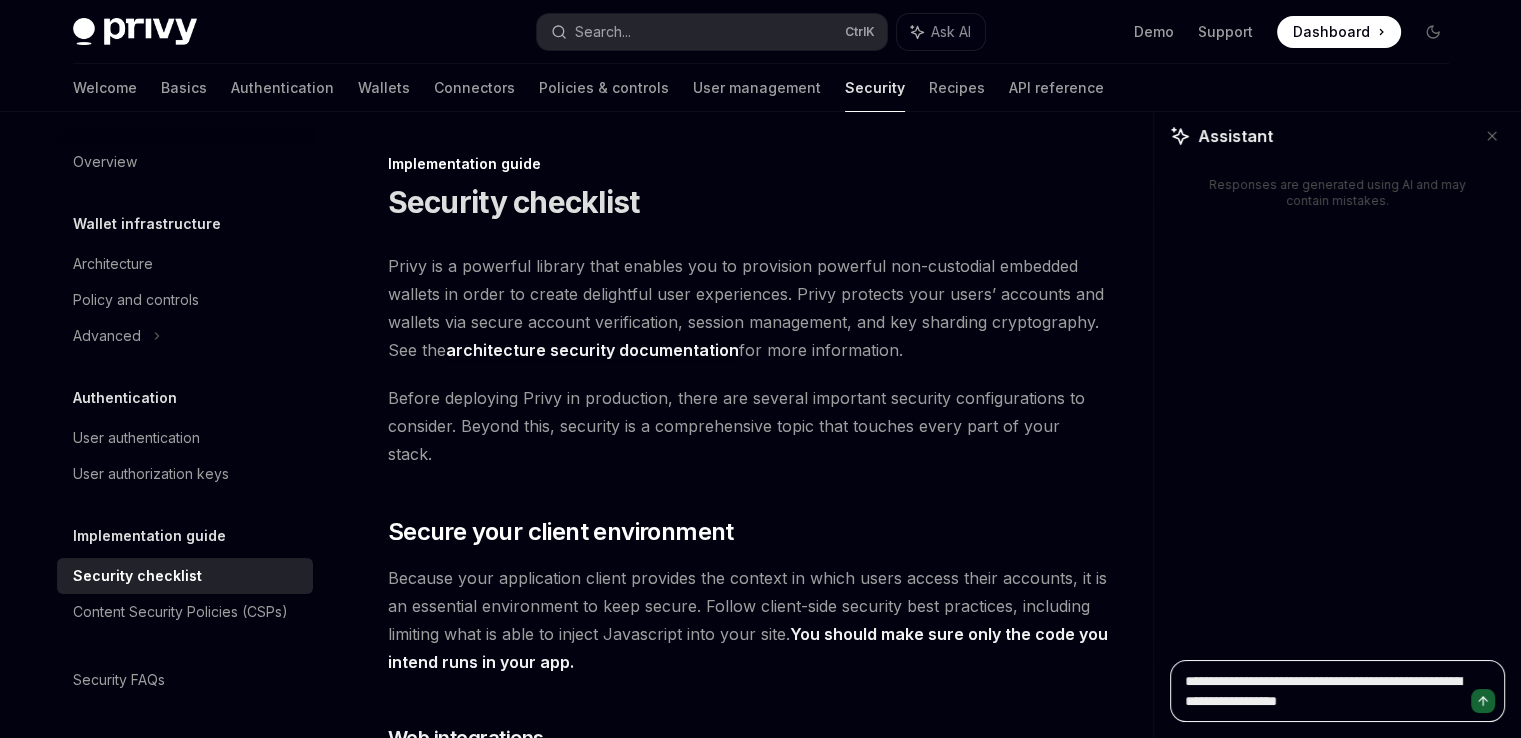 type on "**********" 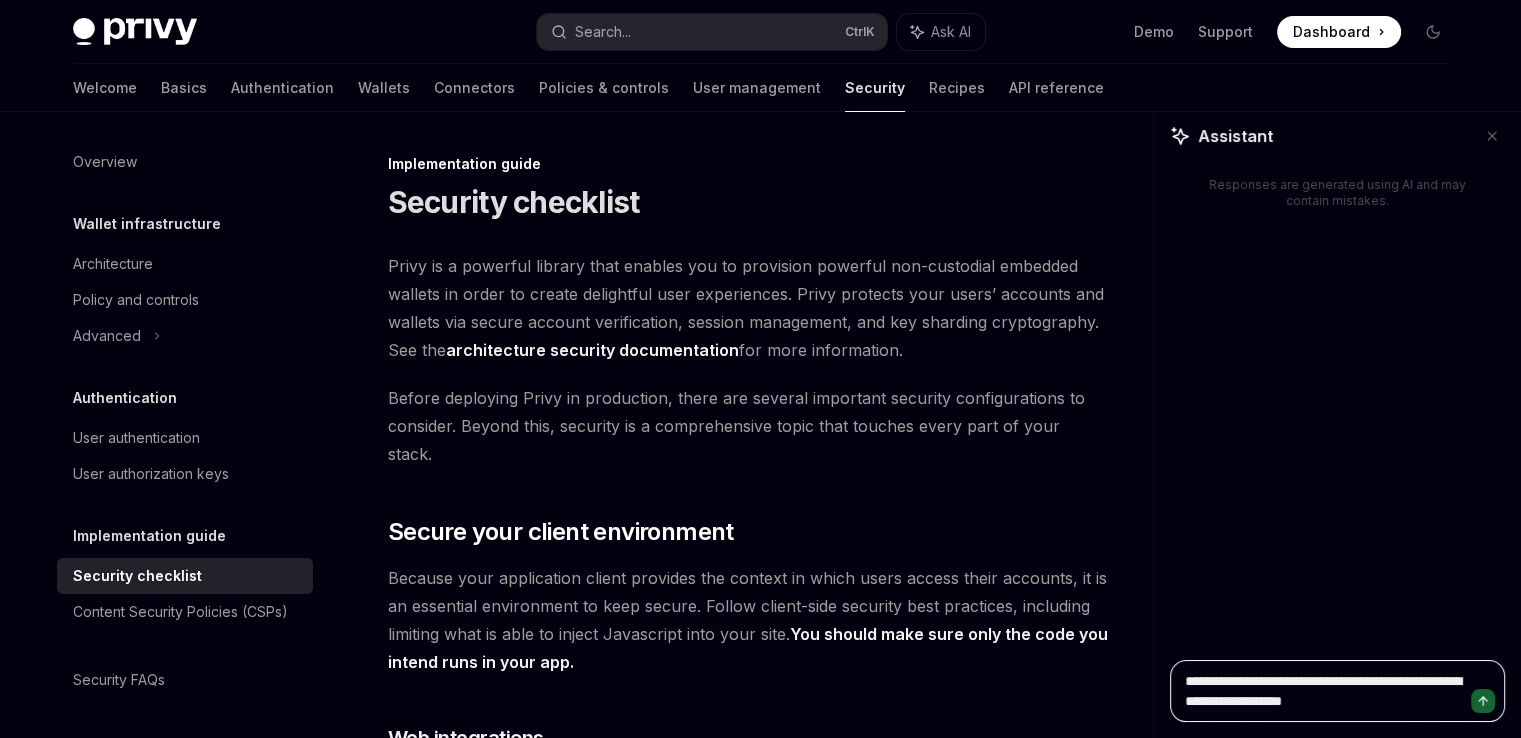 type on "**********" 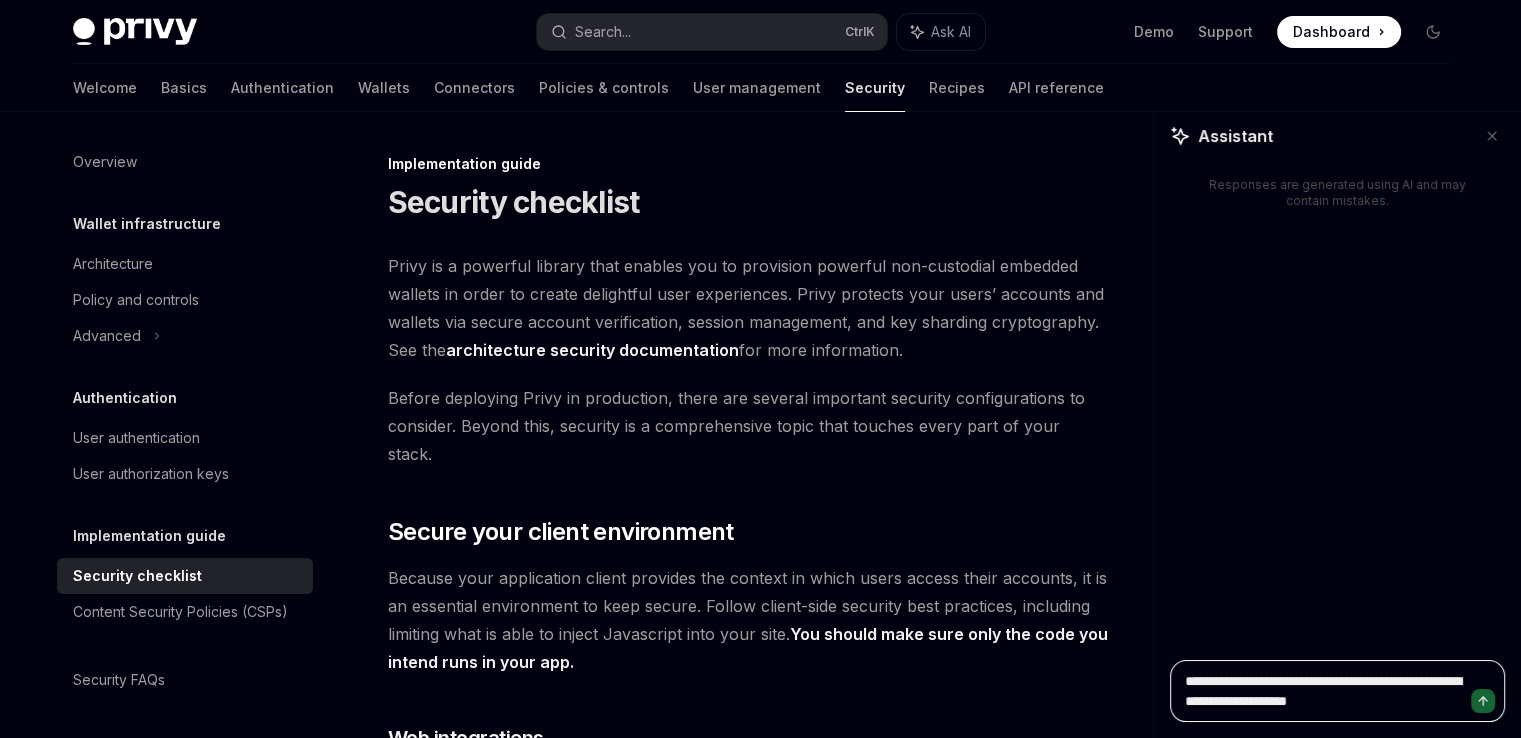 type on "**********" 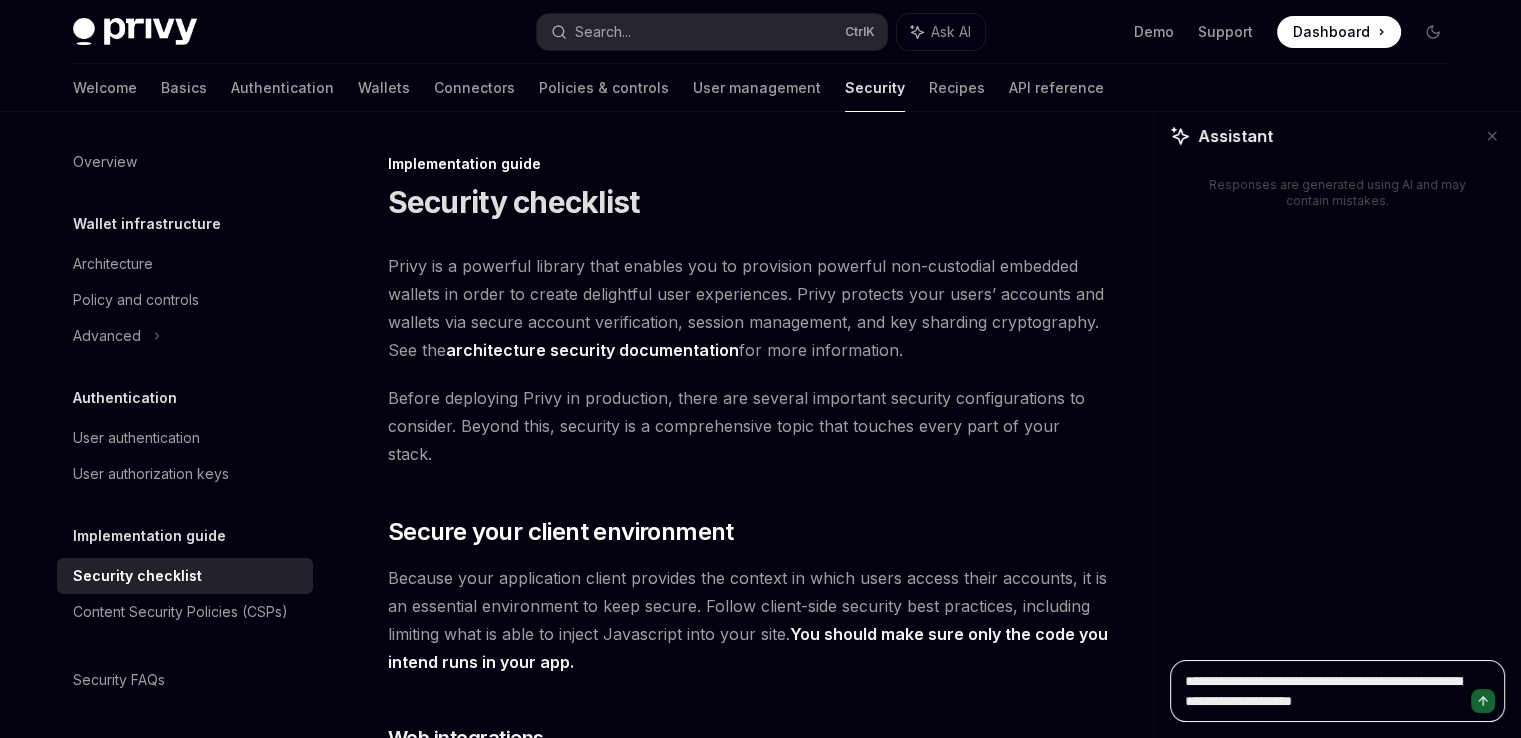 type on "**********" 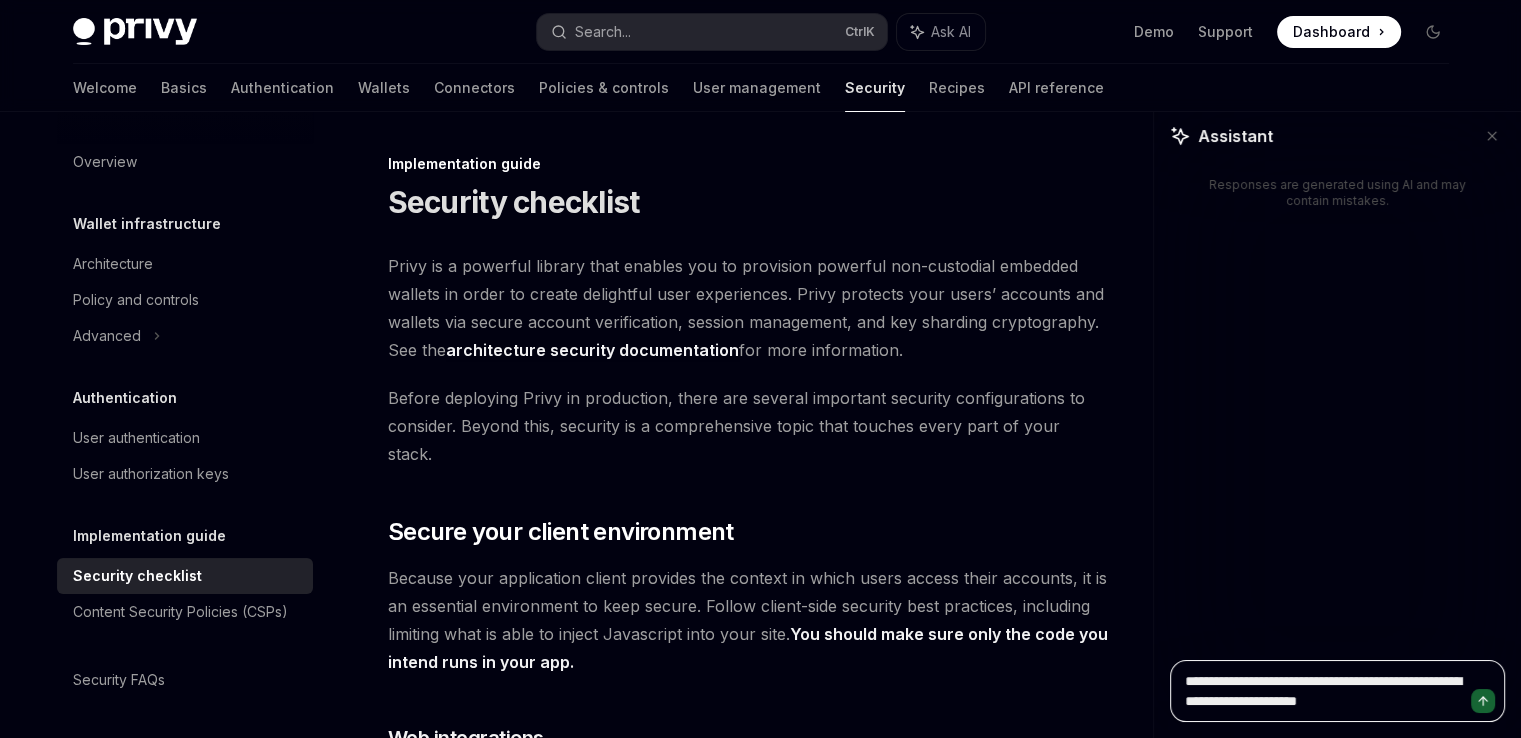 type on "**********" 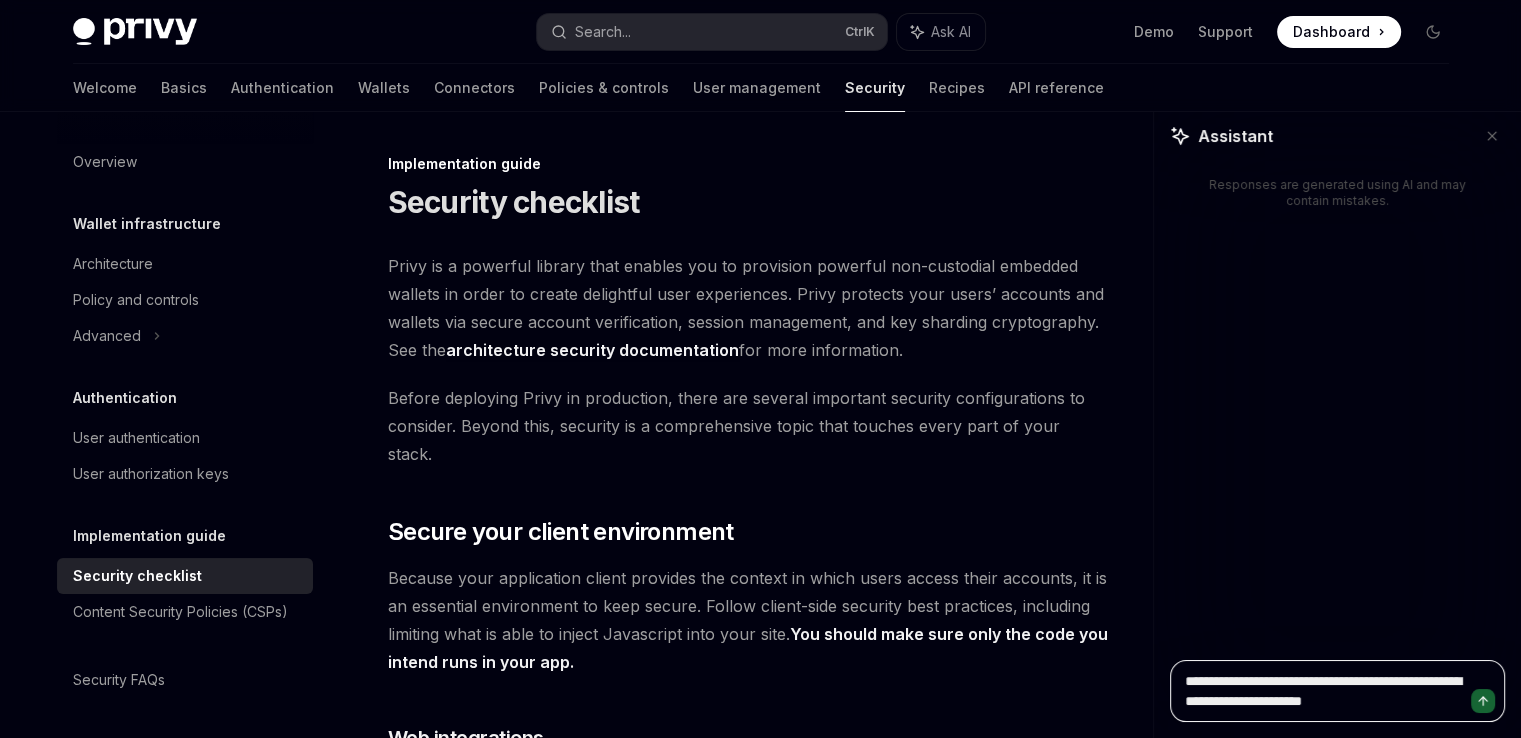 type on "**********" 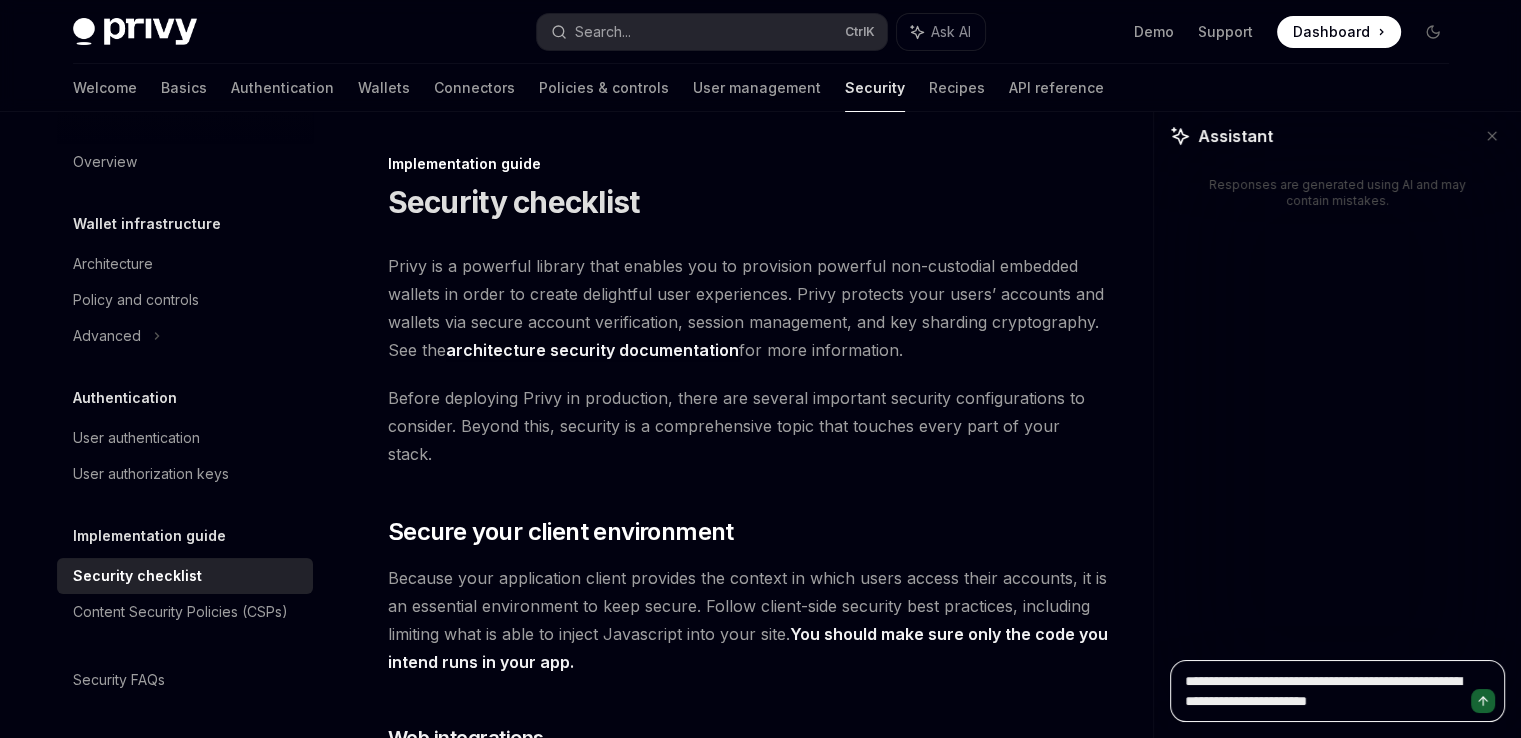 type on "**********" 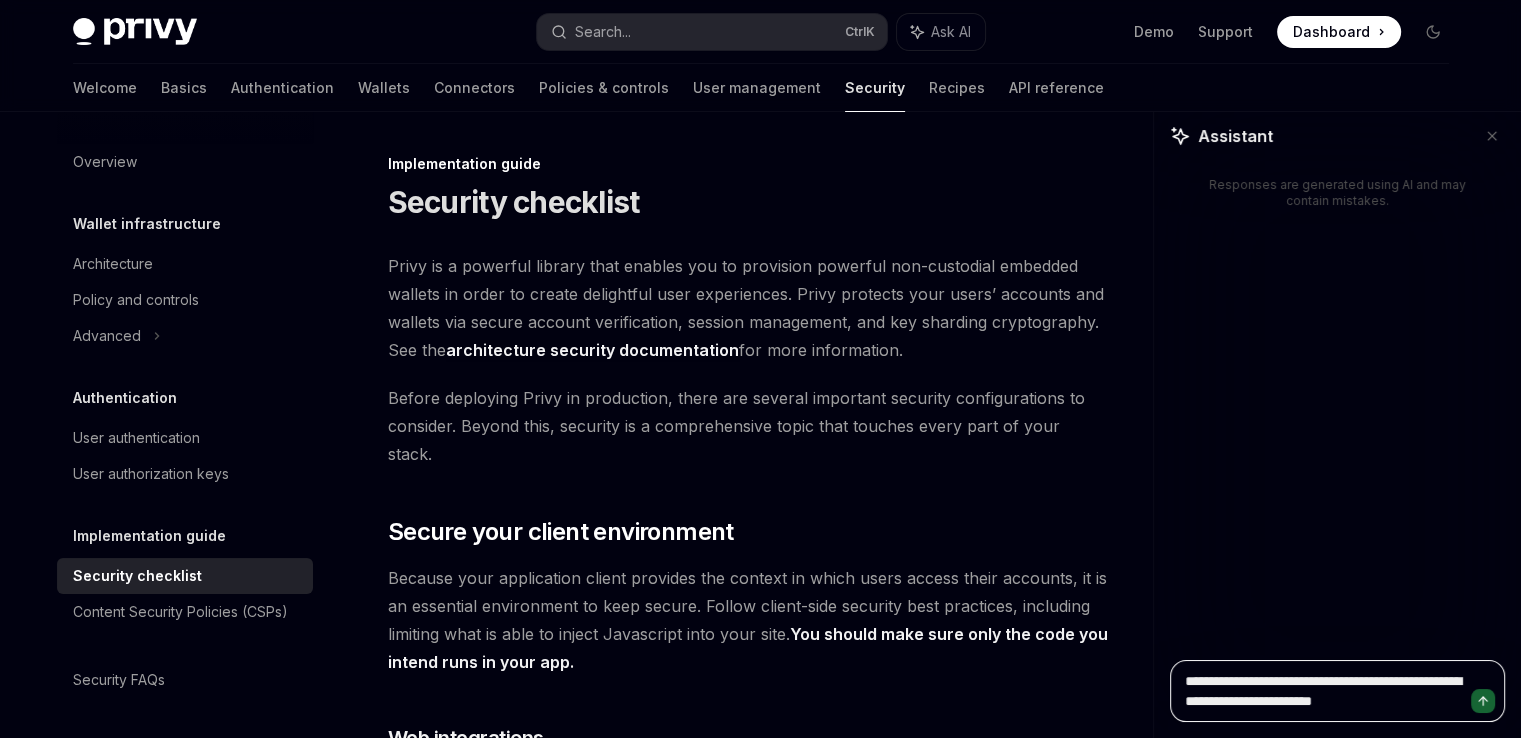 type on "**********" 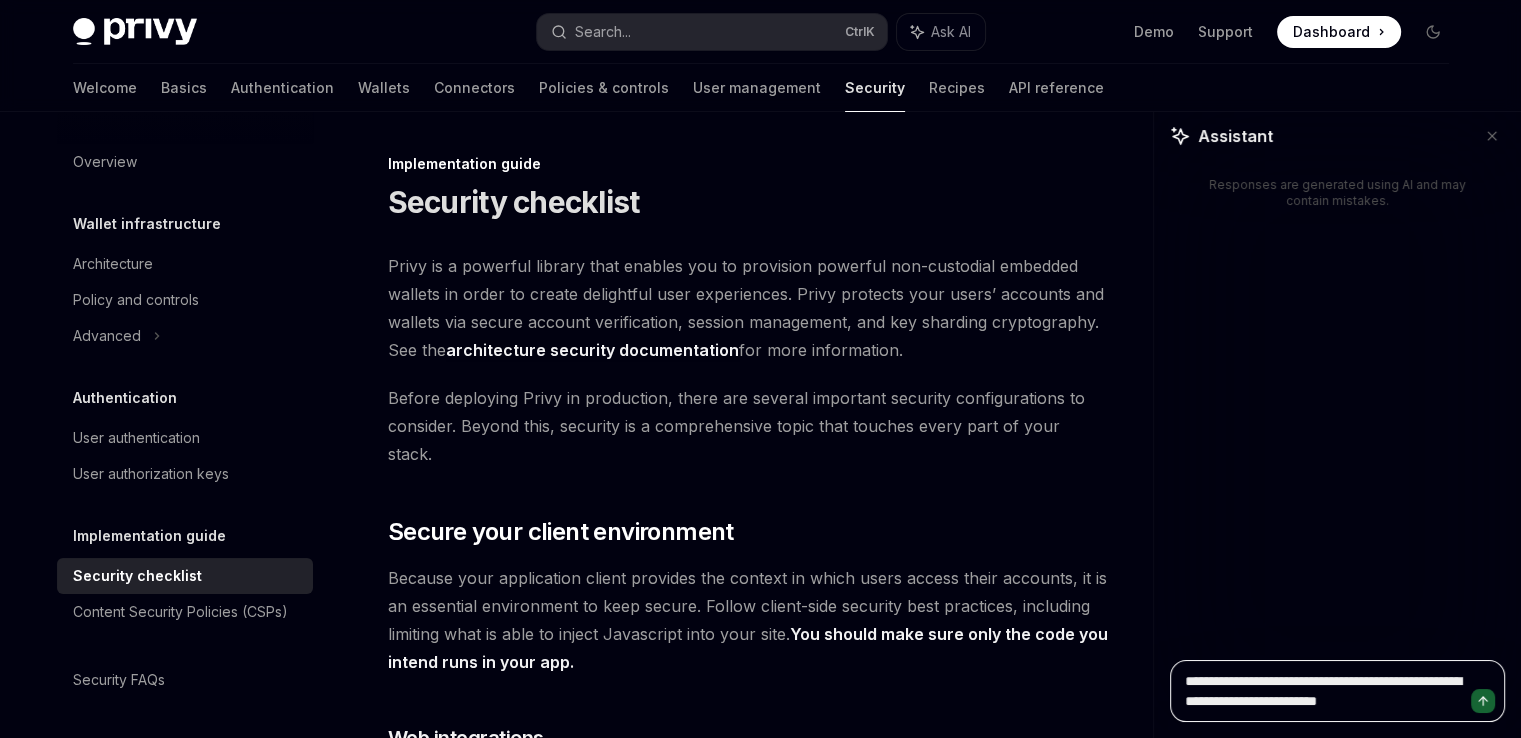 type on "**********" 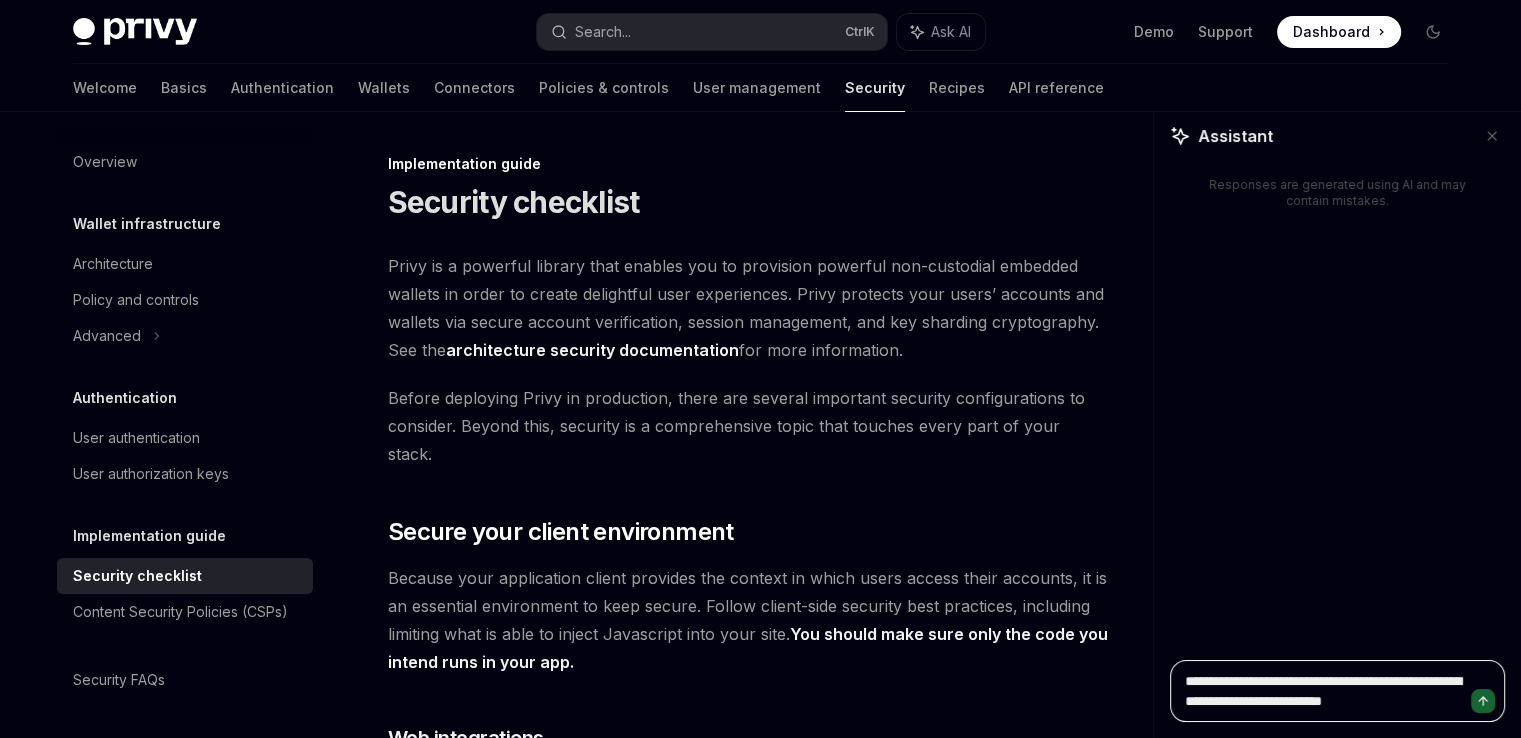type on "**********" 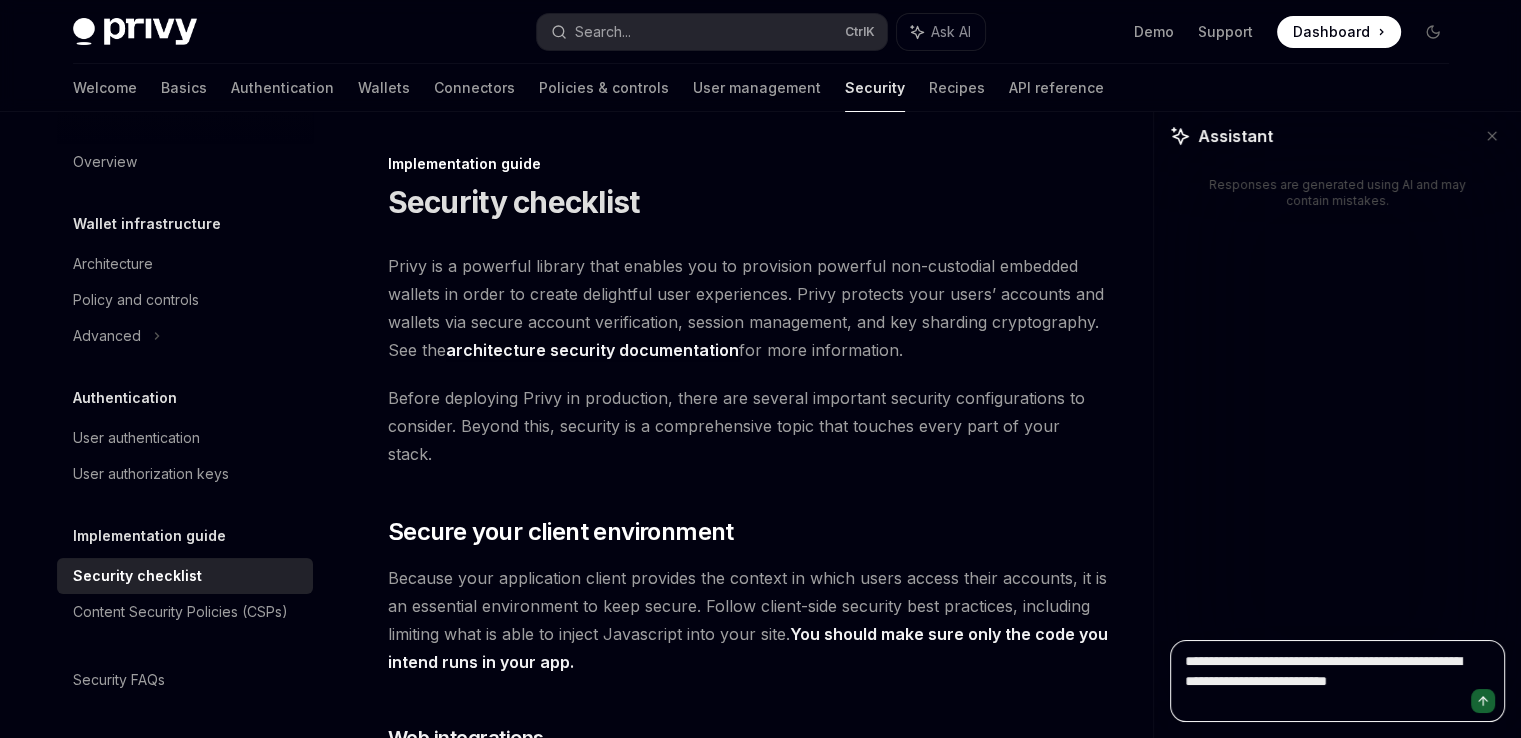type on "**********" 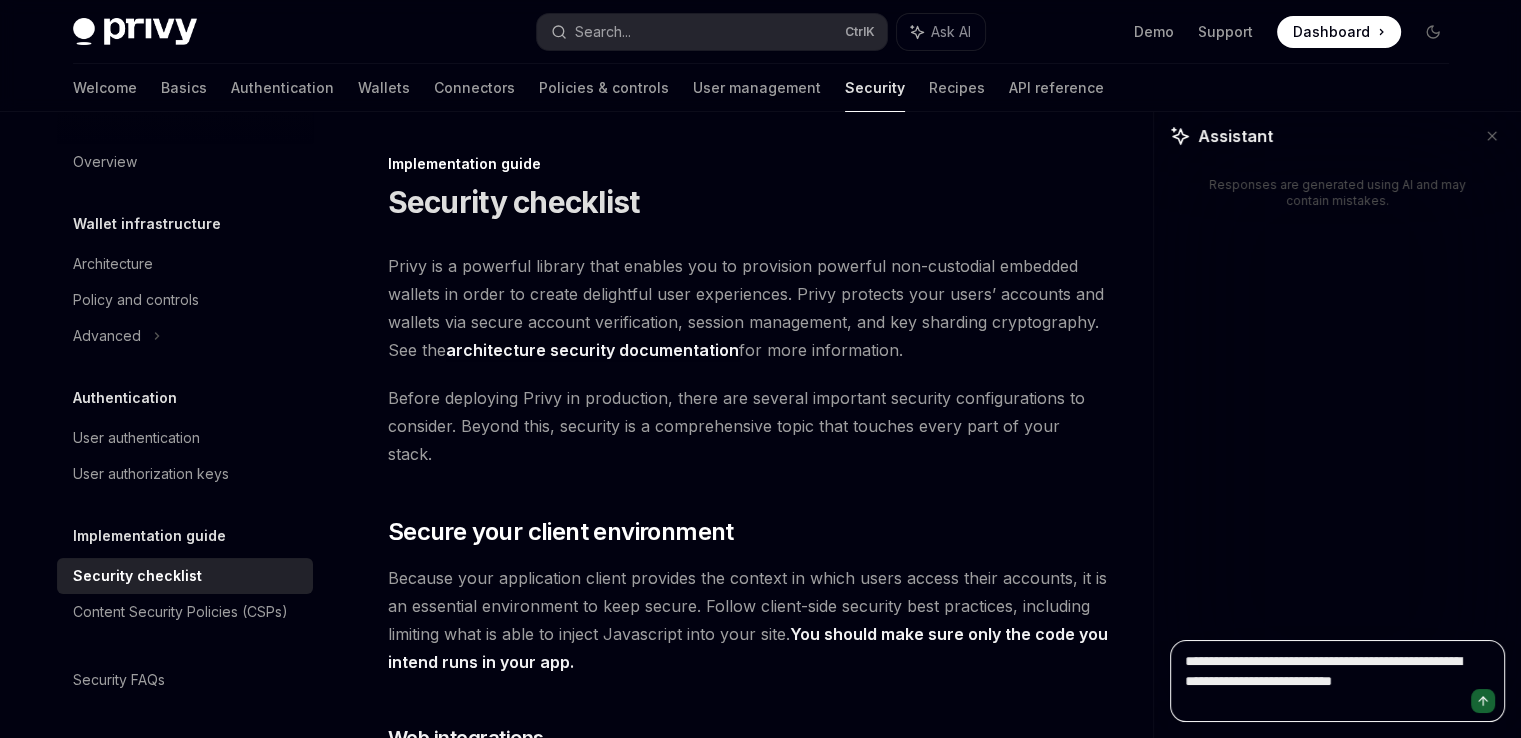 type on "**********" 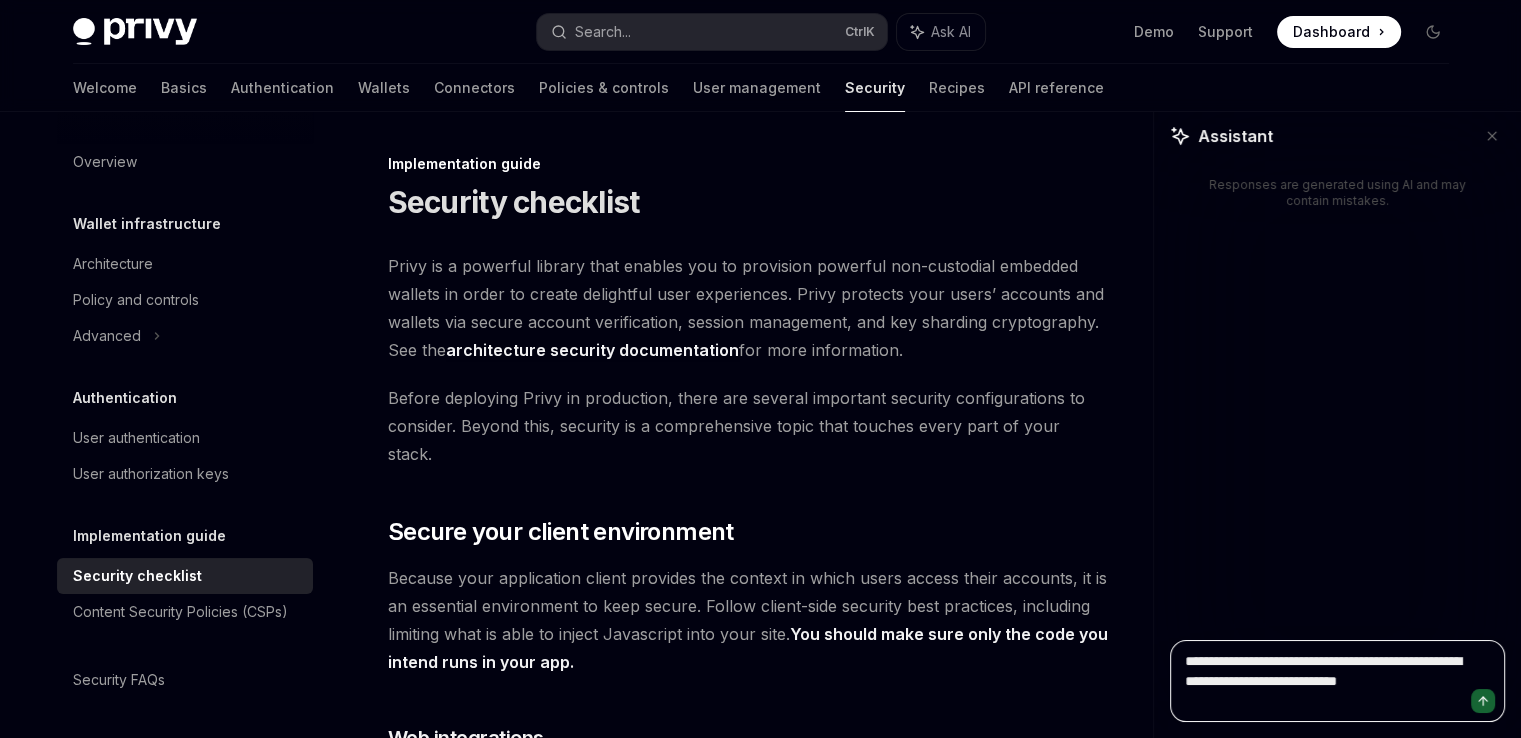 type on "**********" 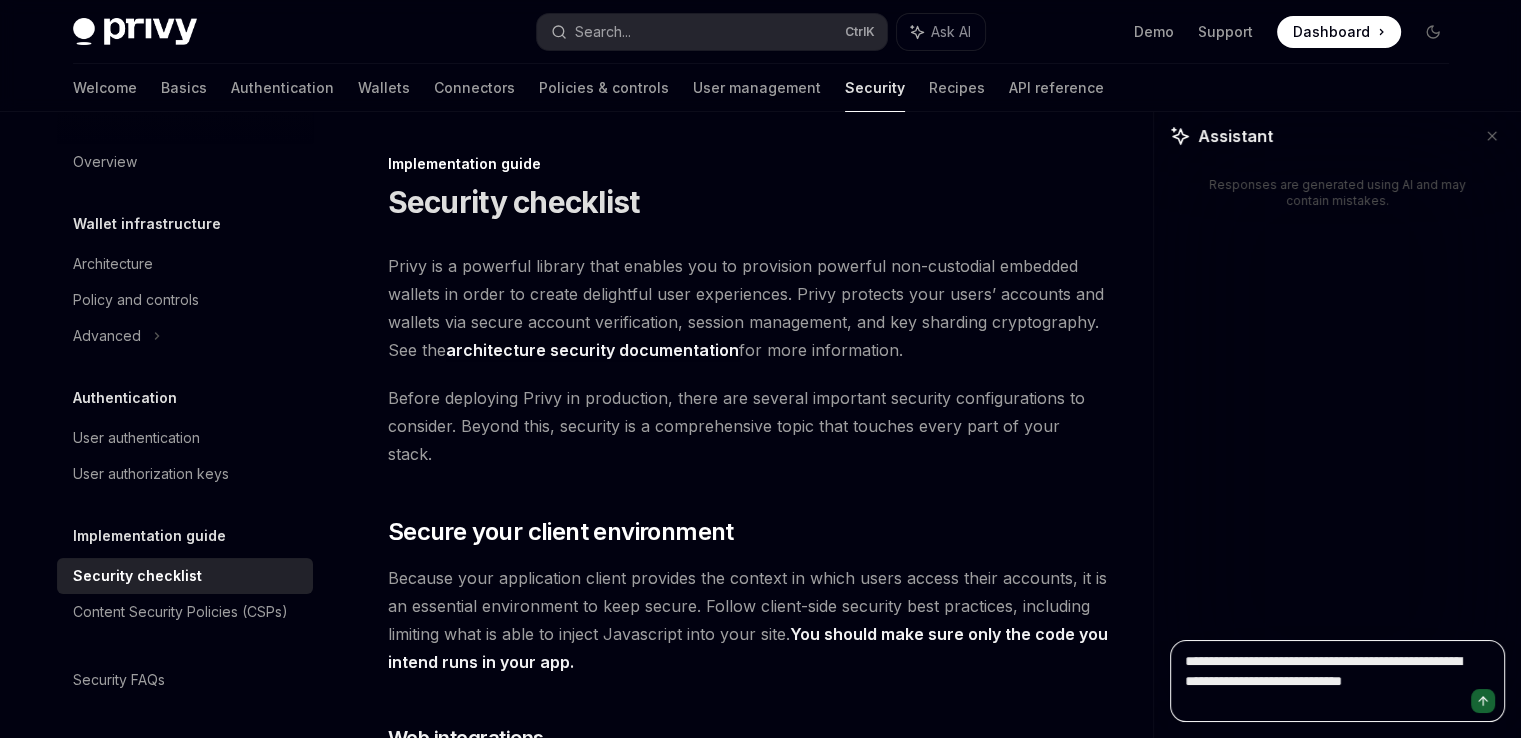 type on "**********" 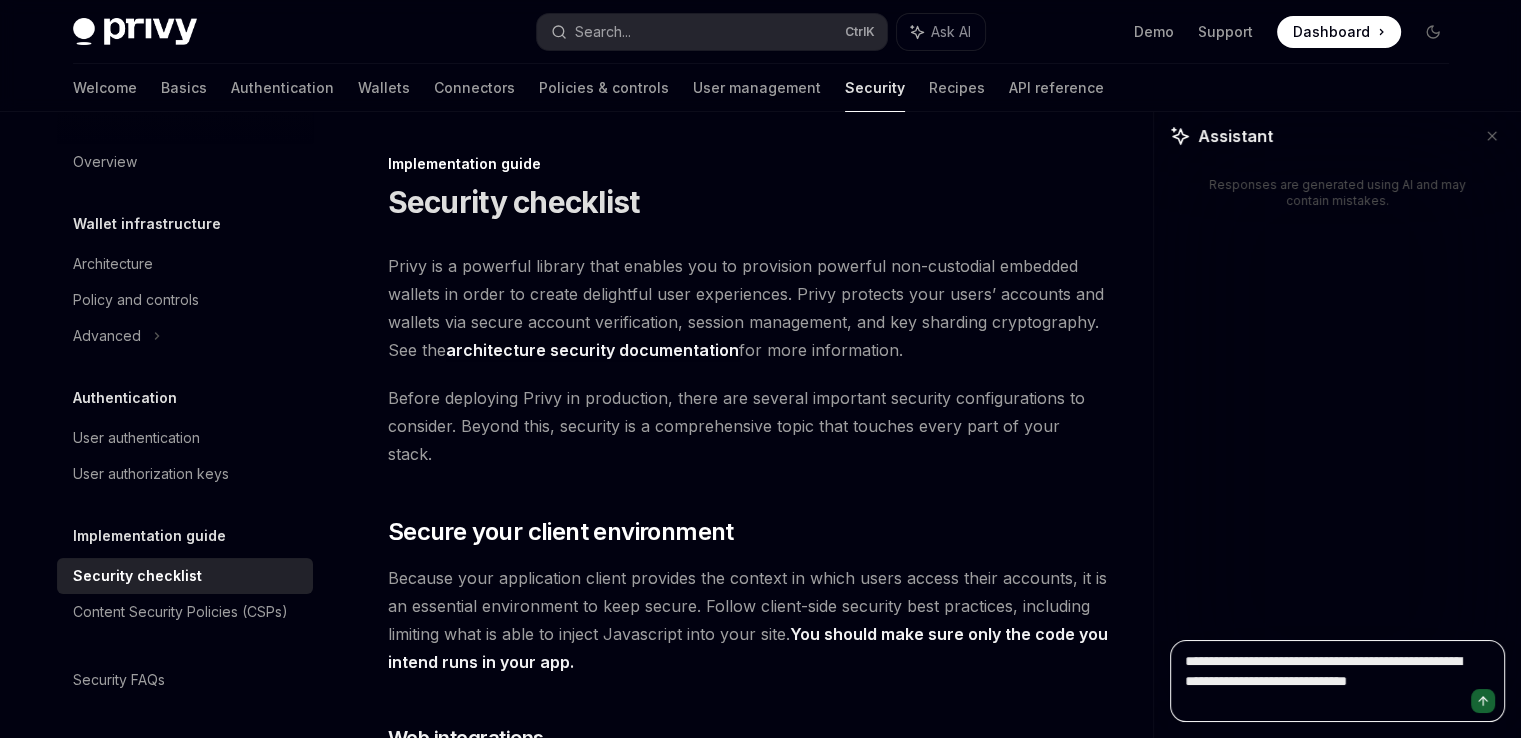 type on "**********" 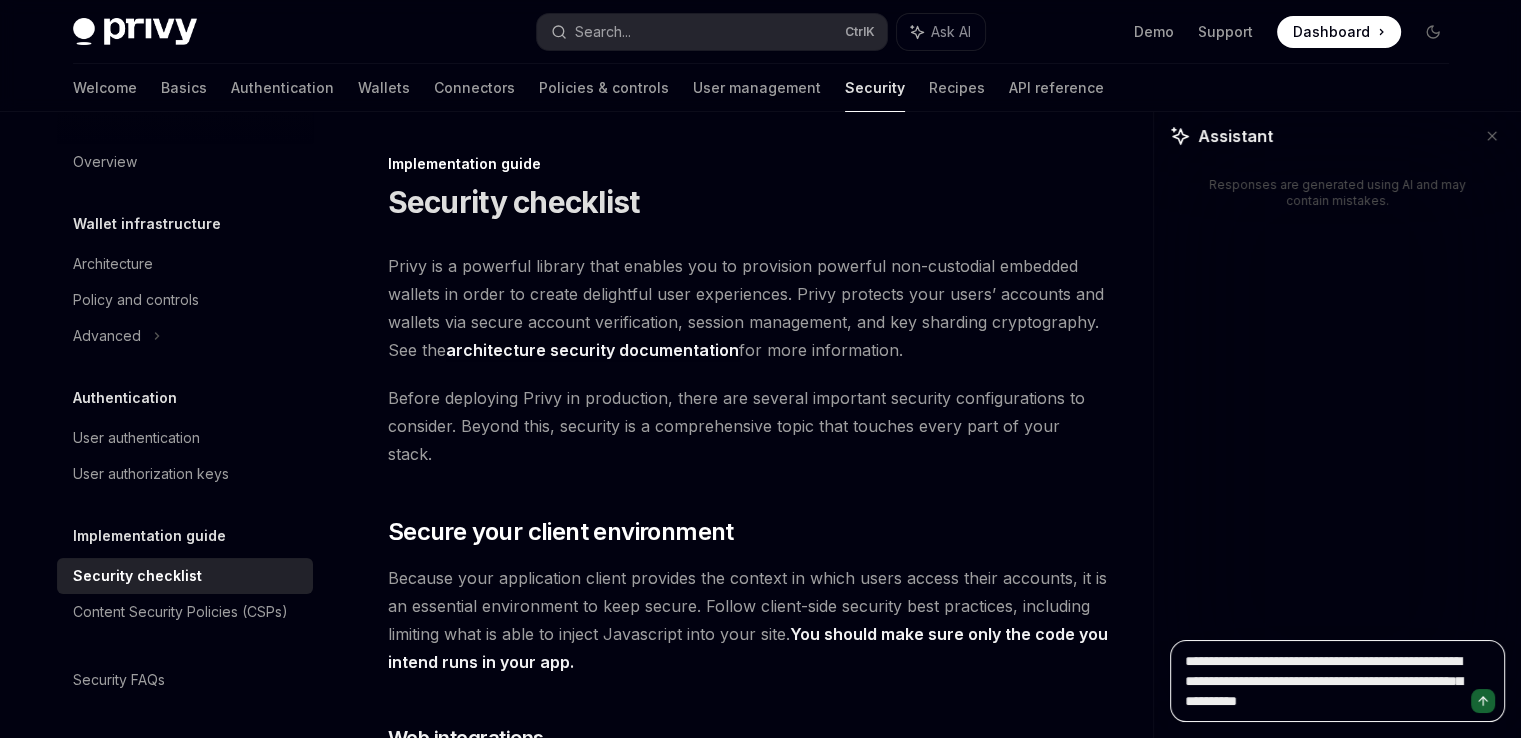 paste on "**********" 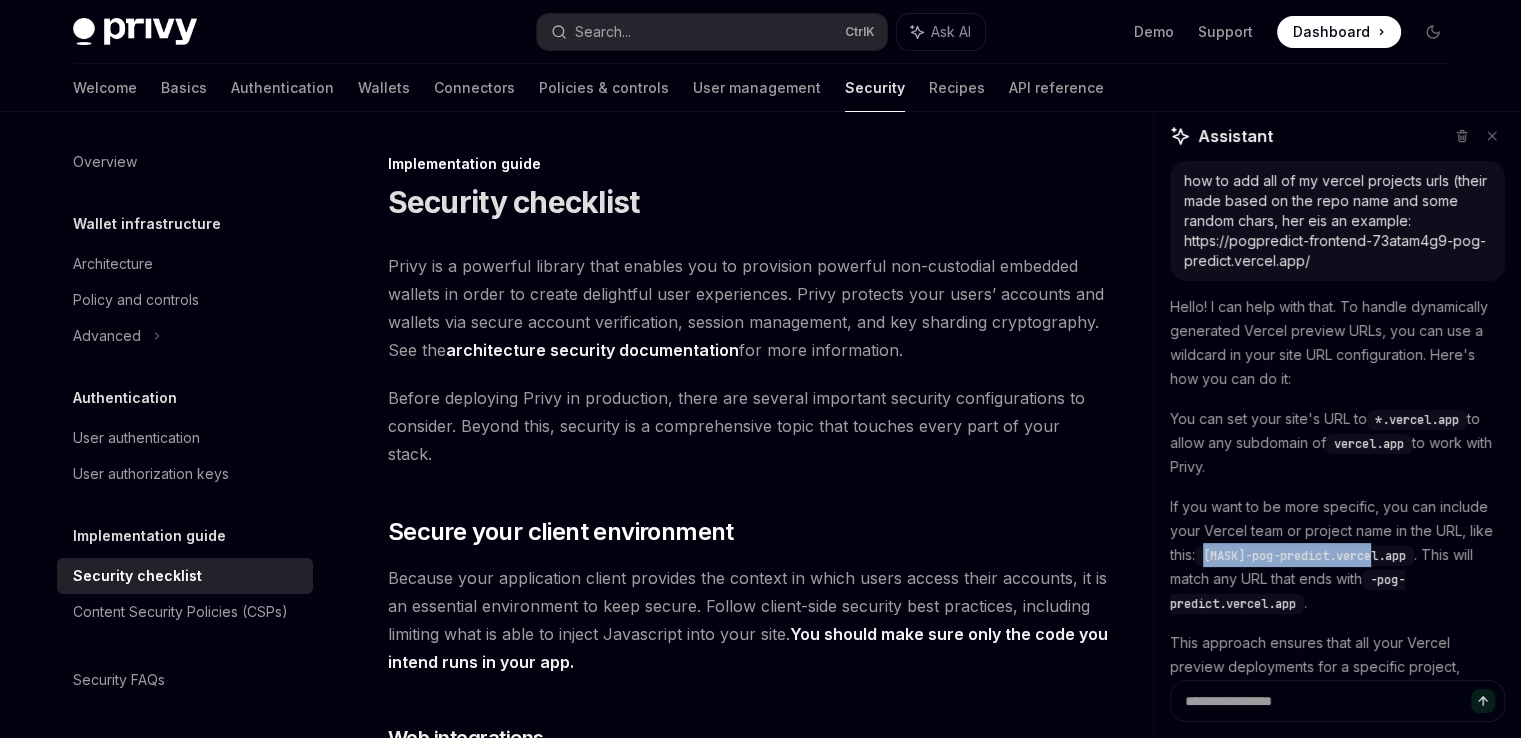 drag, startPoint x: 1407, startPoint y: 555, endPoint x: 1236, endPoint y: 556, distance: 171.00293 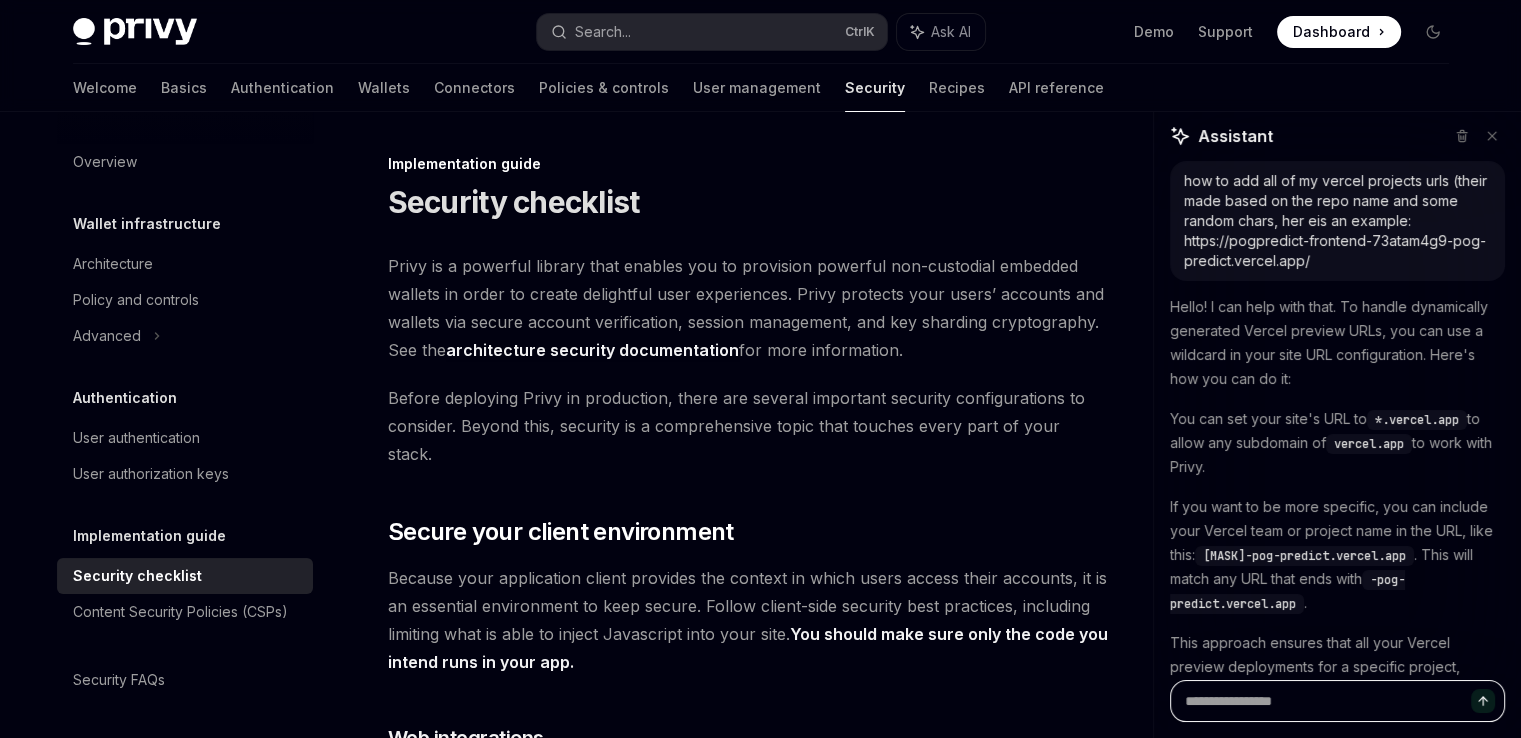 click at bounding box center [1337, 701] 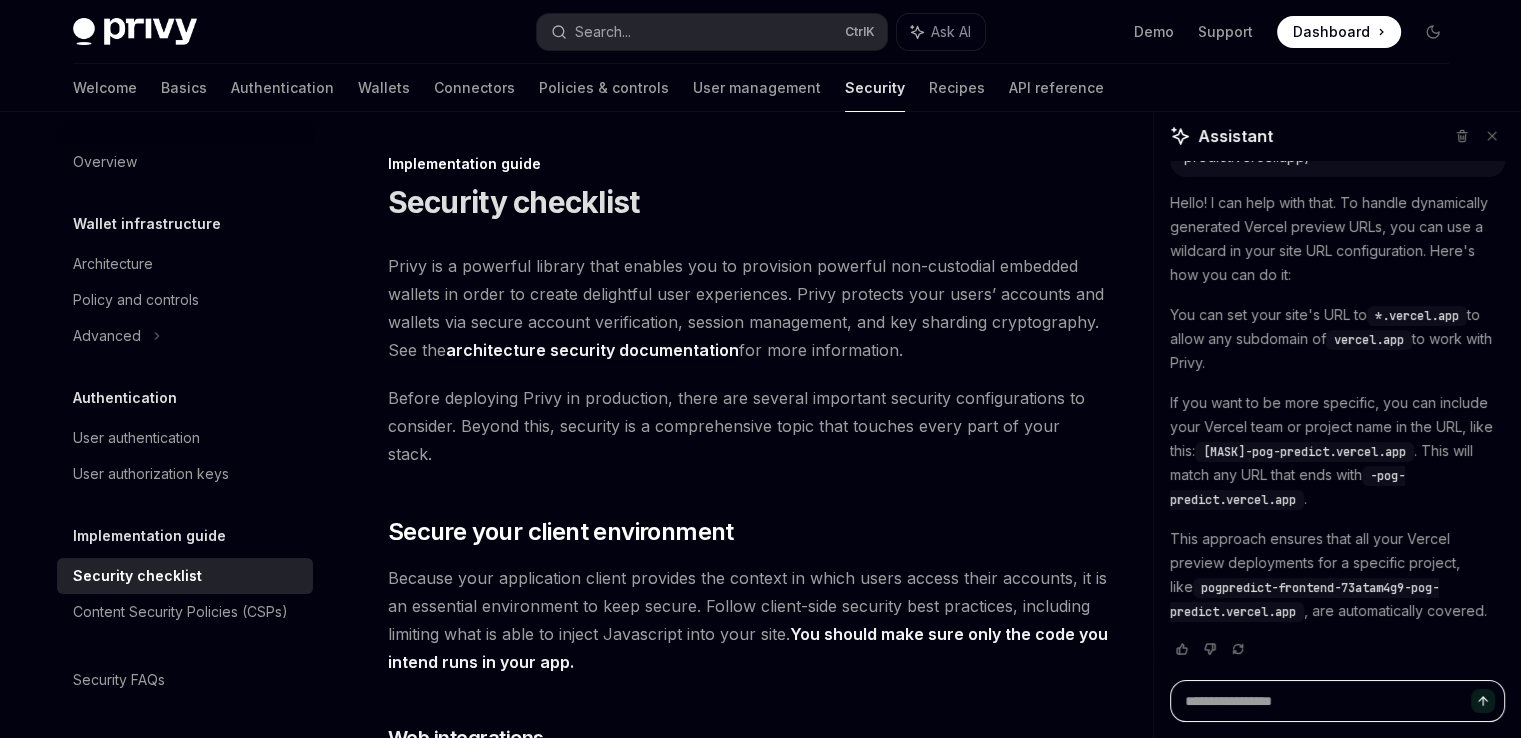 scroll, scrollTop: 104, scrollLeft: 0, axis: vertical 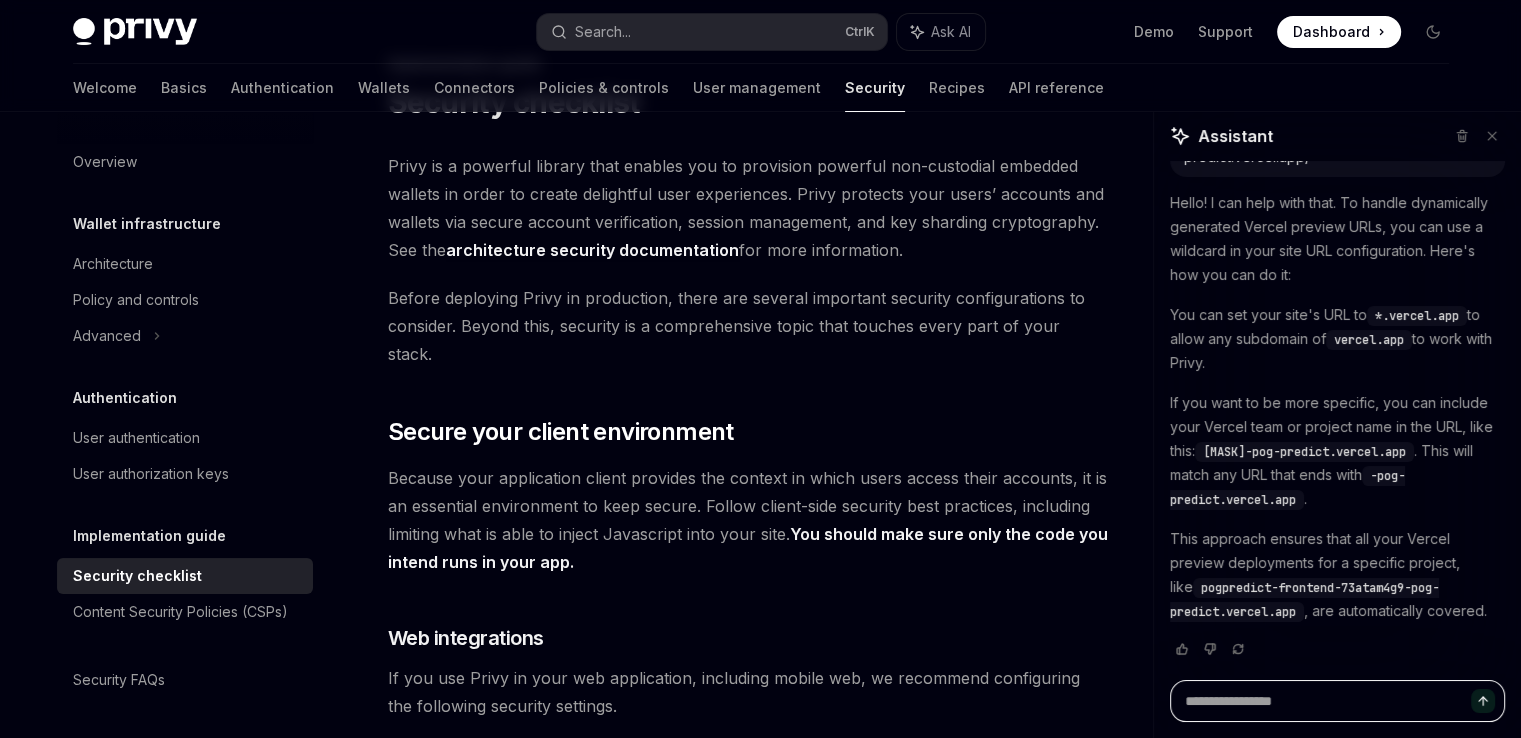 paste on "**********" 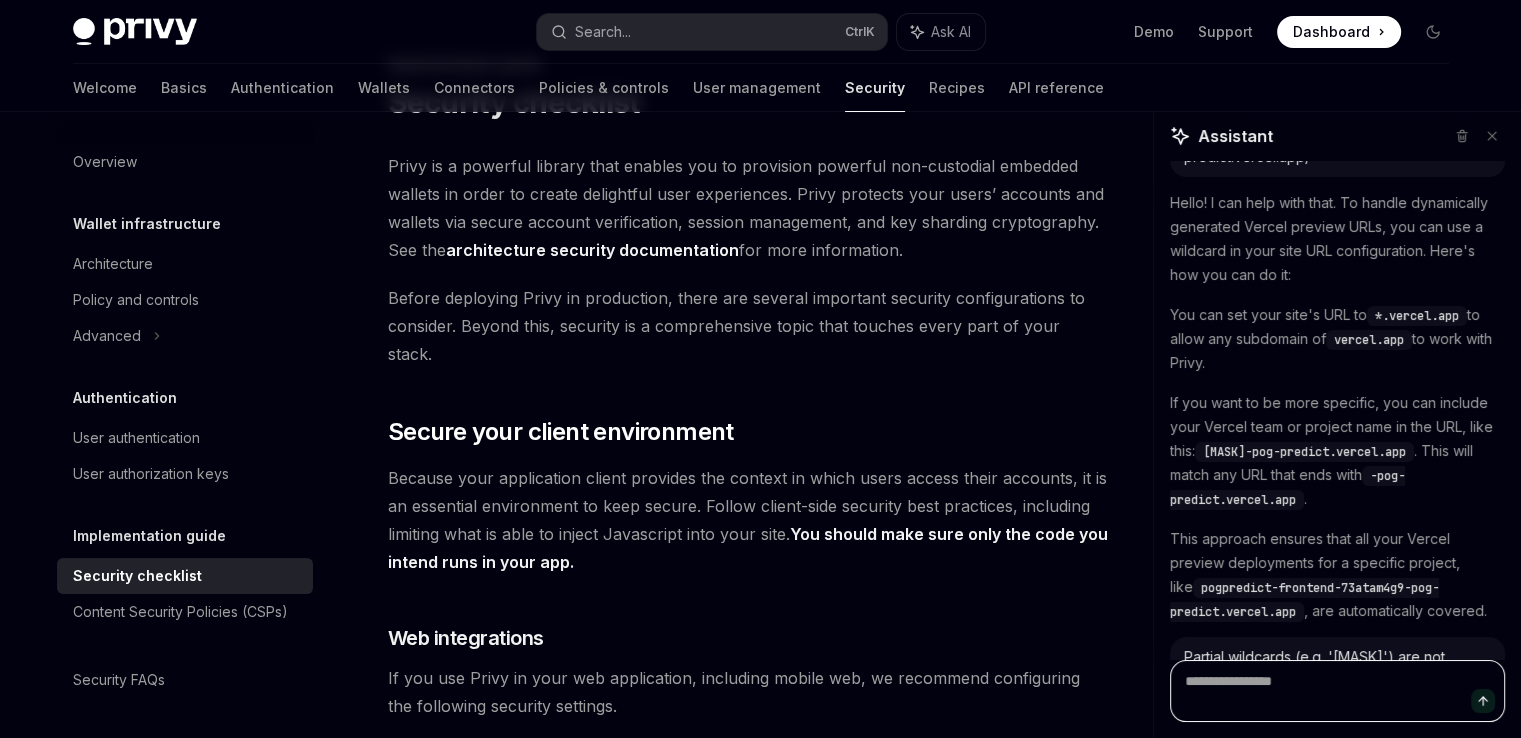 scroll, scrollTop: 0, scrollLeft: 0, axis: both 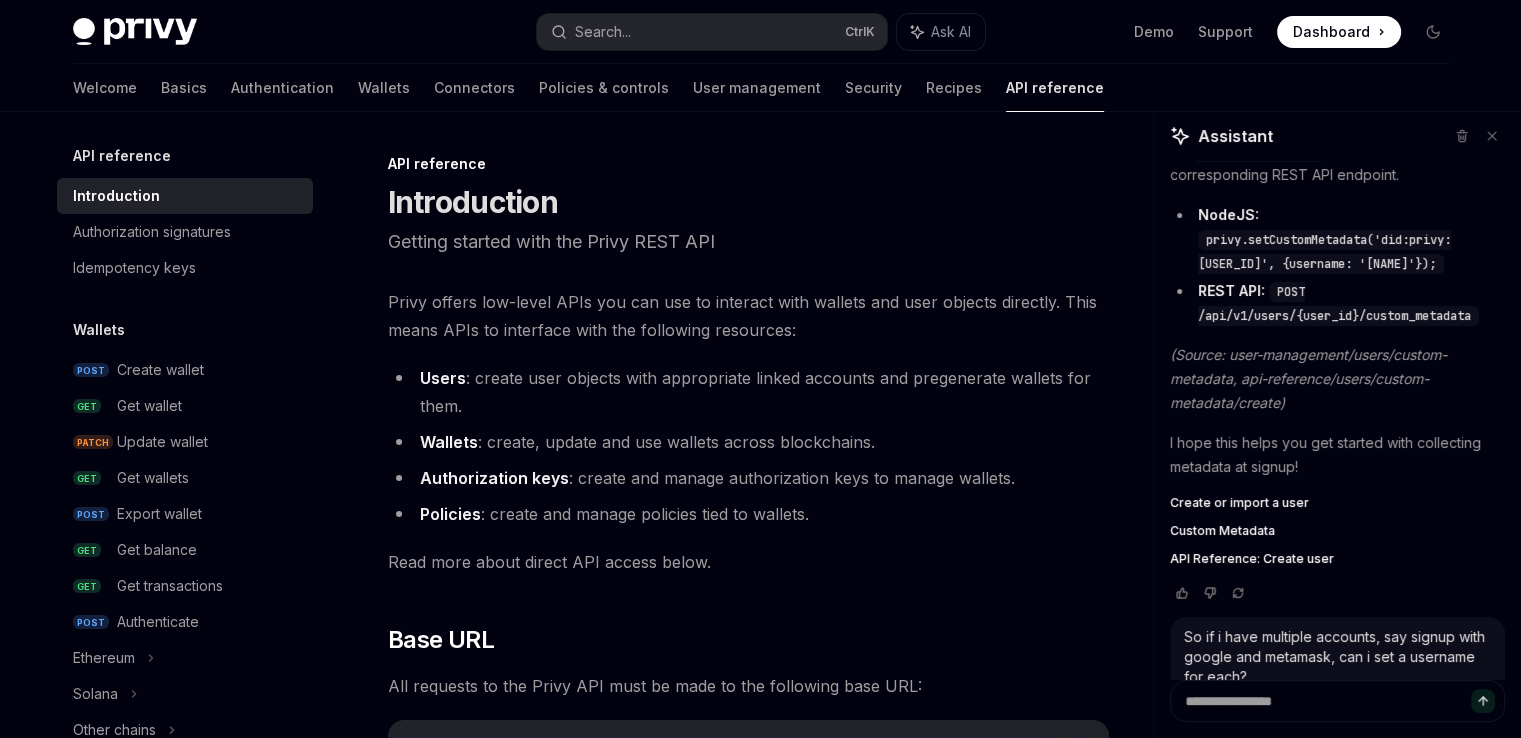 click at bounding box center [1337, 701] 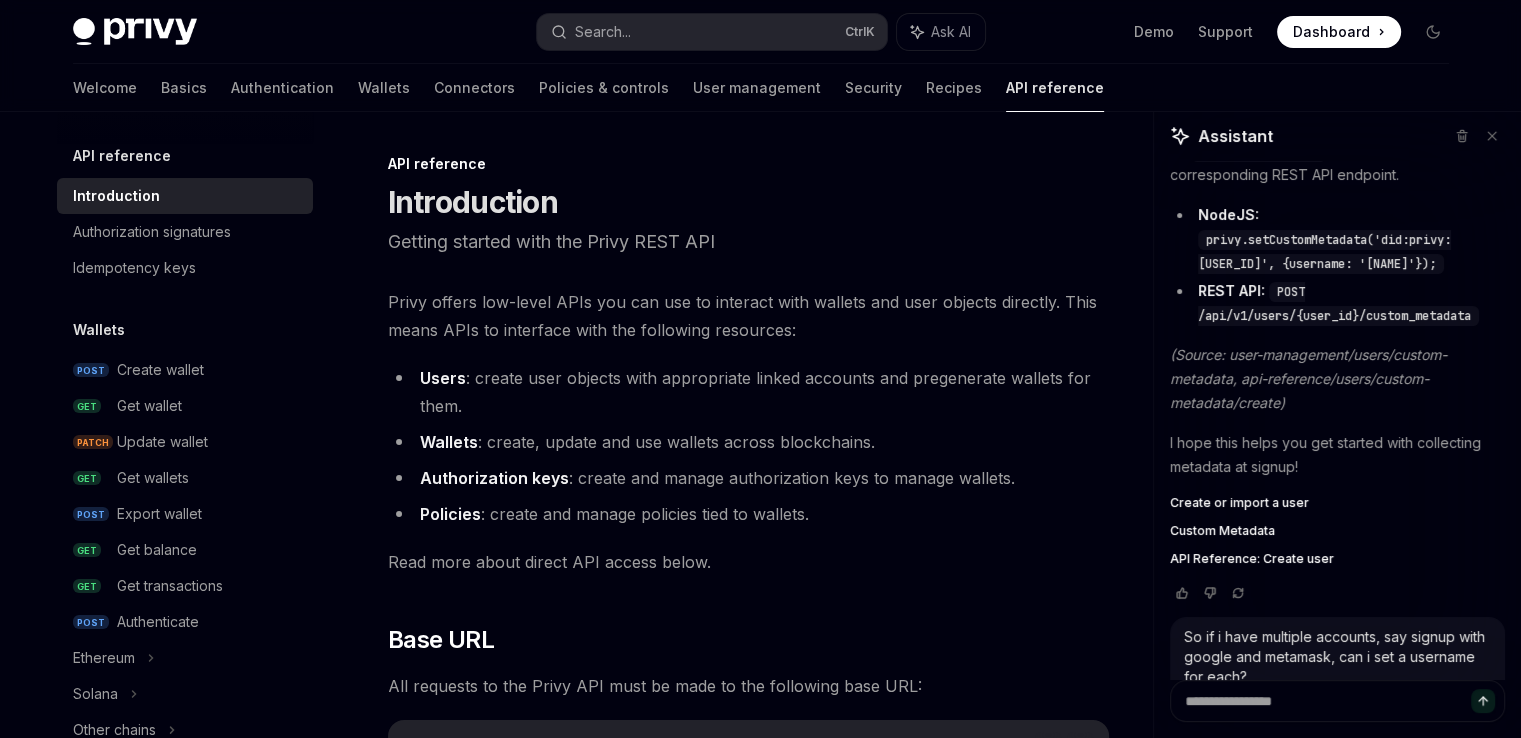 type on "*" 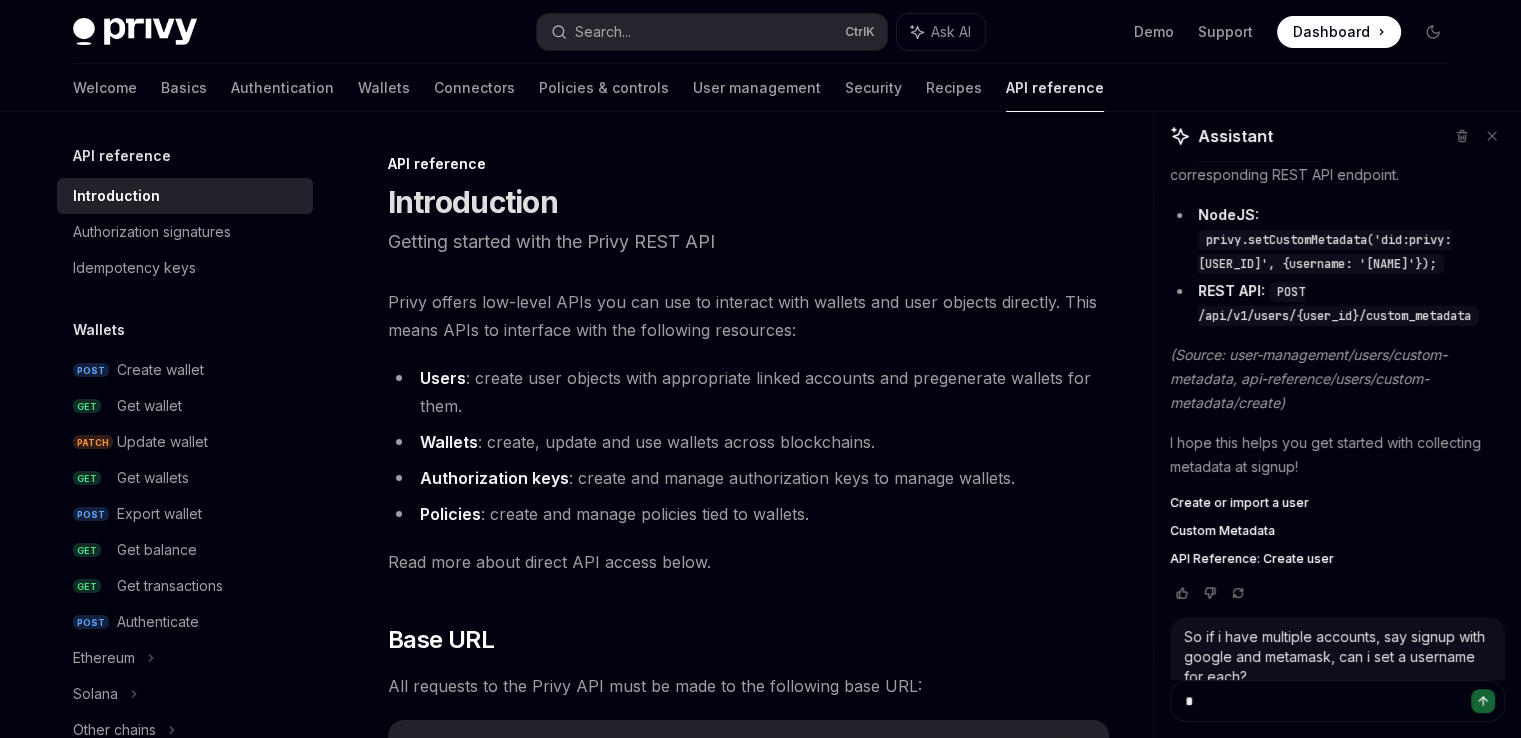 type on "**" 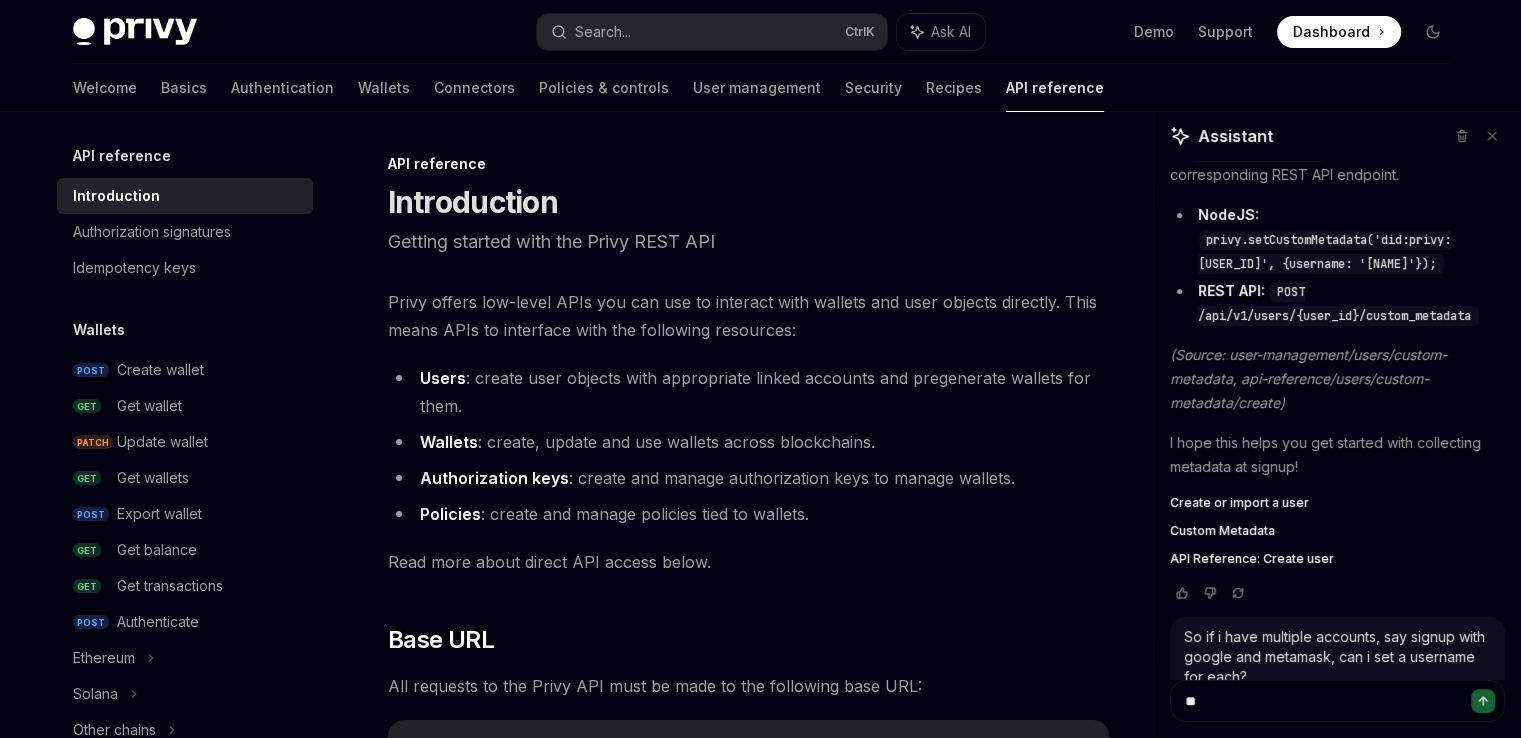 type on "***" 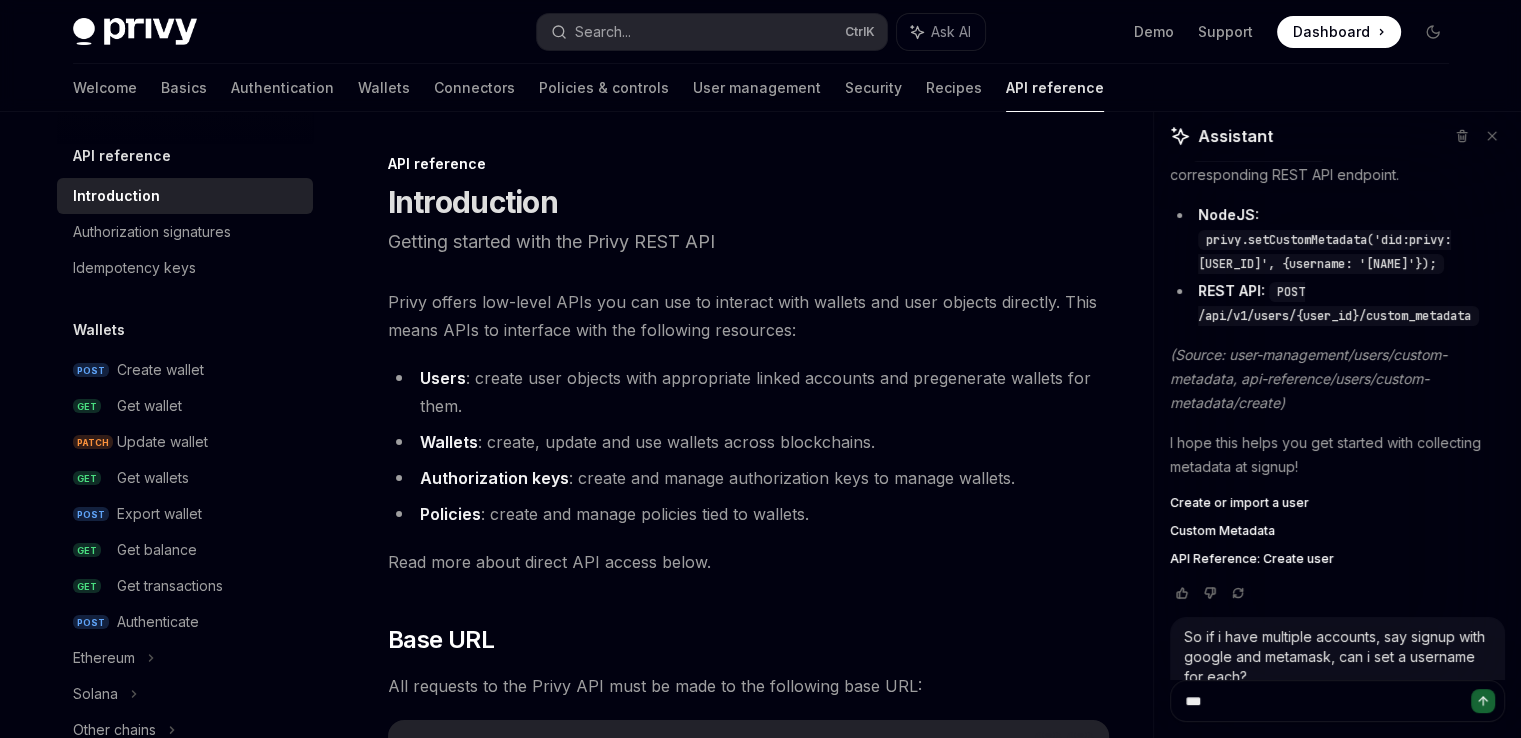 type on "***" 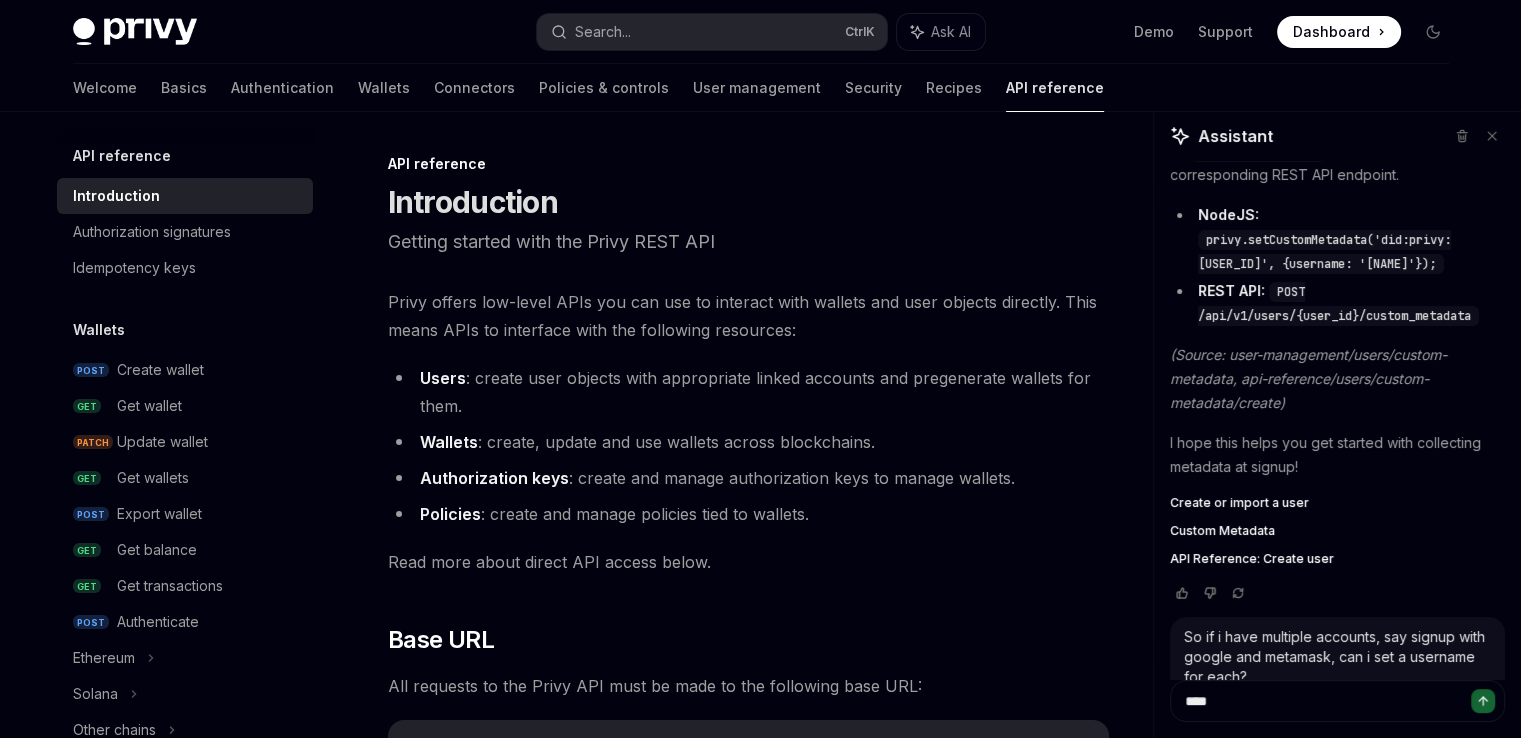type on "*****" 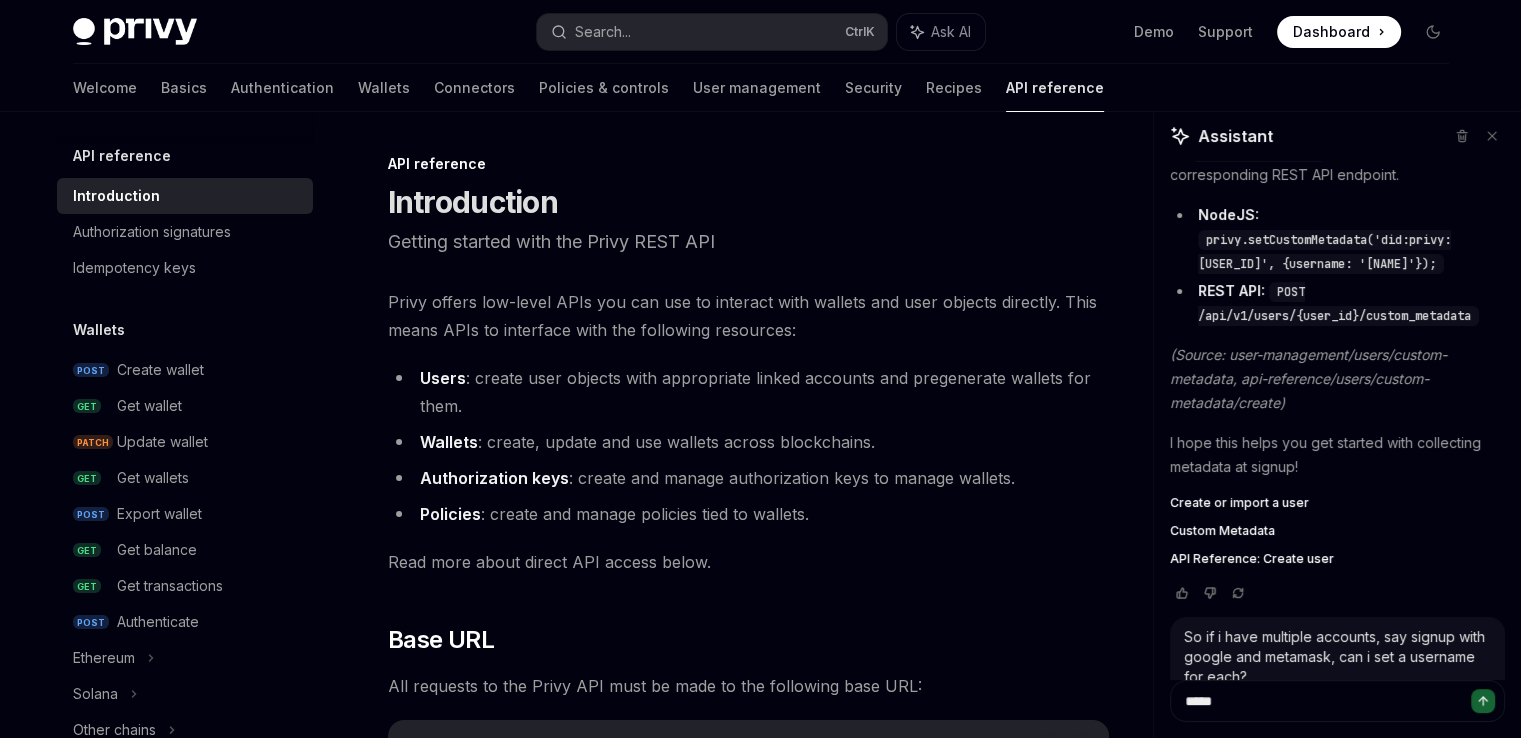 type on "******" 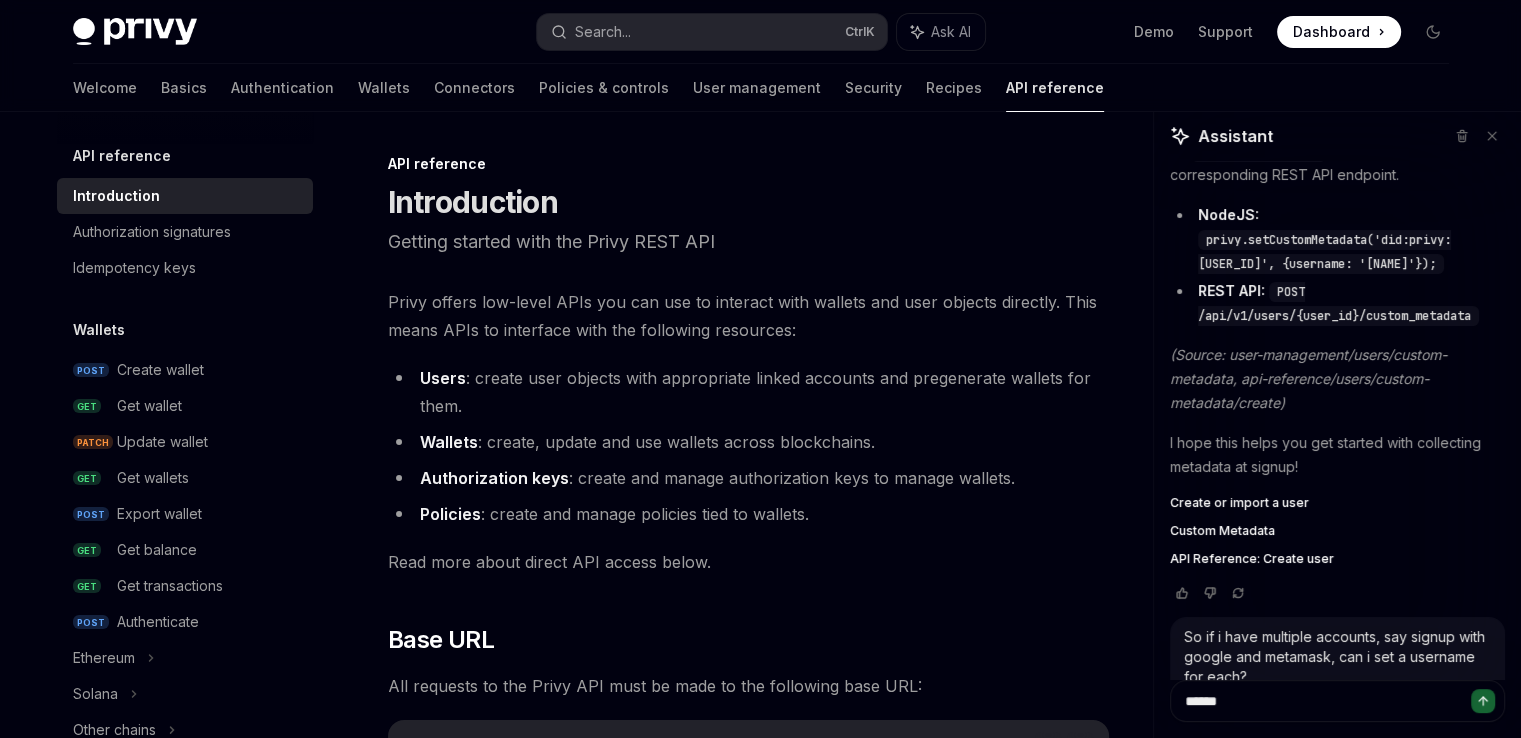 type on "******" 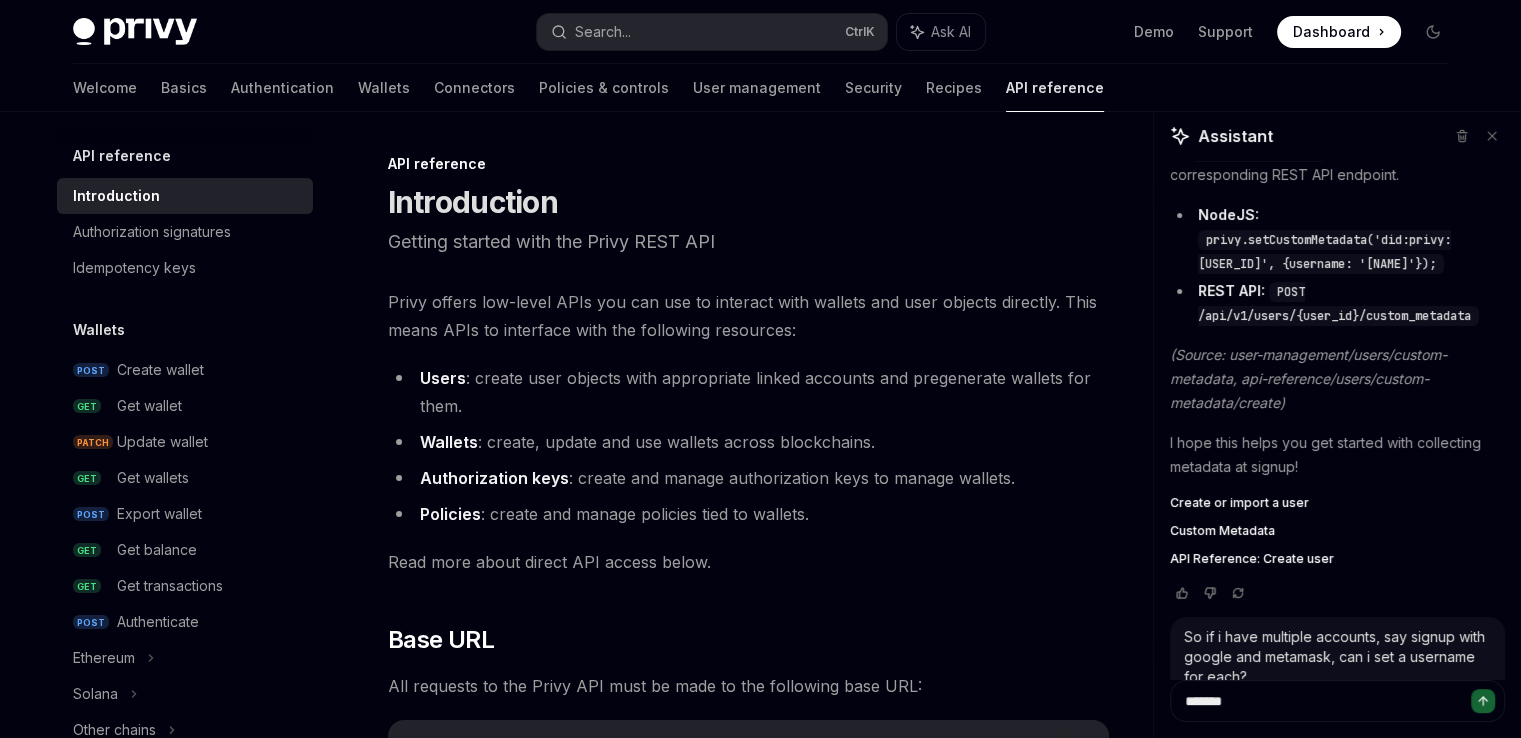 type on "********" 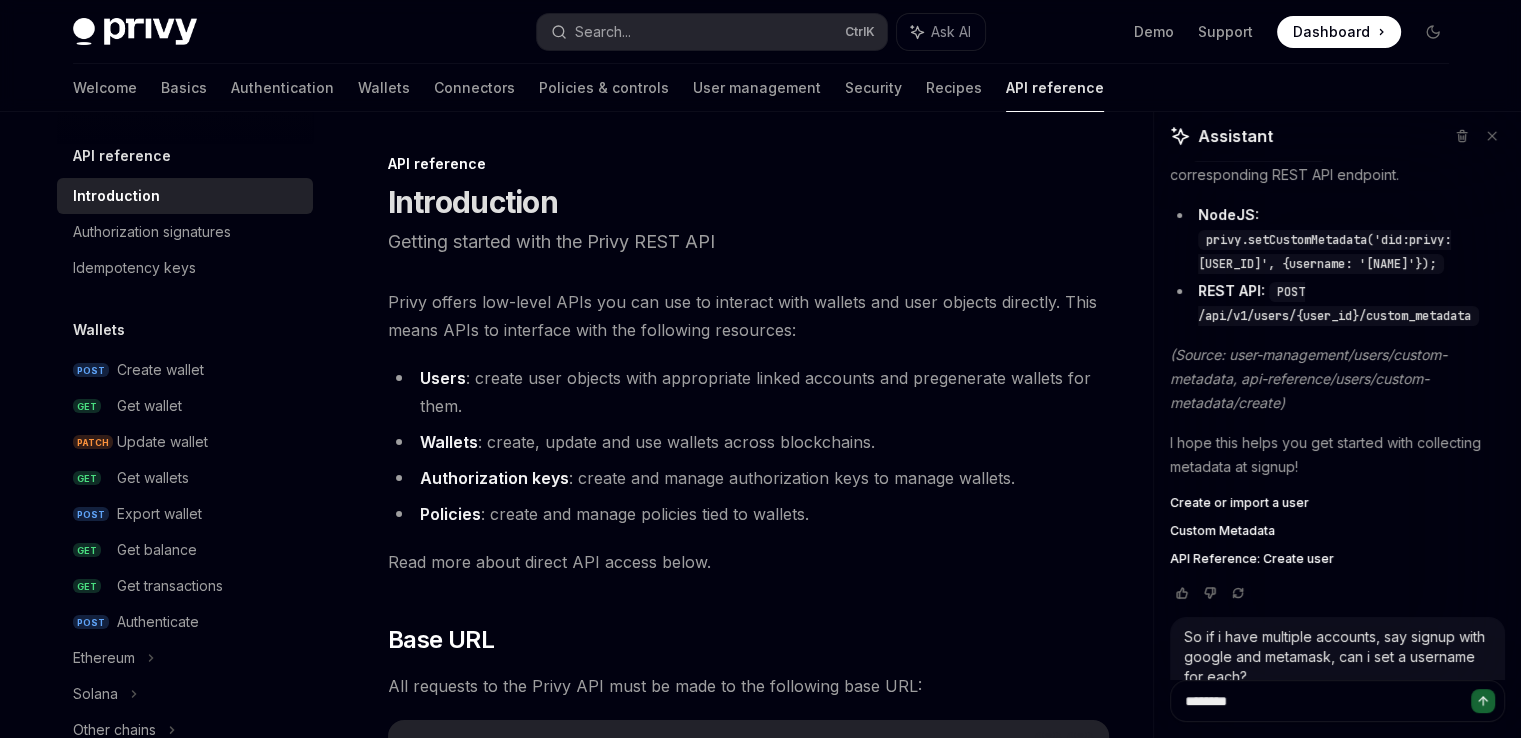 type on "********" 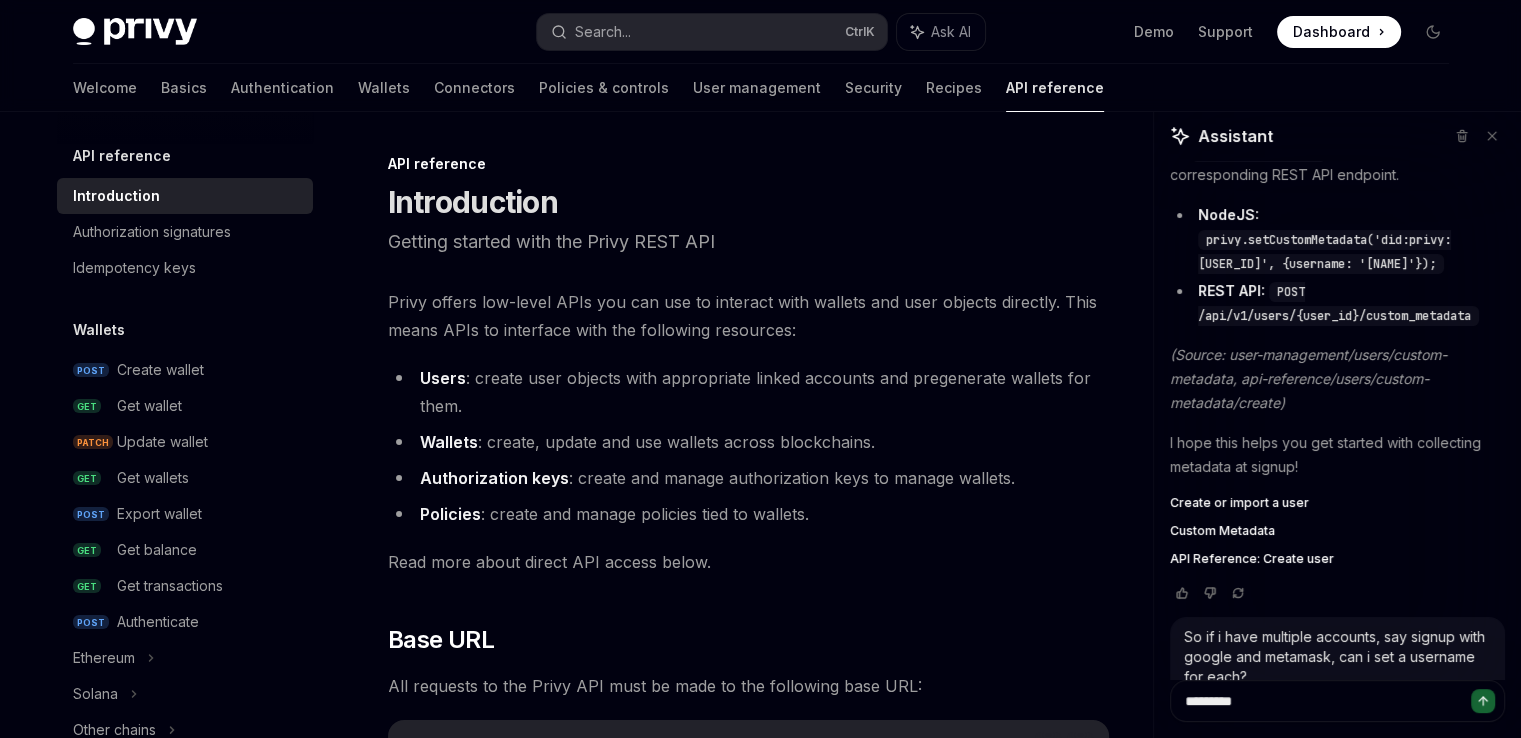 type on "**********" 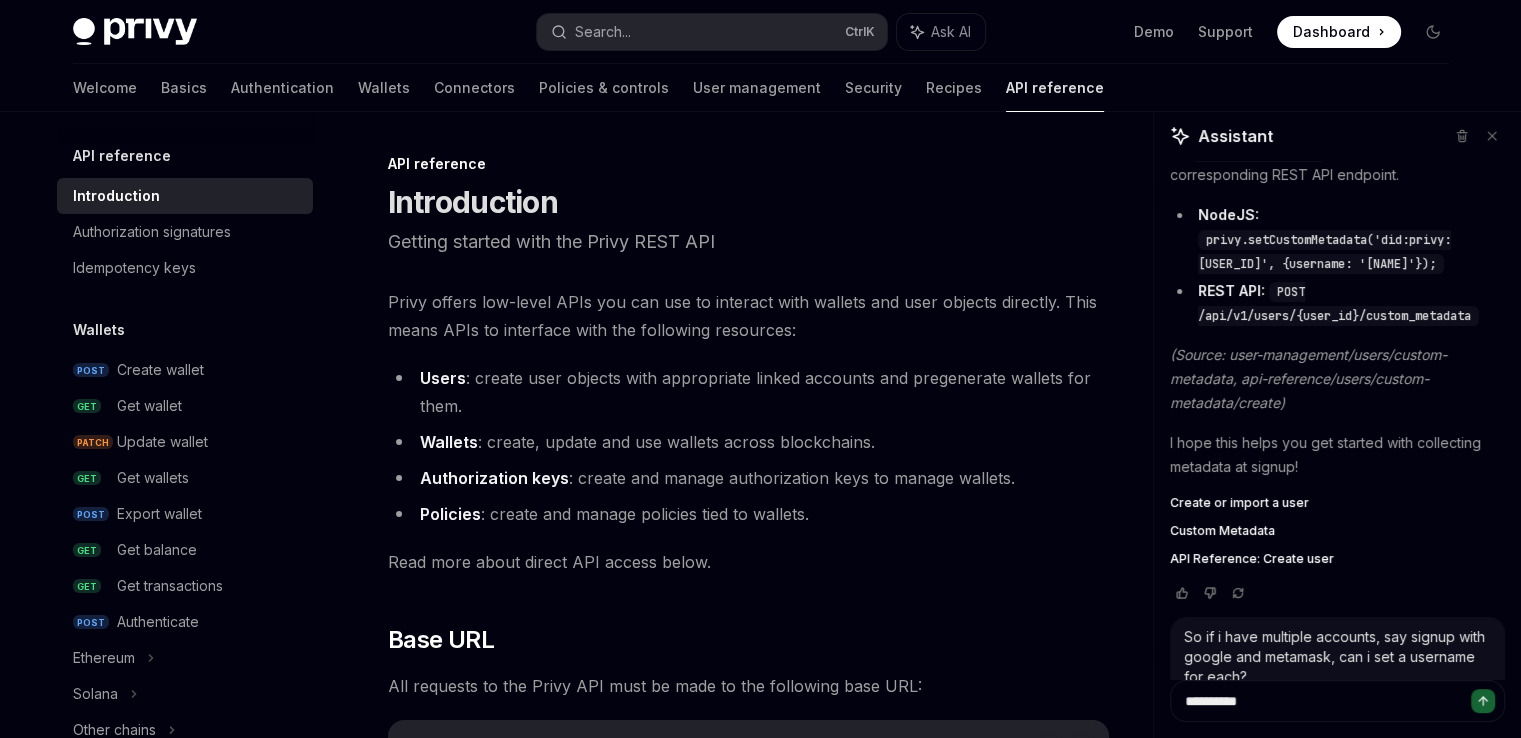 type on "**********" 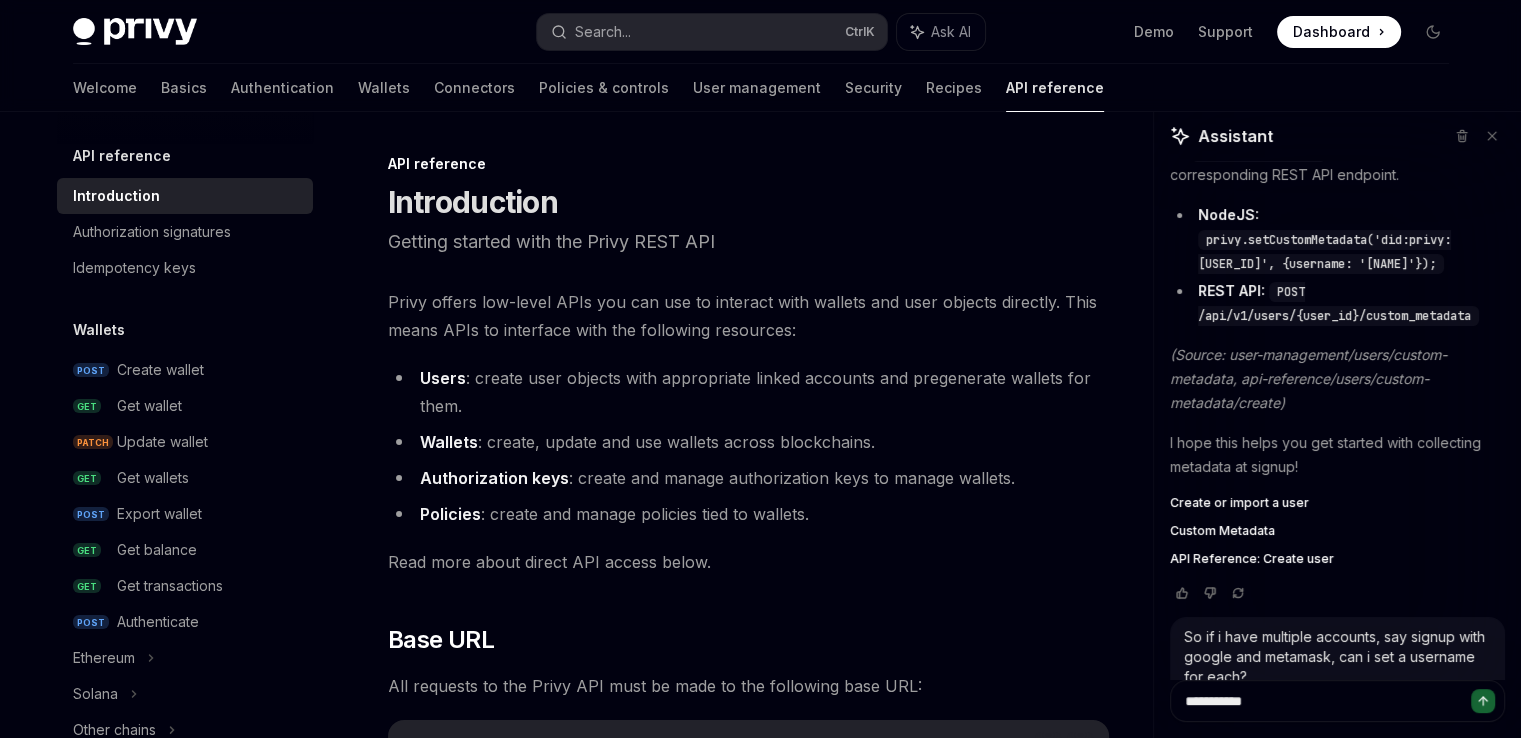 type on "**********" 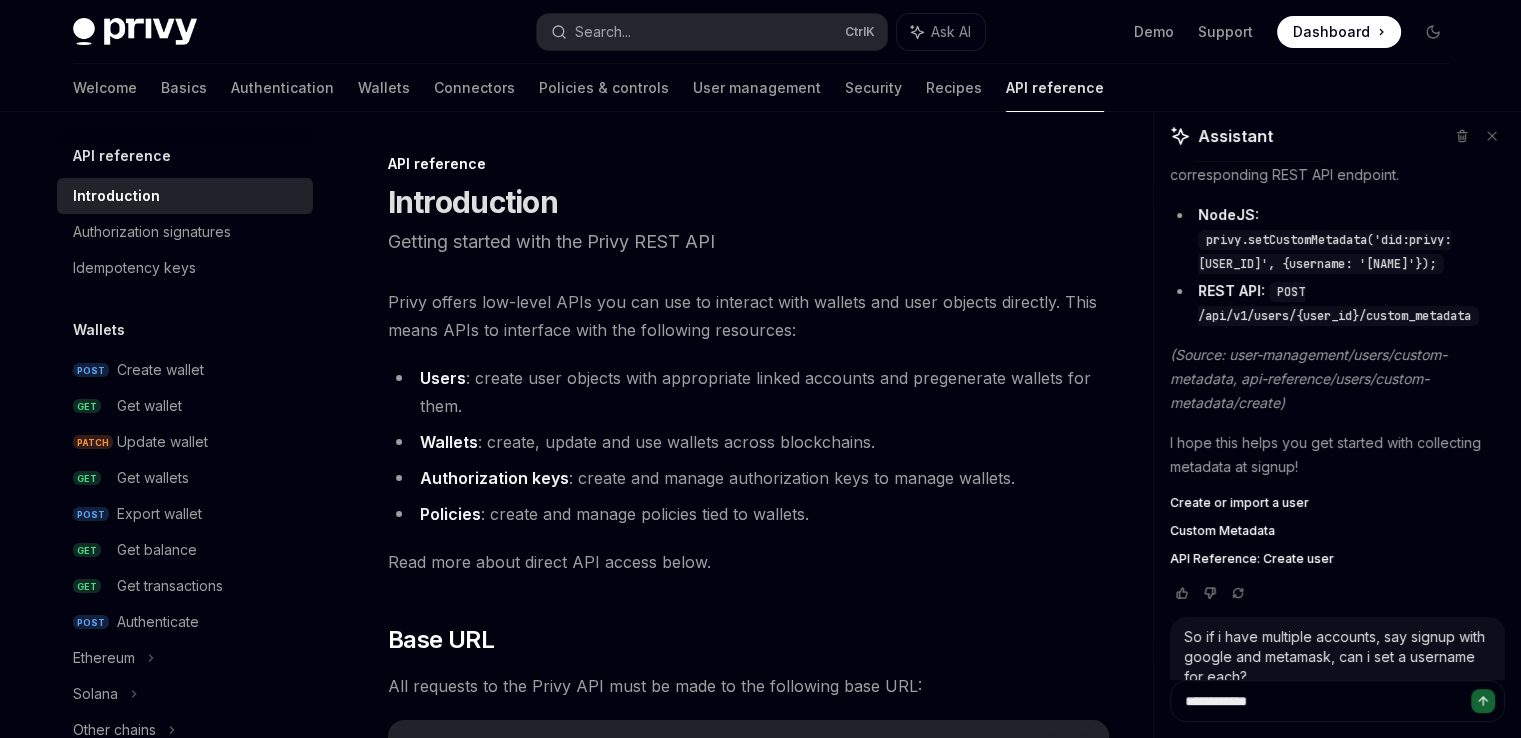 type on "**********" 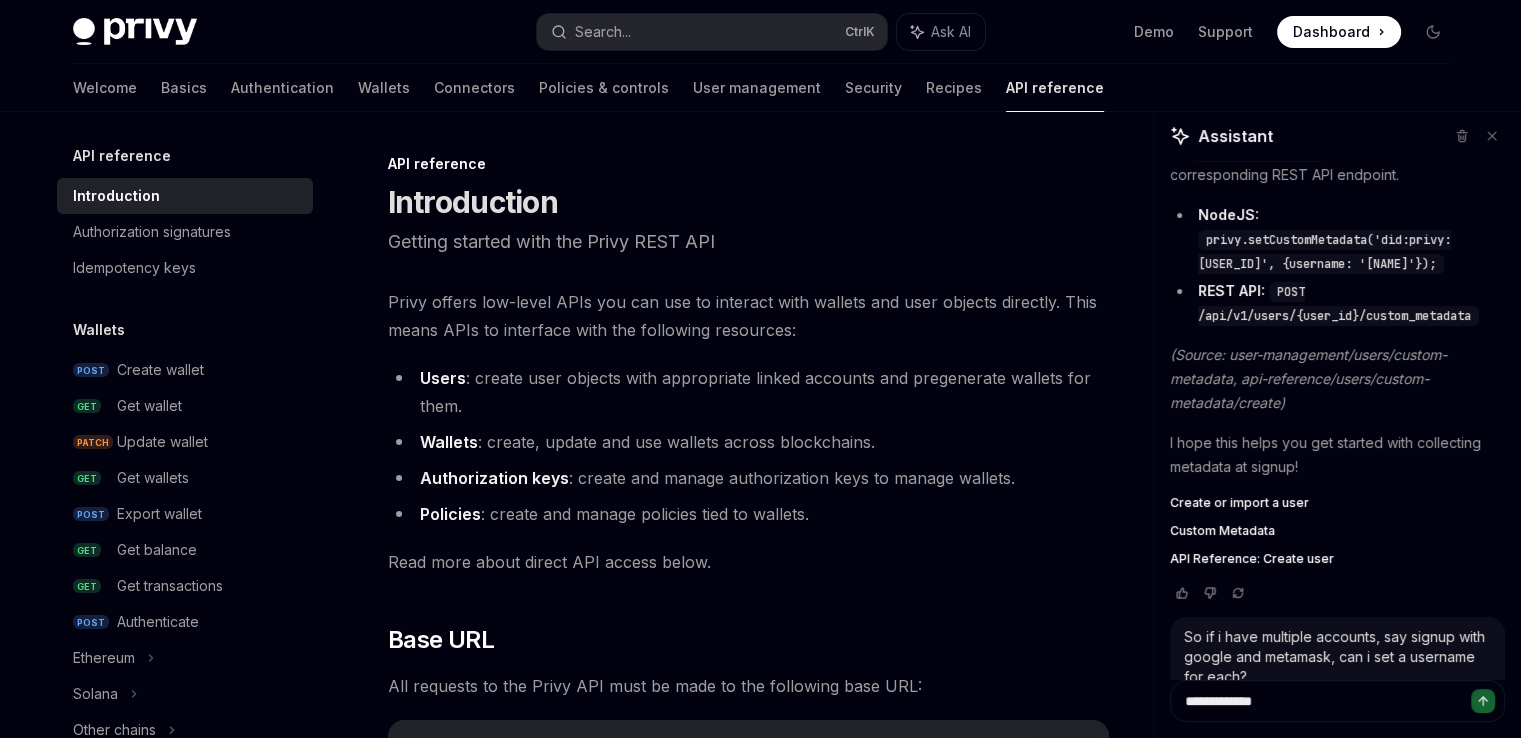 type on "**********" 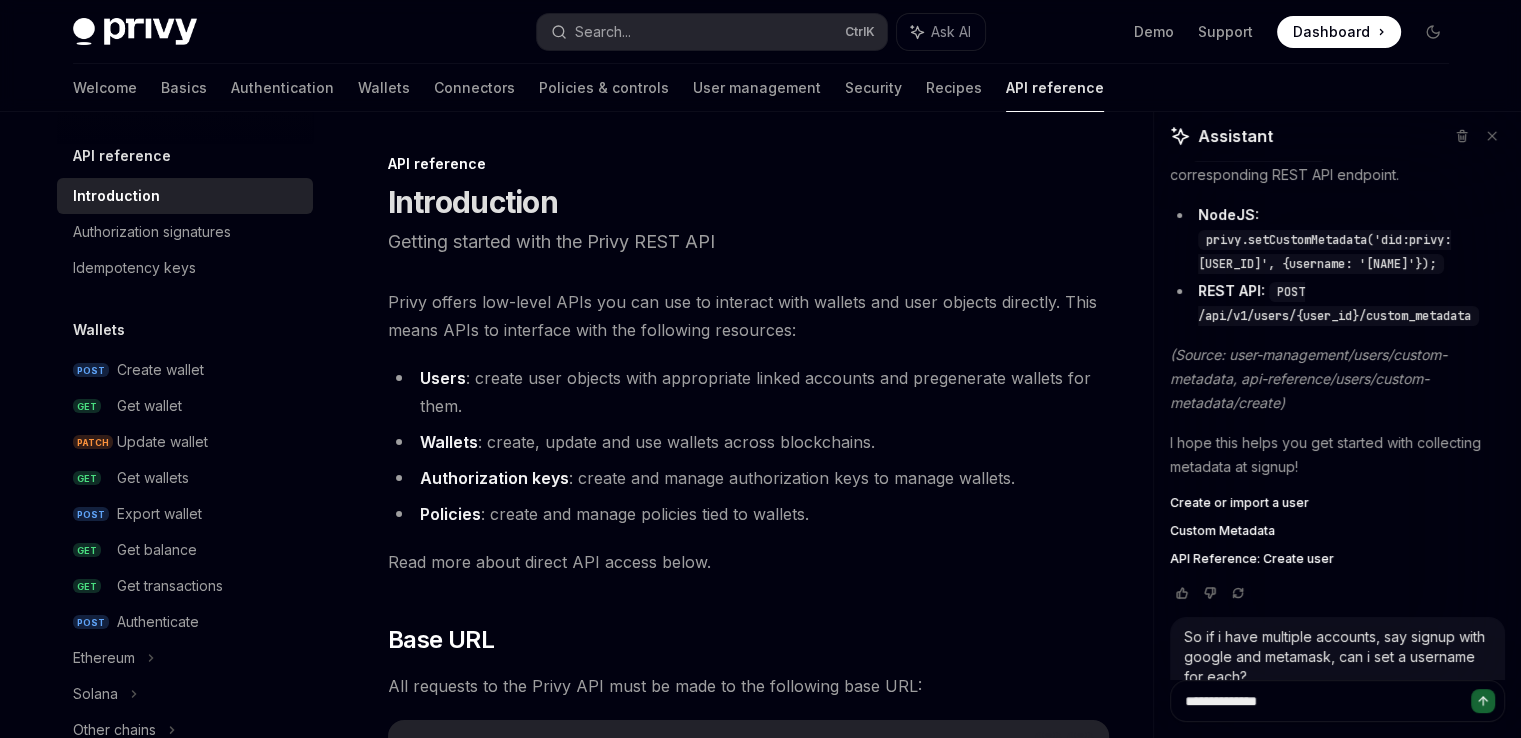 type on "**********" 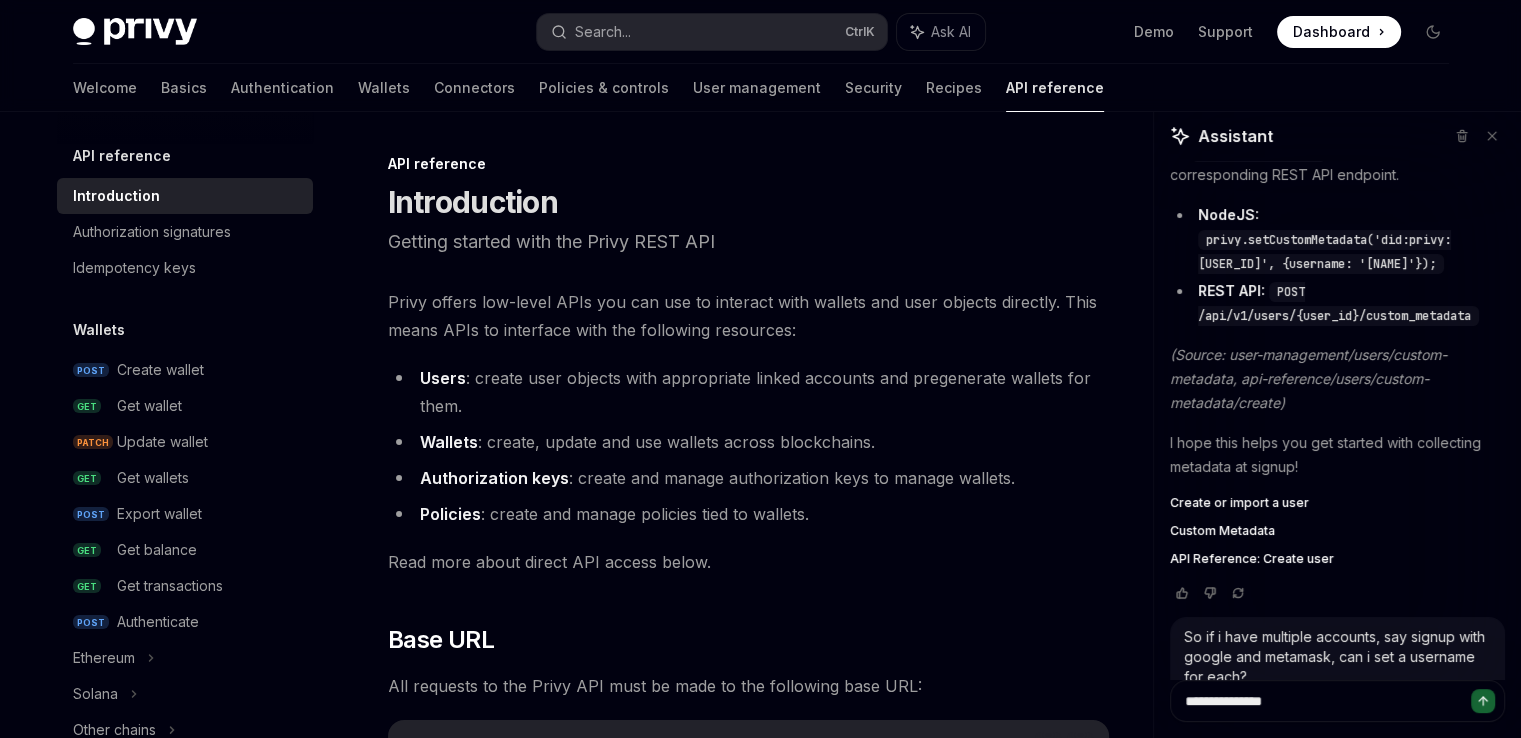 type on "**********" 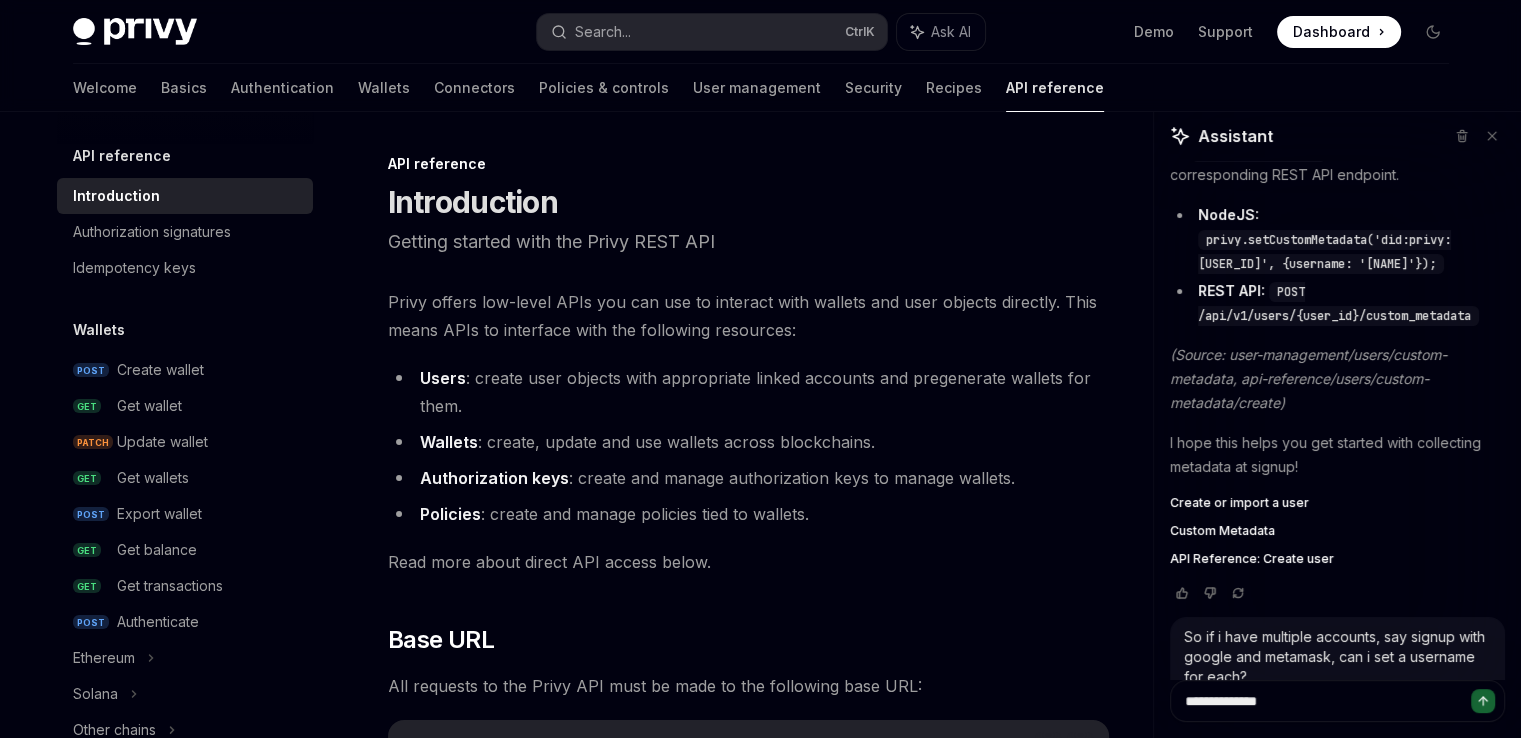 type on "********" 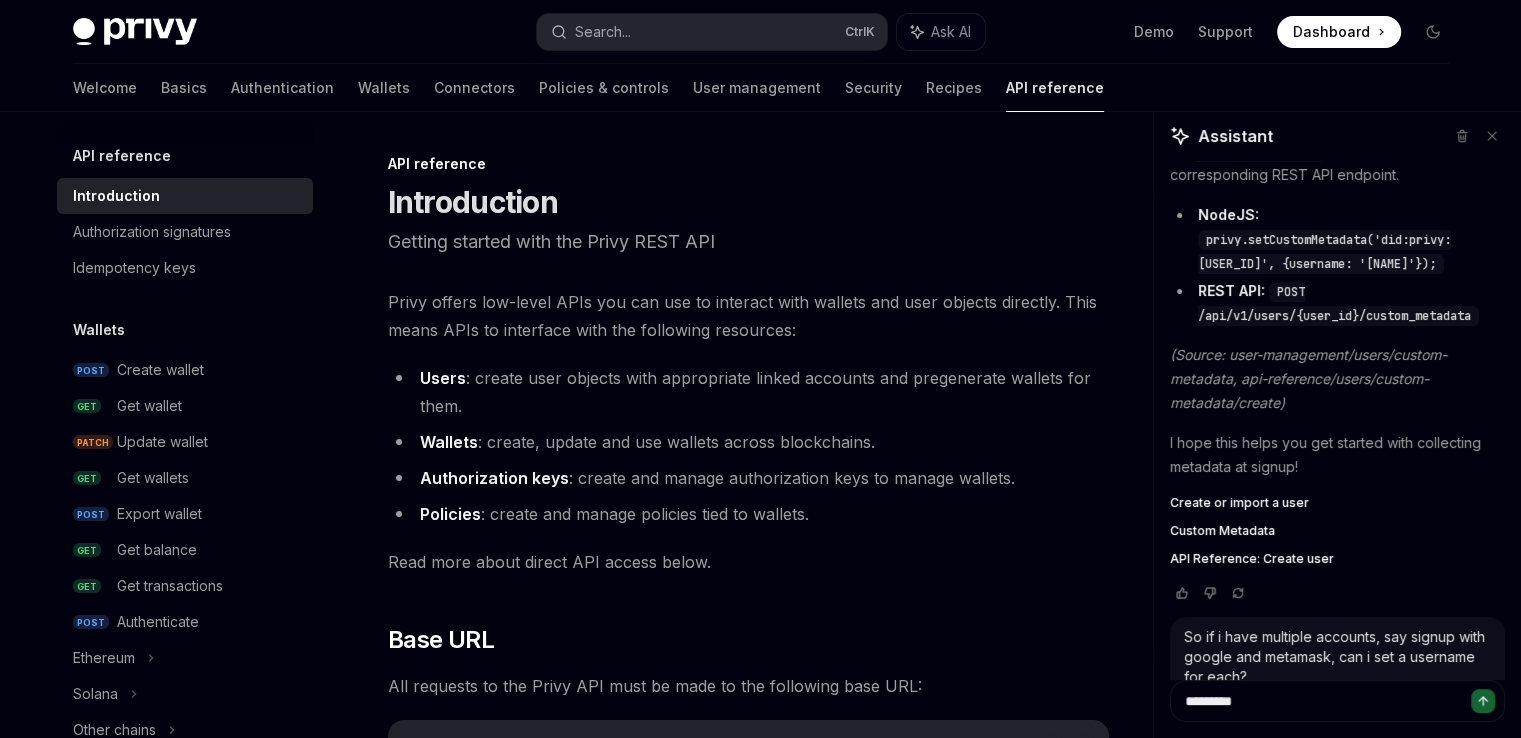 type on "******" 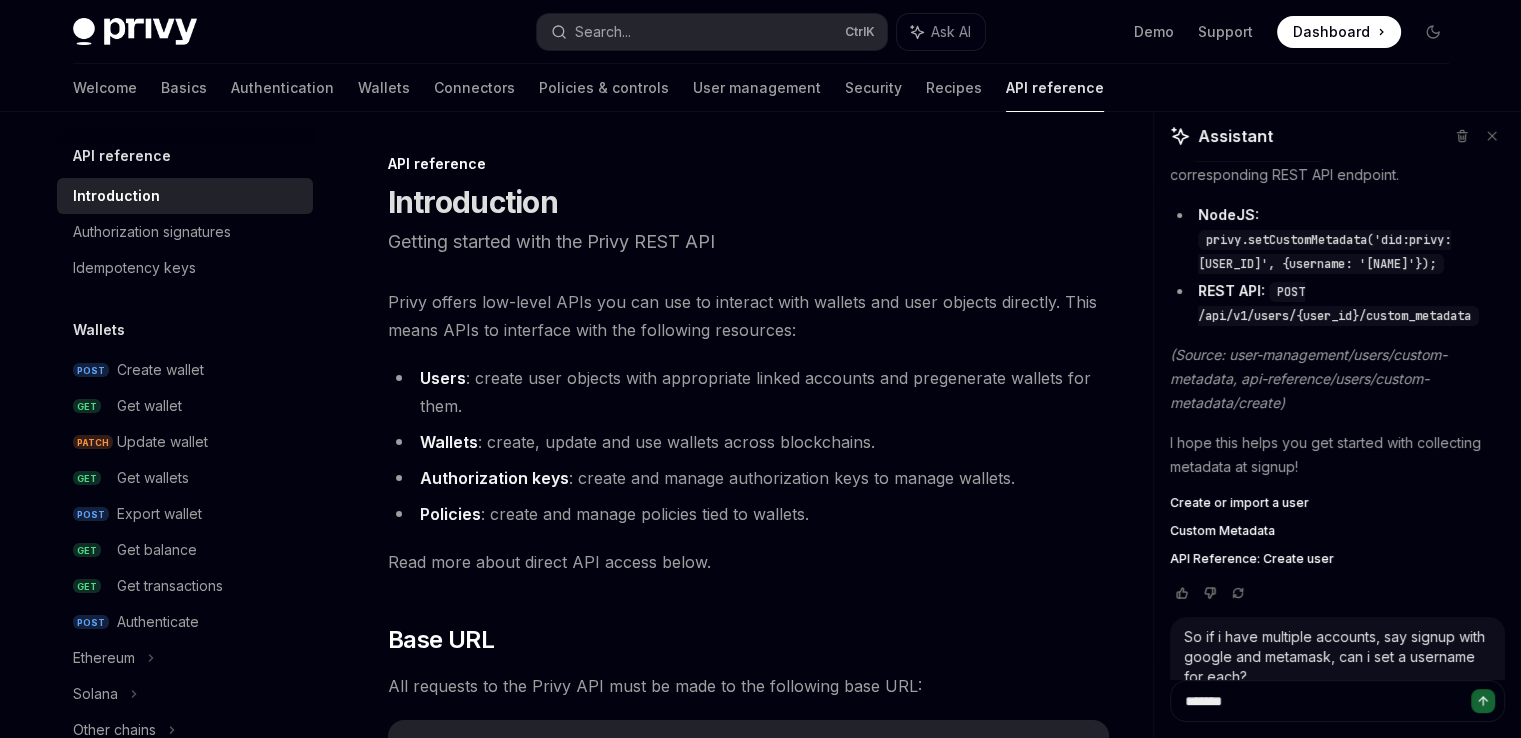 type on "***" 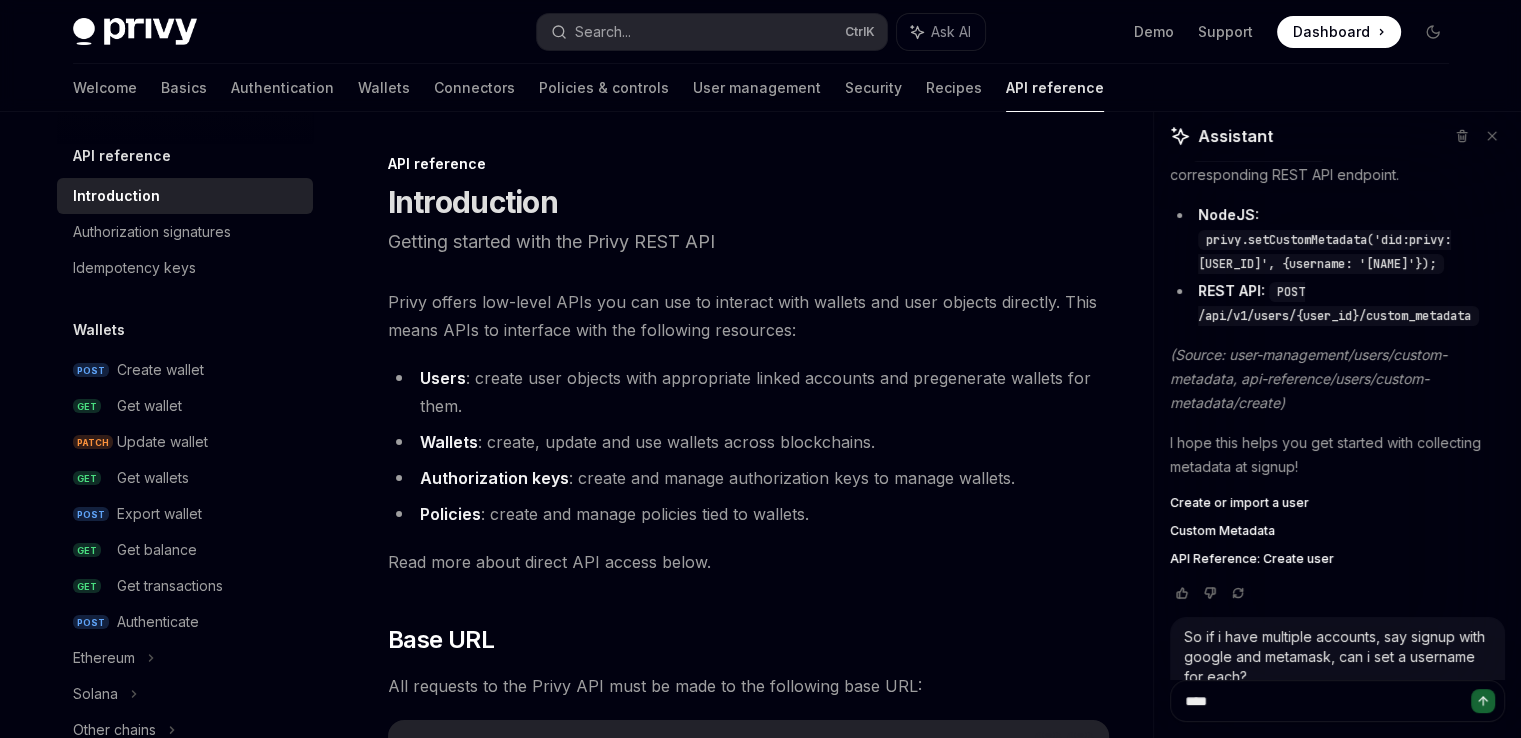 type 